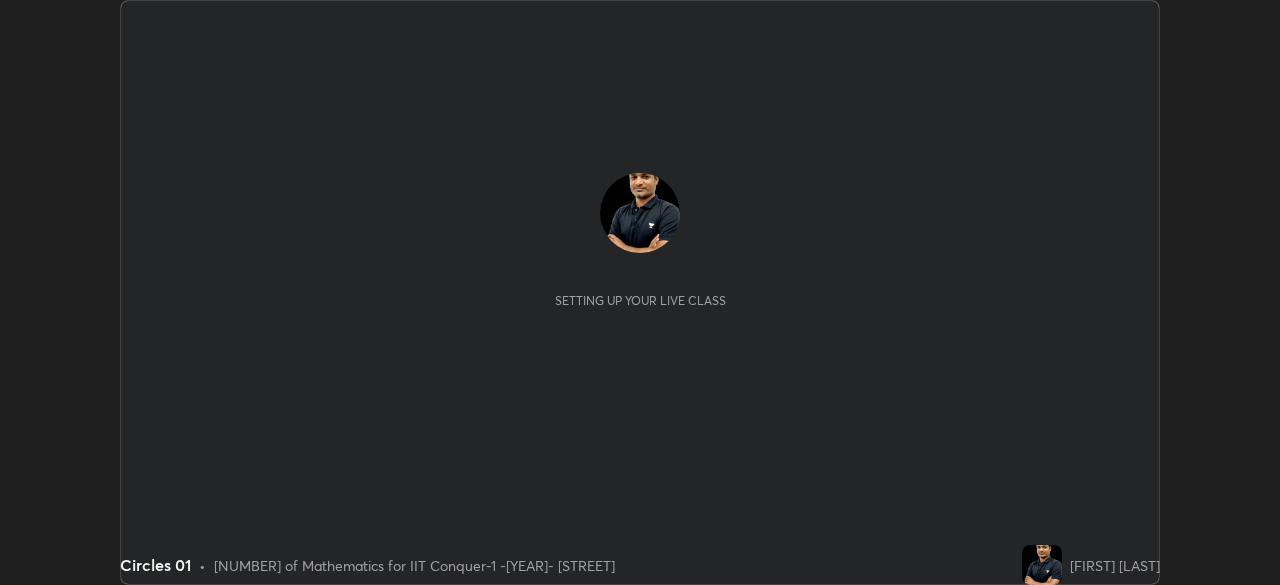 scroll, scrollTop: 0, scrollLeft: 0, axis: both 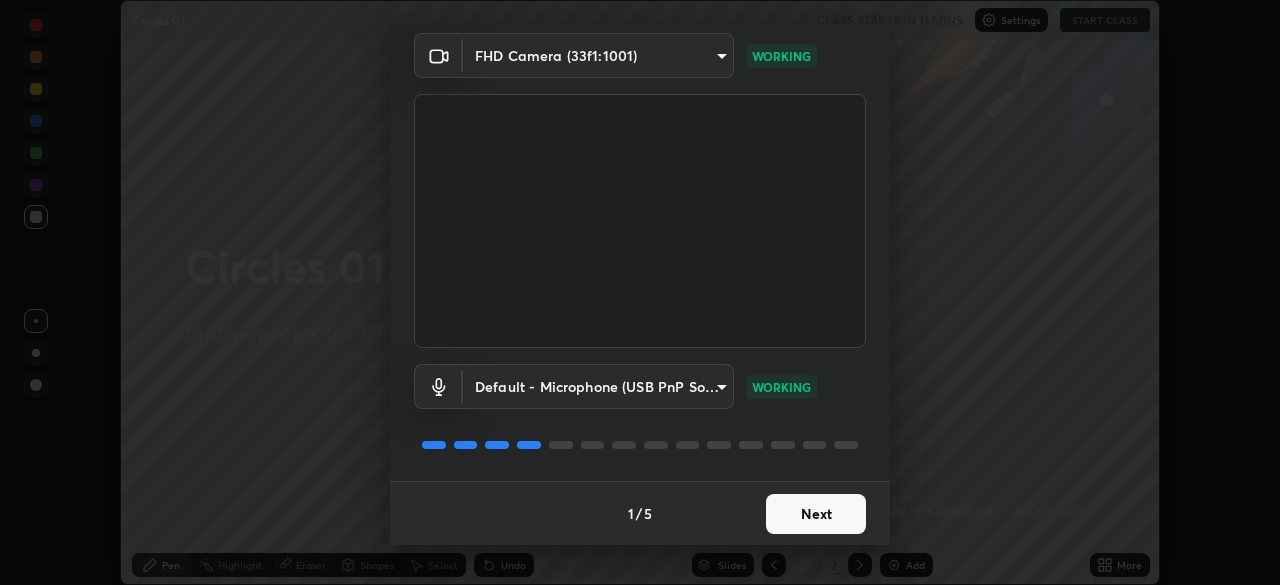 click on "Next" at bounding box center [816, 514] 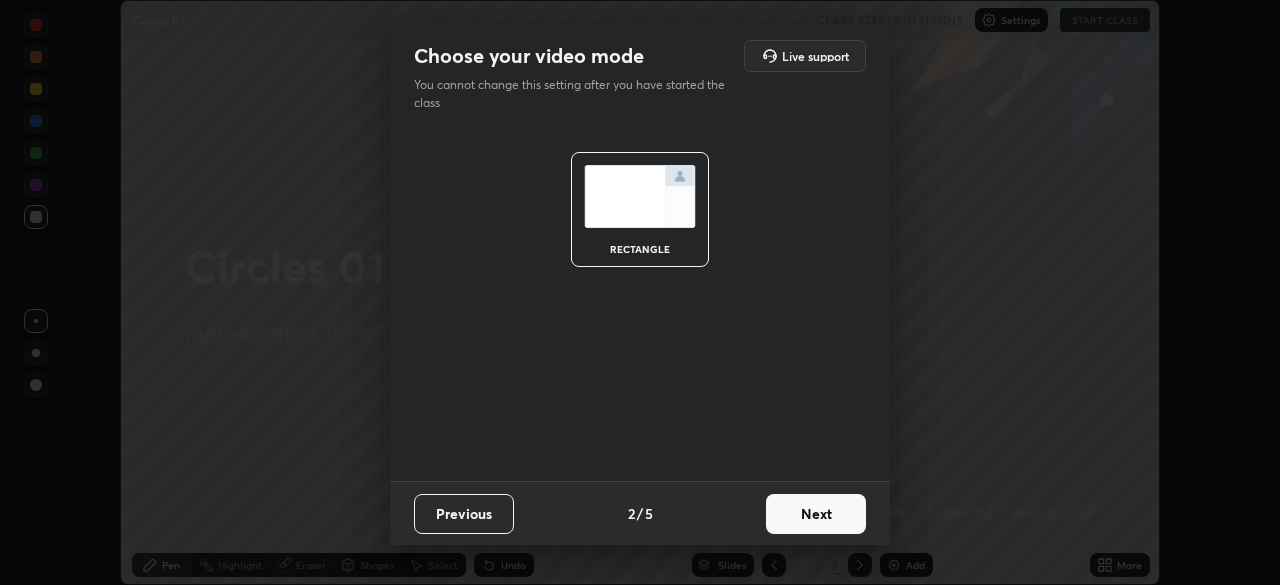 scroll, scrollTop: 0, scrollLeft: 0, axis: both 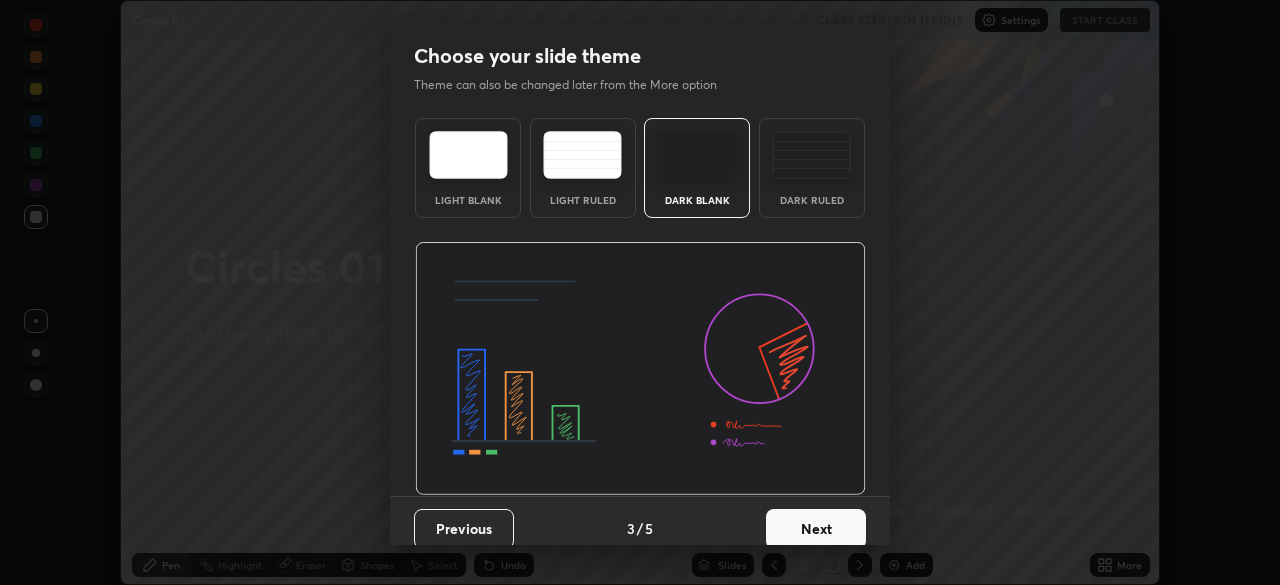 click on "Next" at bounding box center [816, 529] 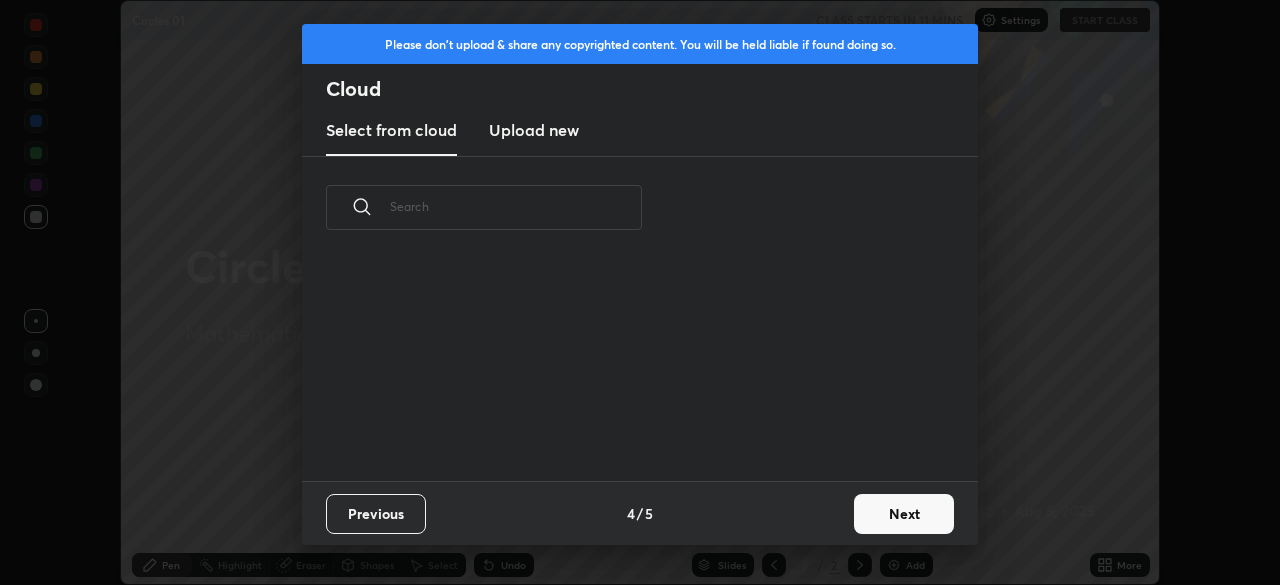 click on "Next" at bounding box center (904, 514) 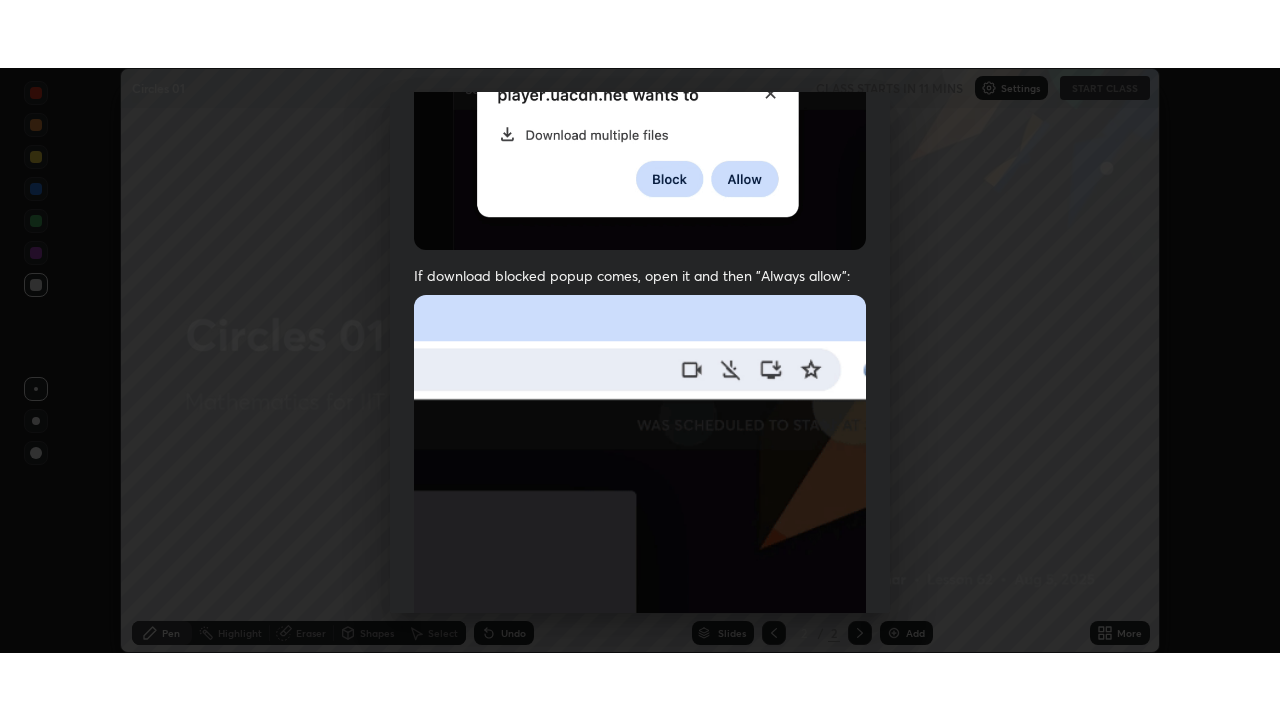 scroll, scrollTop: 479, scrollLeft: 0, axis: vertical 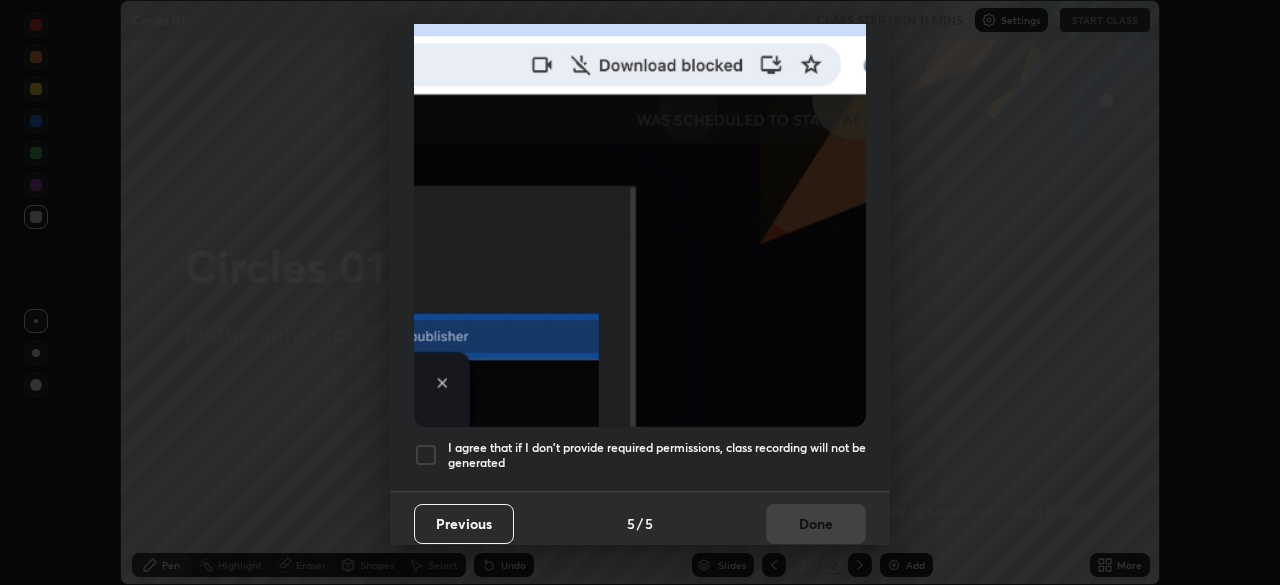 click at bounding box center [426, 455] 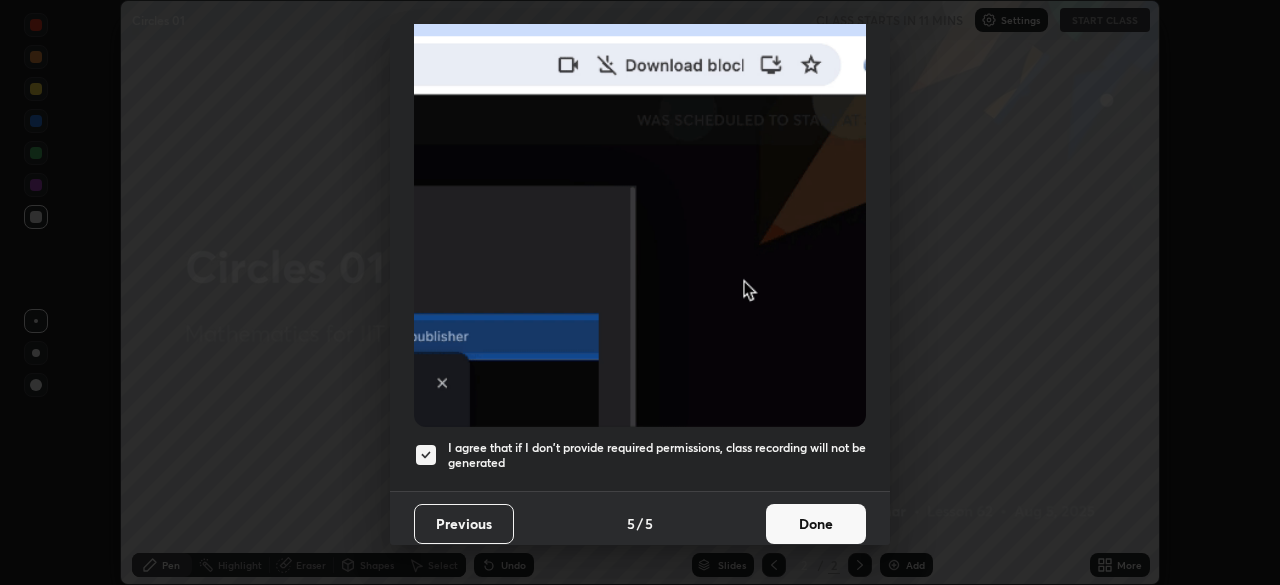 click on "Done" at bounding box center (816, 524) 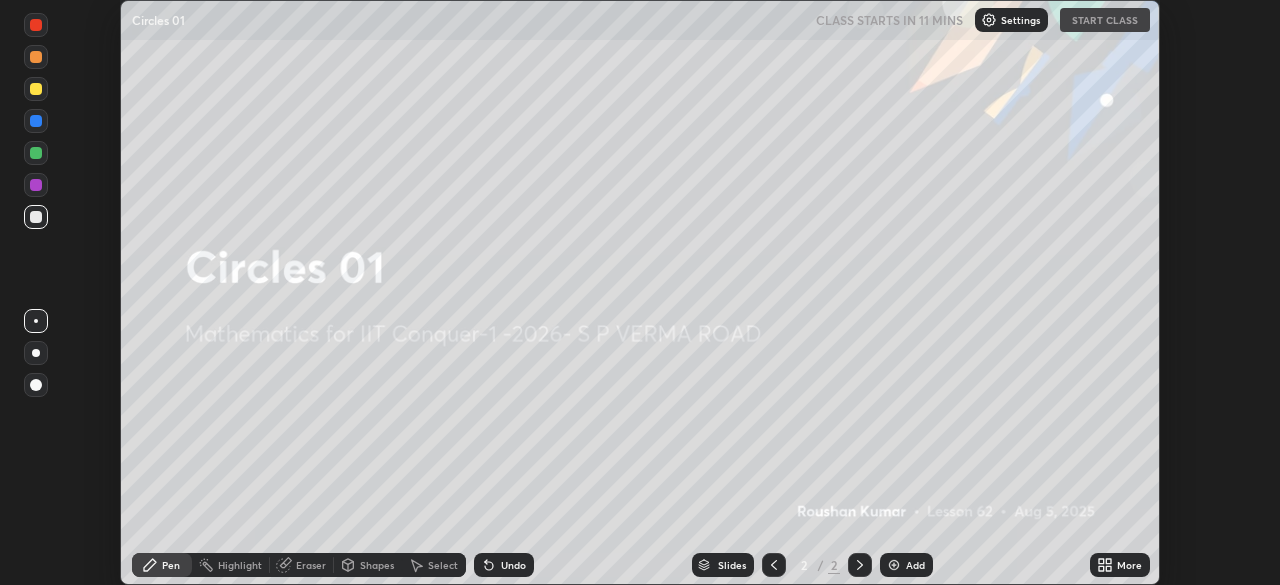 click 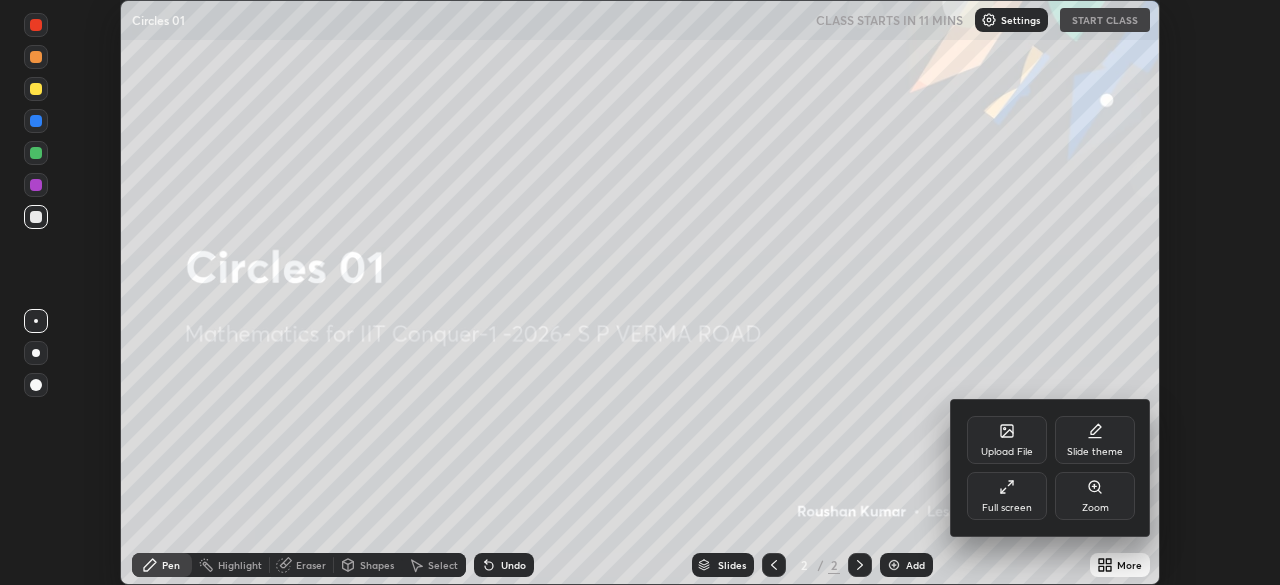 click 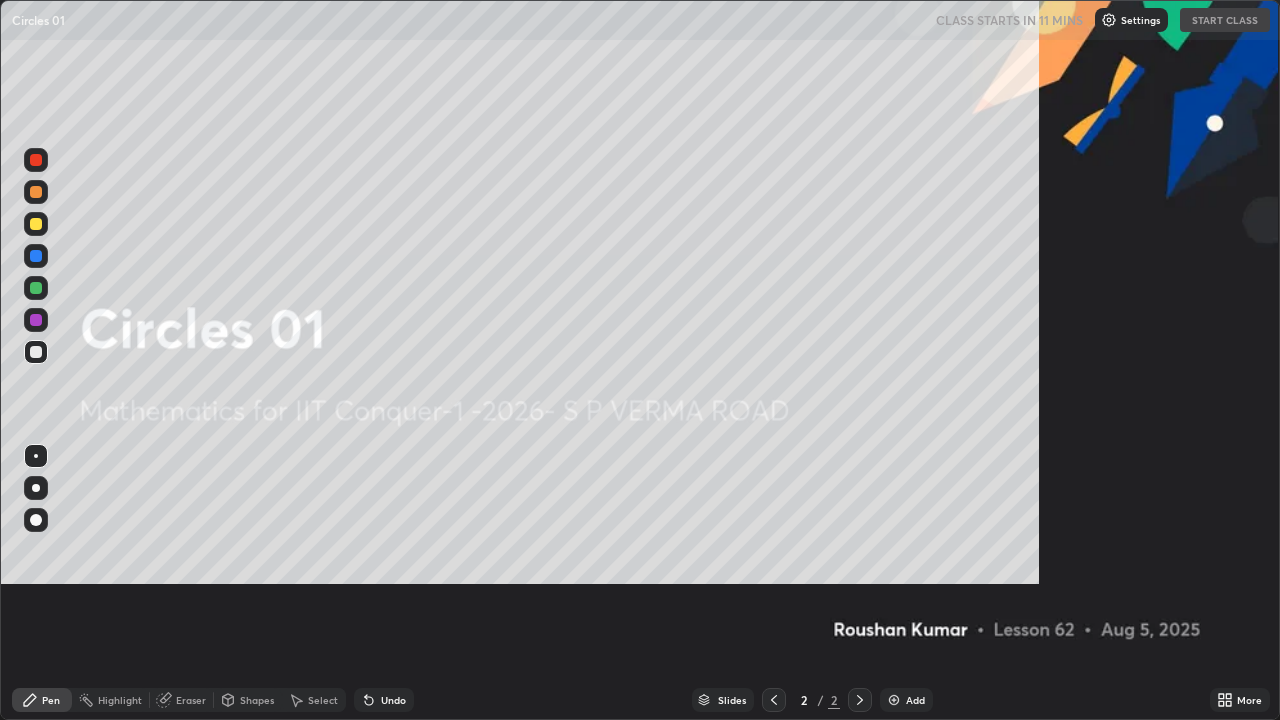 scroll, scrollTop: 99280, scrollLeft: 98720, axis: both 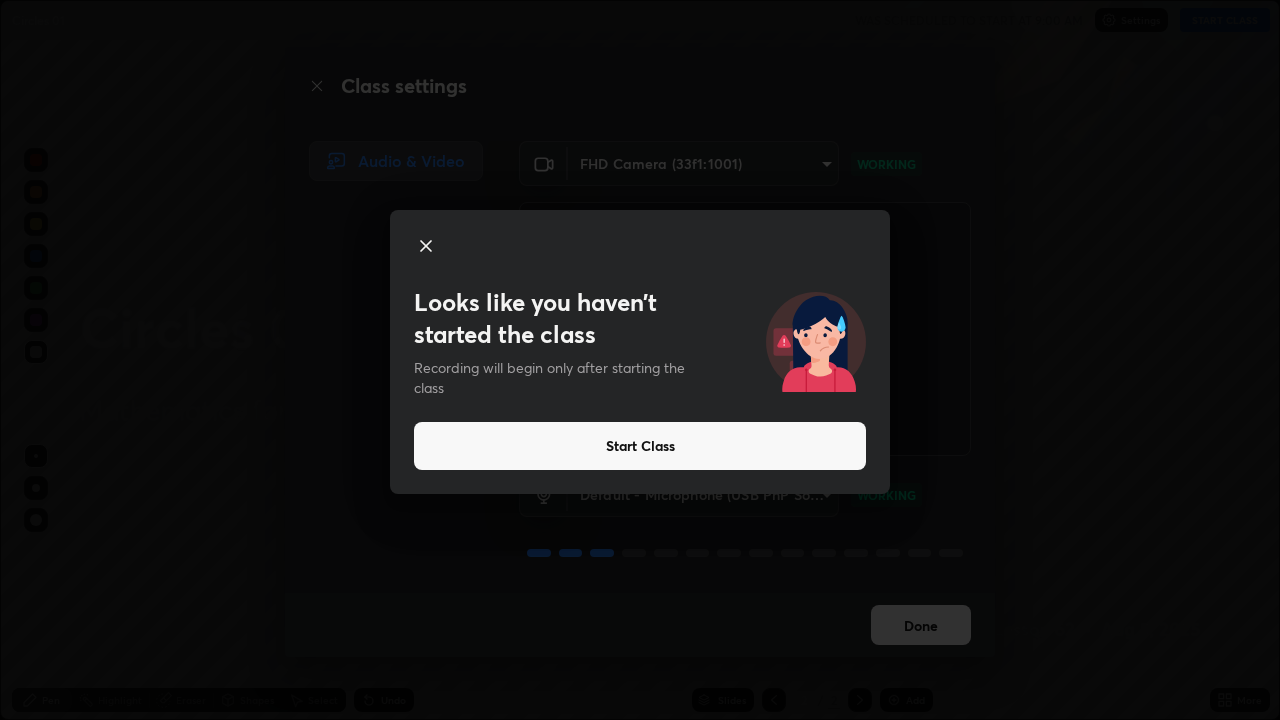 click on "Start Class" at bounding box center [640, 446] 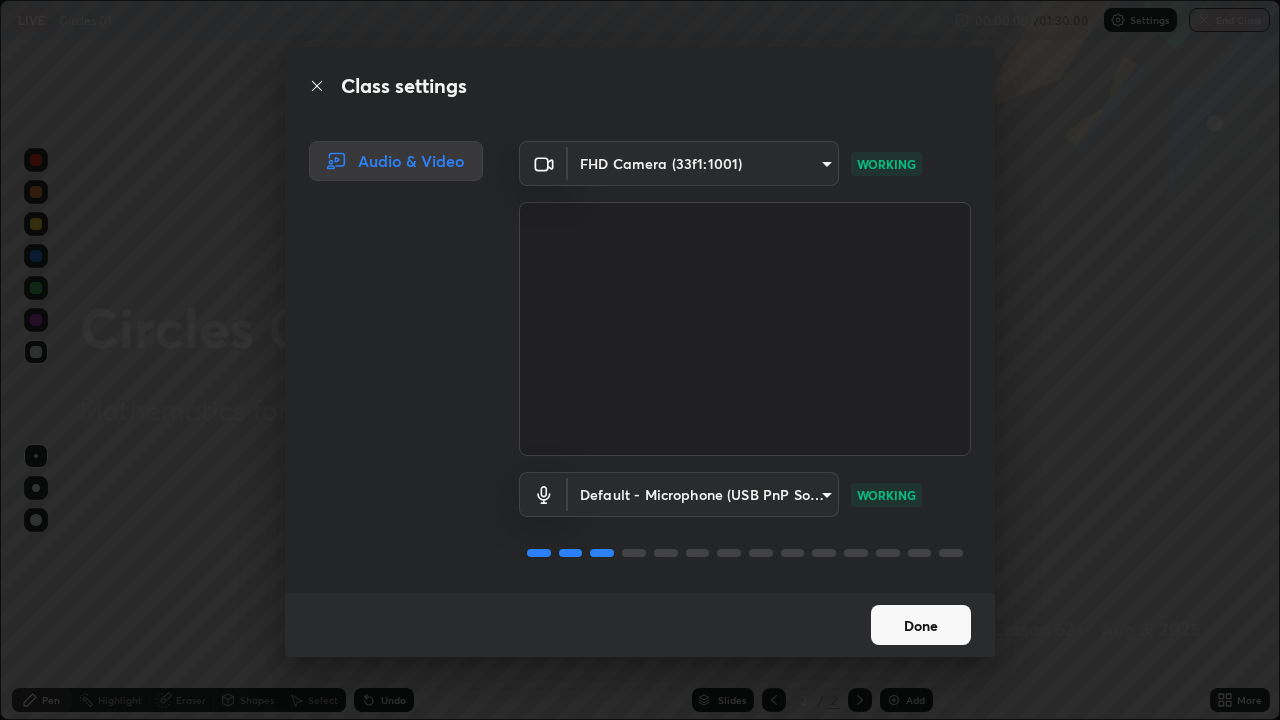click on "Done" at bounding box center (921, 625) 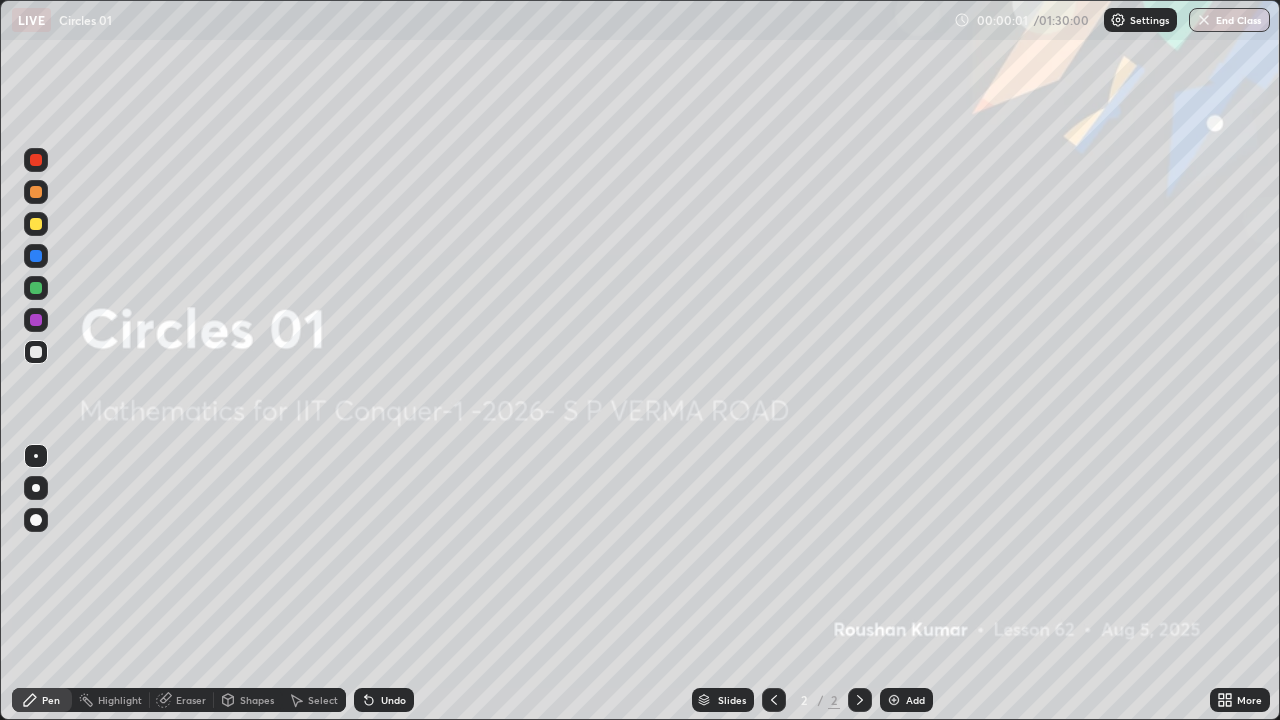 click on "Add" at bounding box center (915, 700) 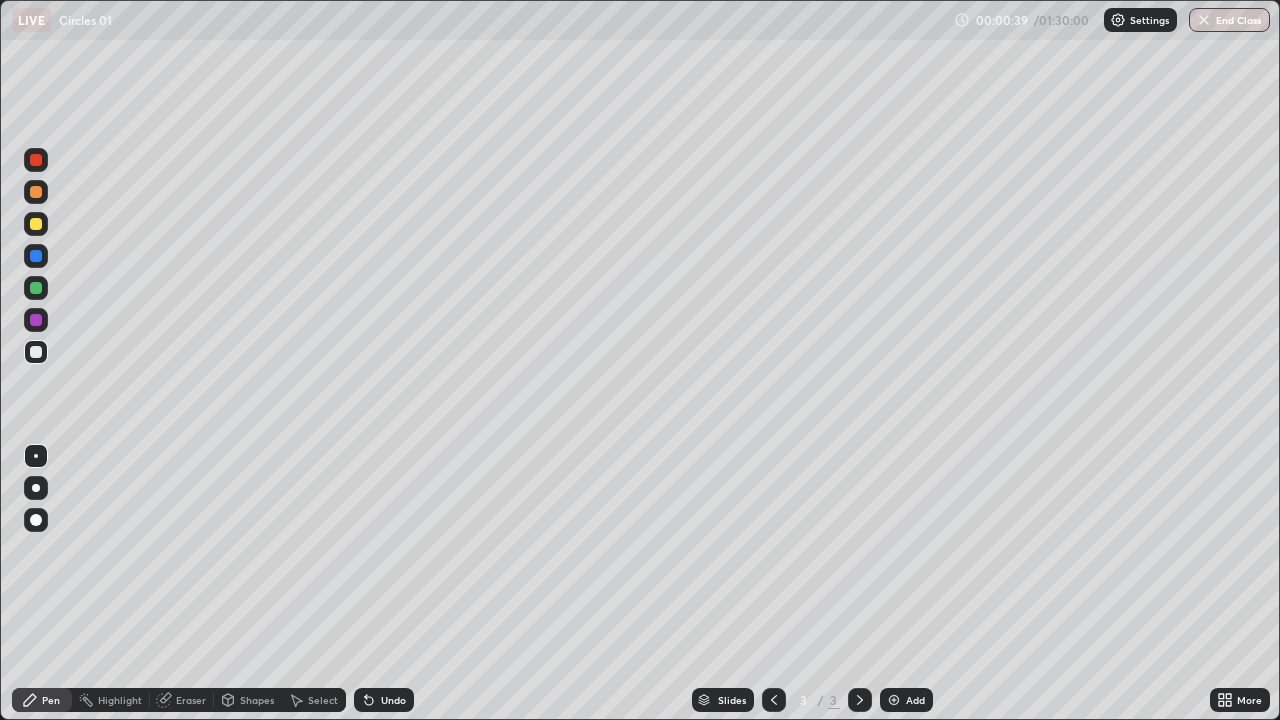 click at bounding box center [36, 224] 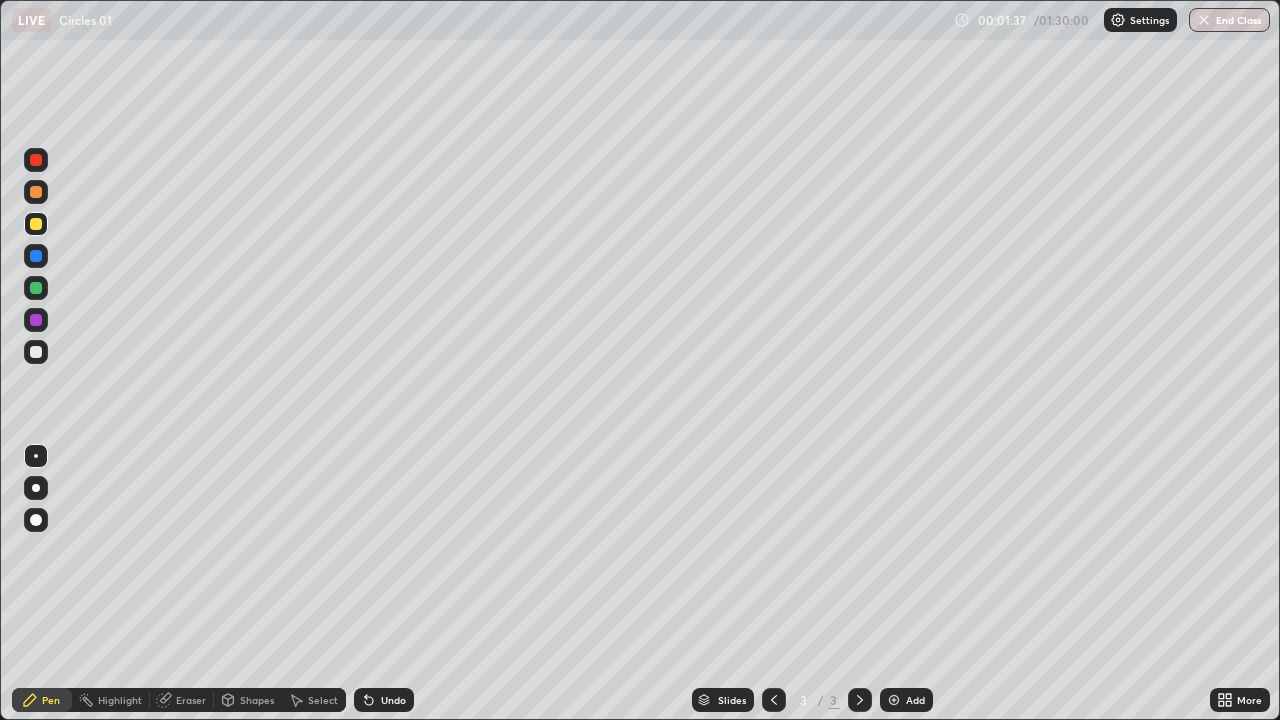 click at bounding box center [36, 288] 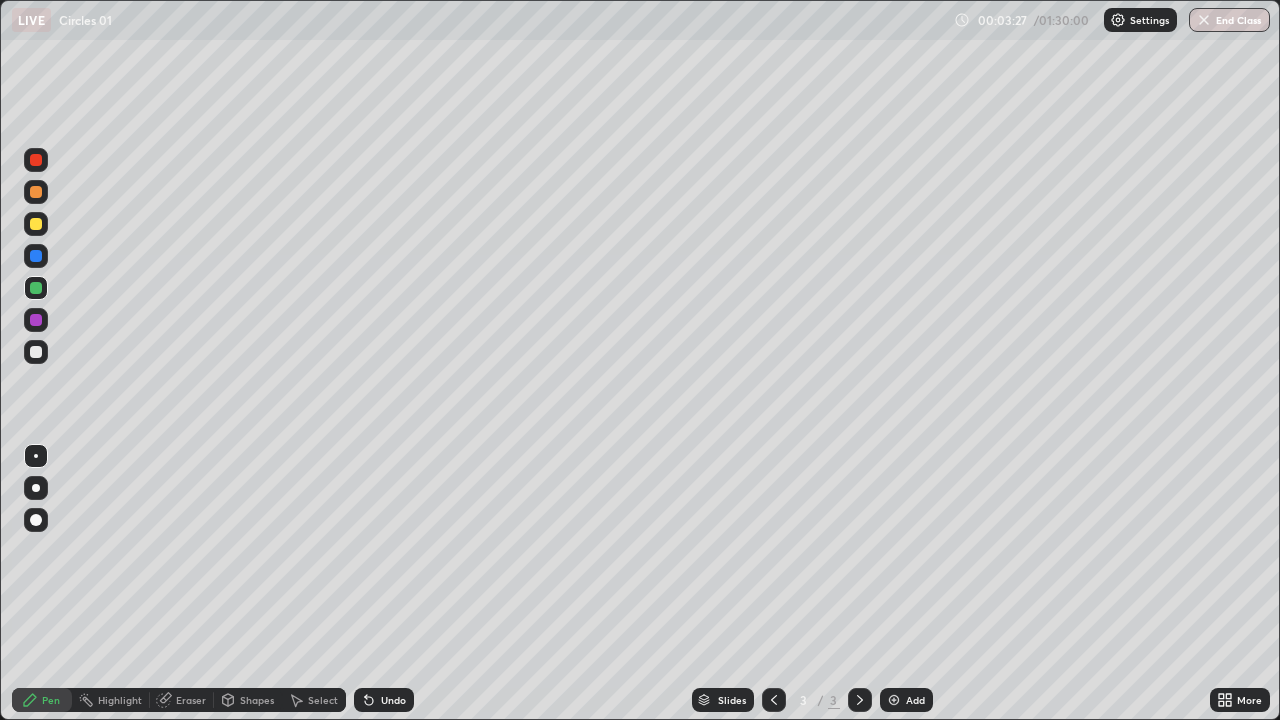 click at bounding box center (36, 352) 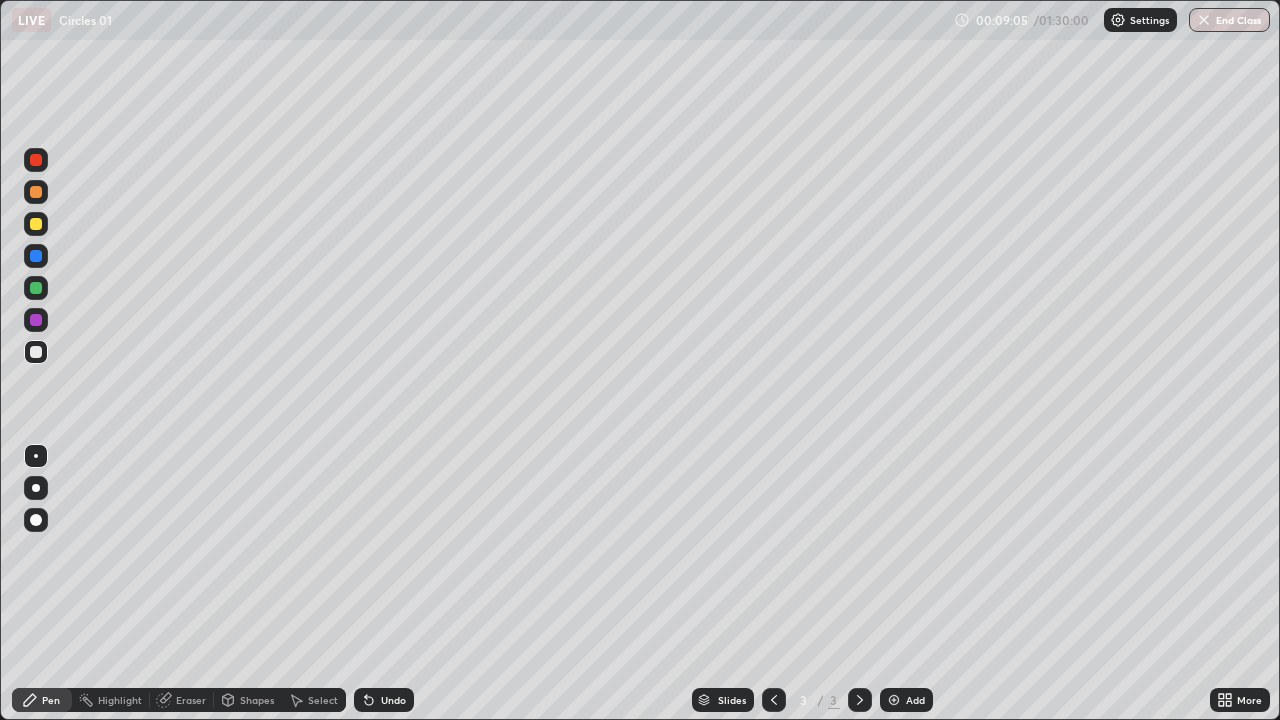 click at bounding box center [36, 224] 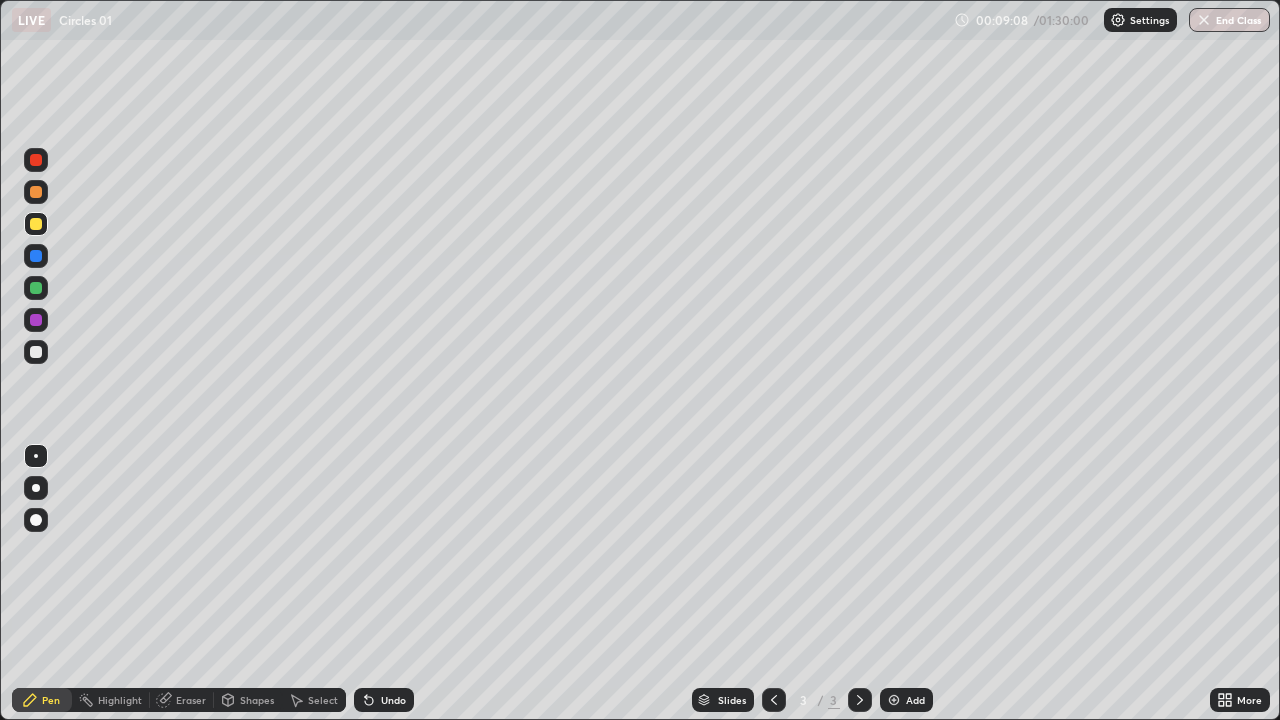 click on "Add" at bounding box center (915, 700) 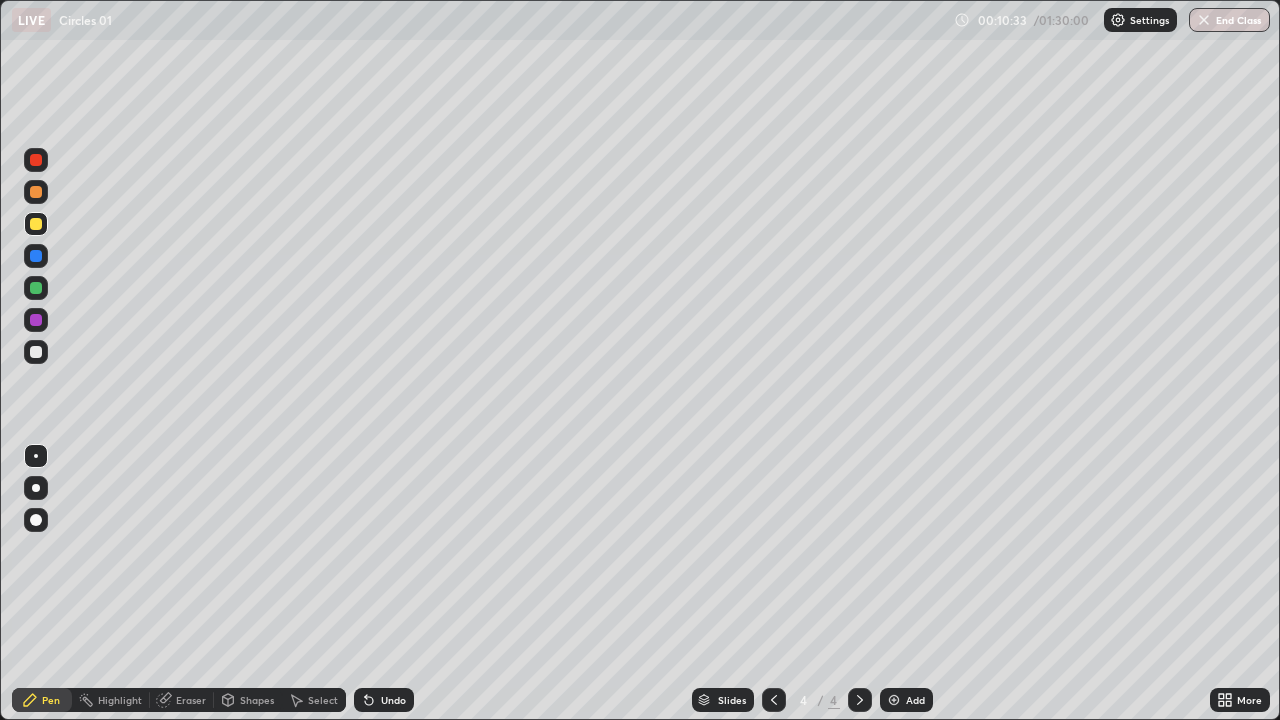 click on "Undo" at bounding box center [384, 700] 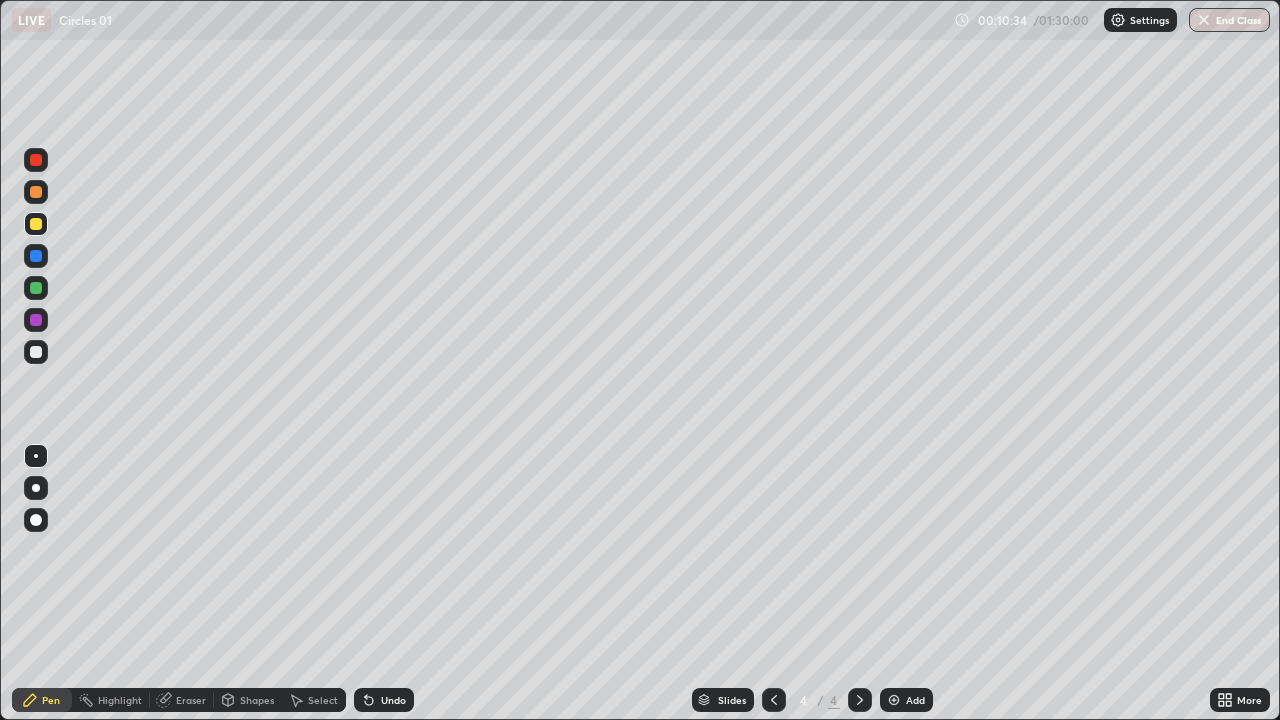 click on "Undo" at bounding box center [384, 700] 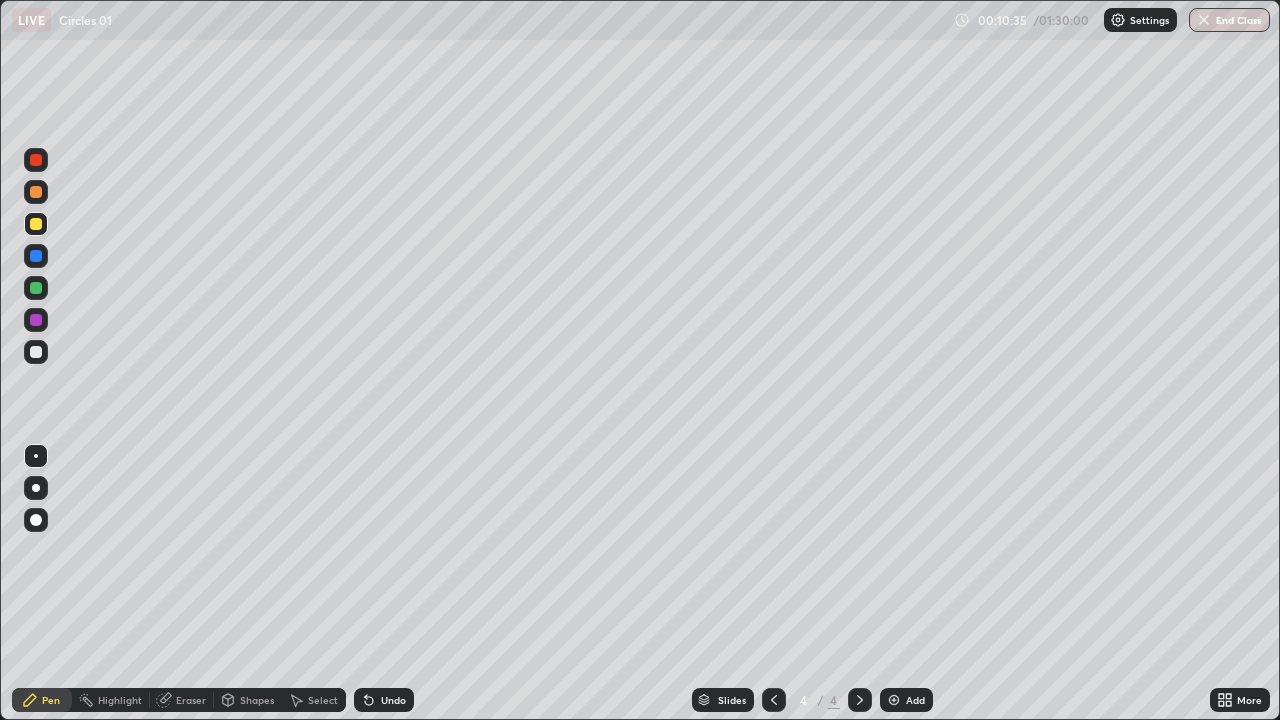 click on "Undo" at bounding box center (393, 700) 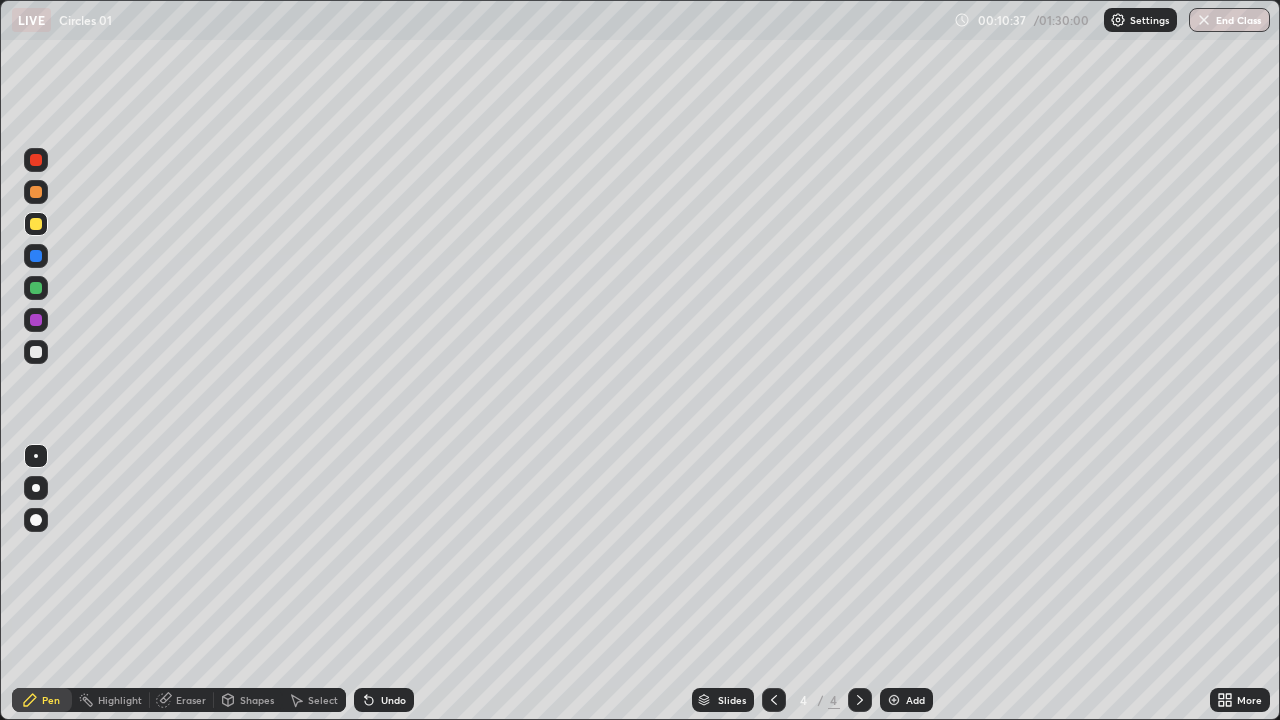 click at bounding box center [36, 224] 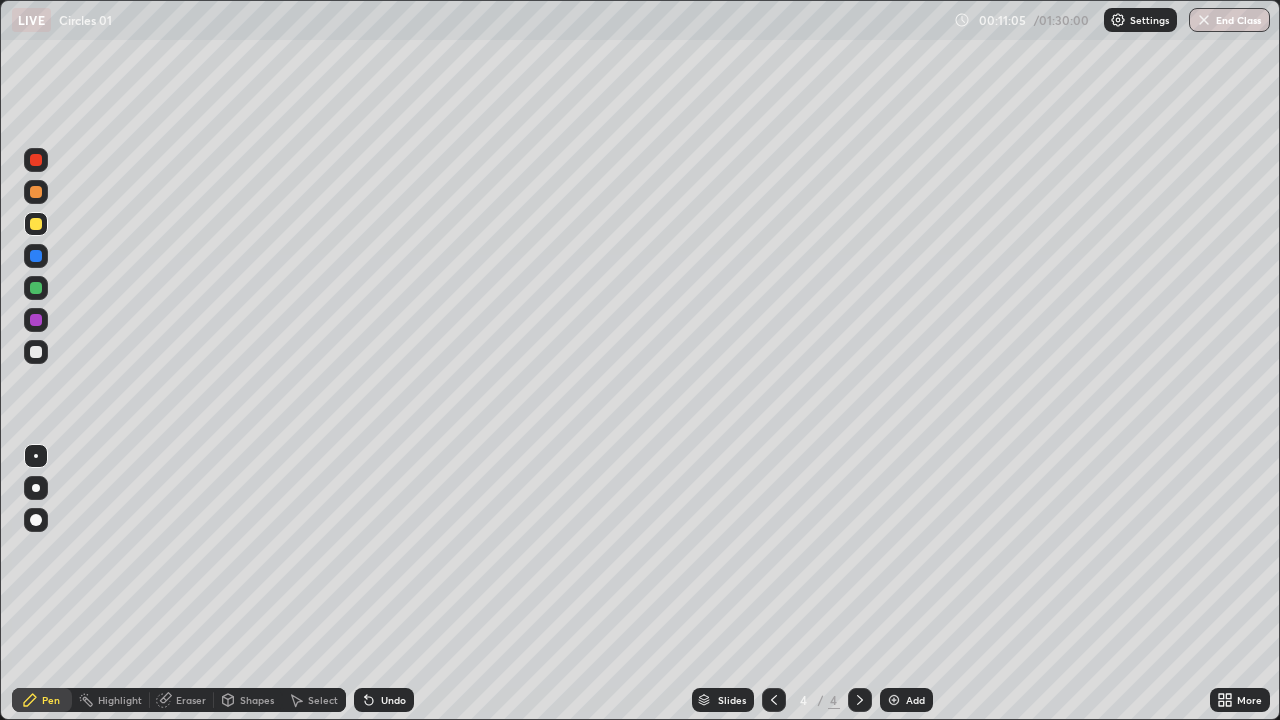 click on "Undo" at bounding box center (384, 700) 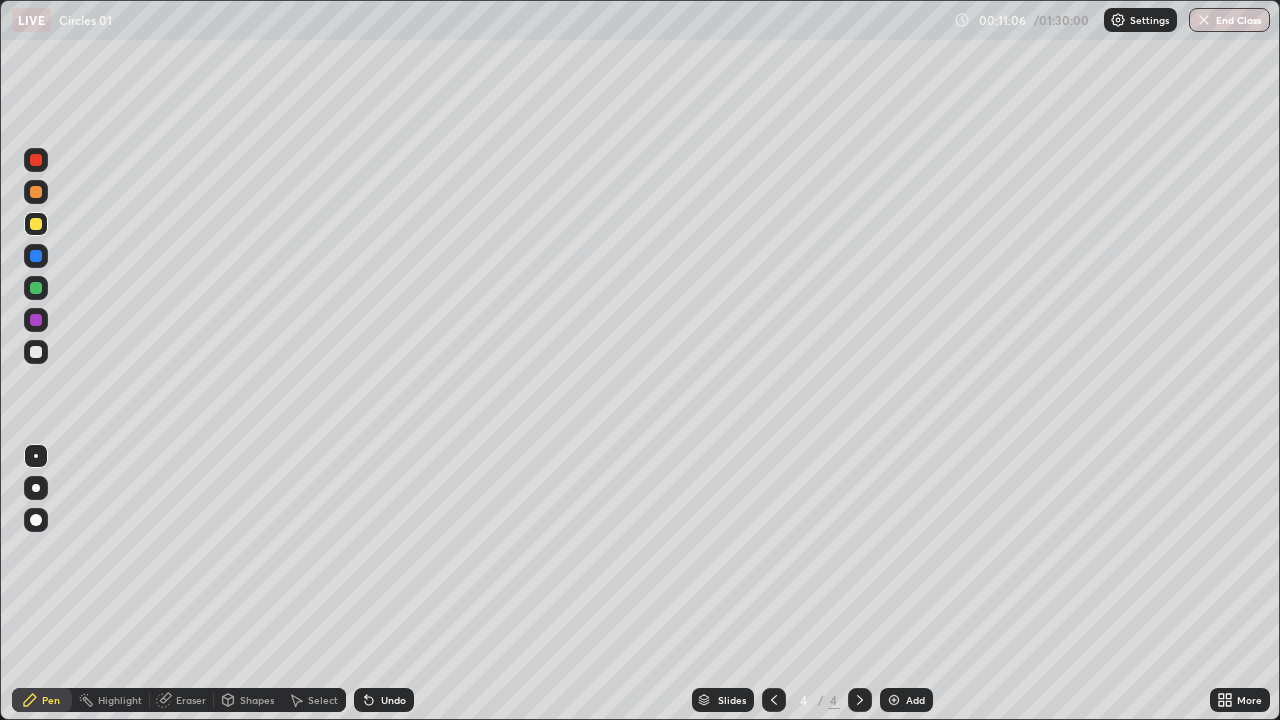 click at bounding box center [36, 288] 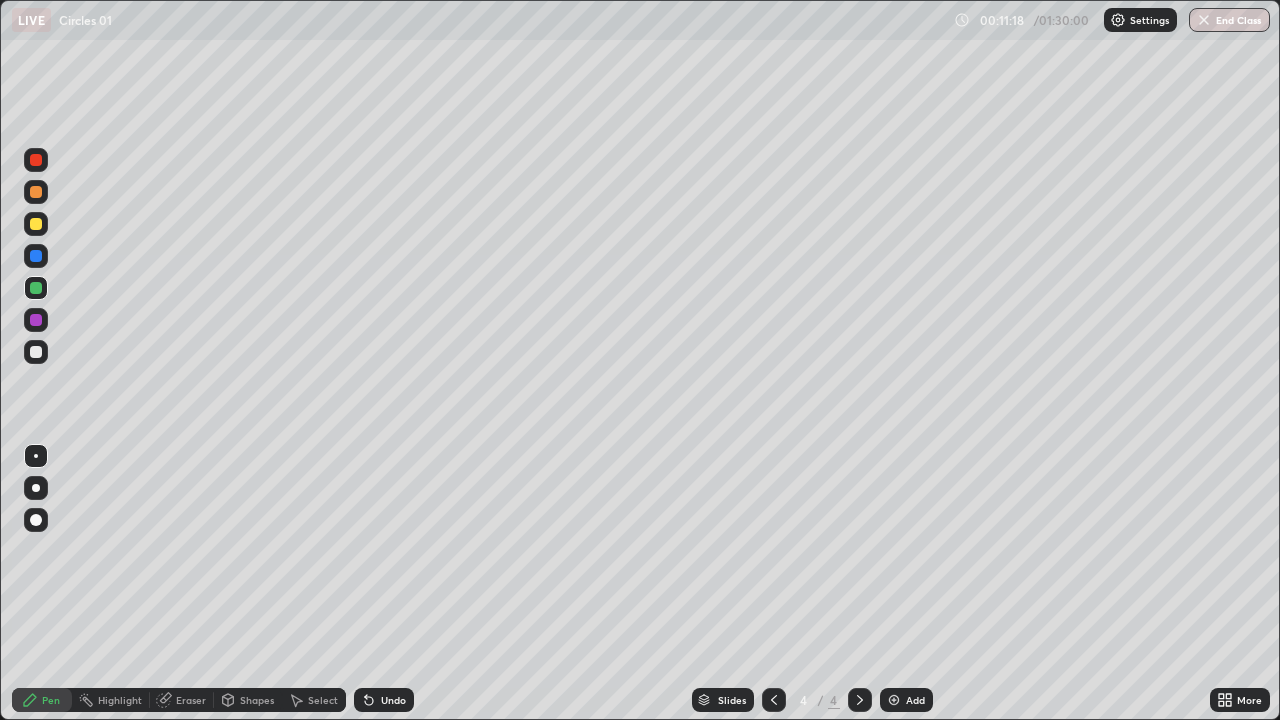 click at bounding box center [36, 224] 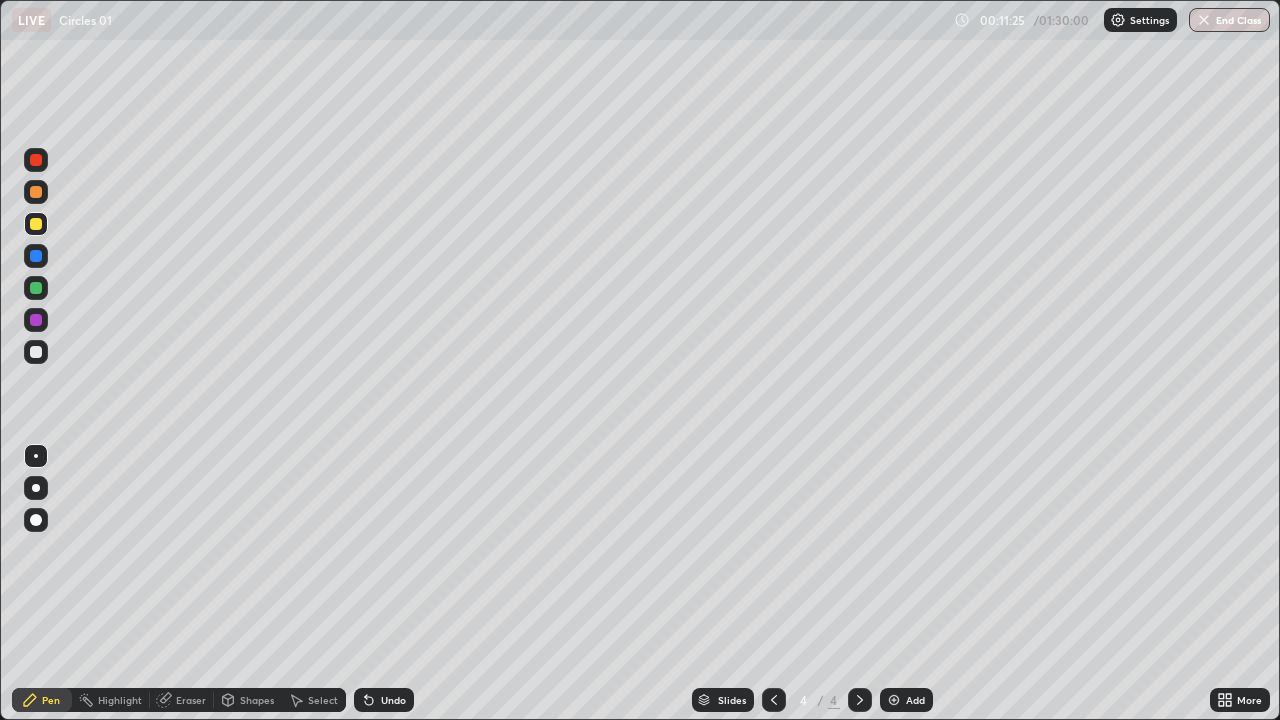 click at bounding box center [36, 288] 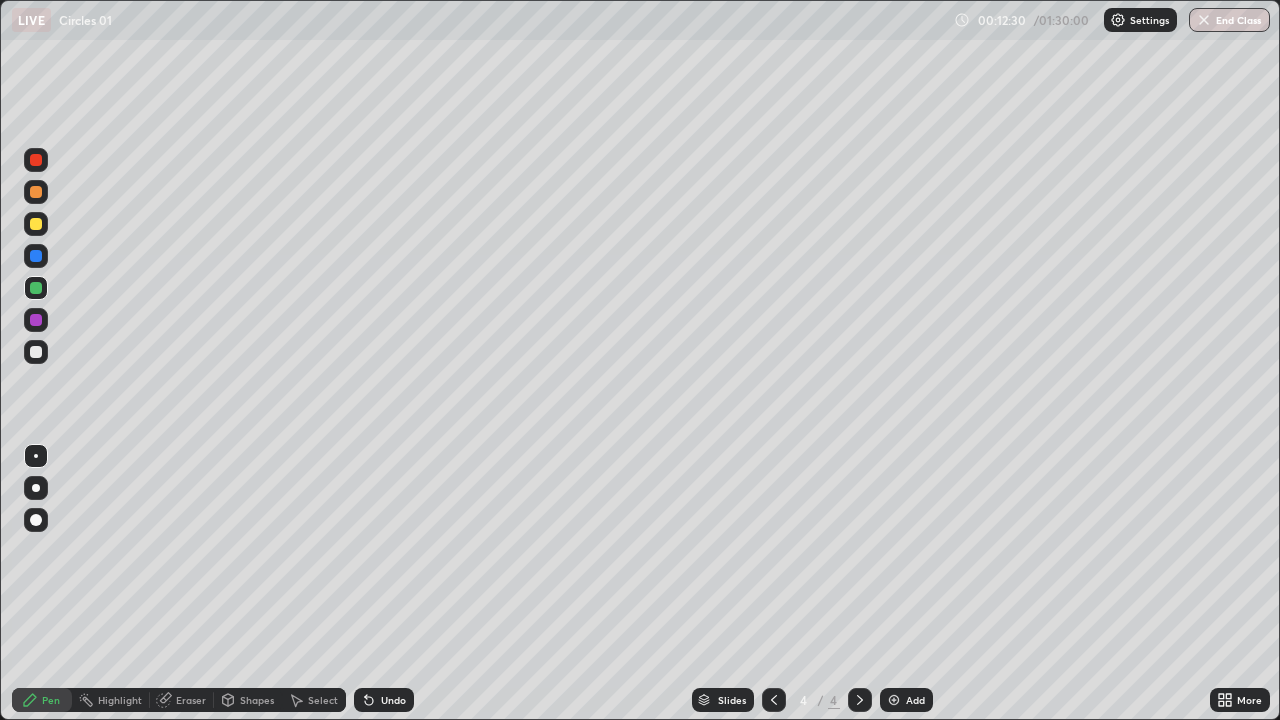 click at bounding box center [36, 352] 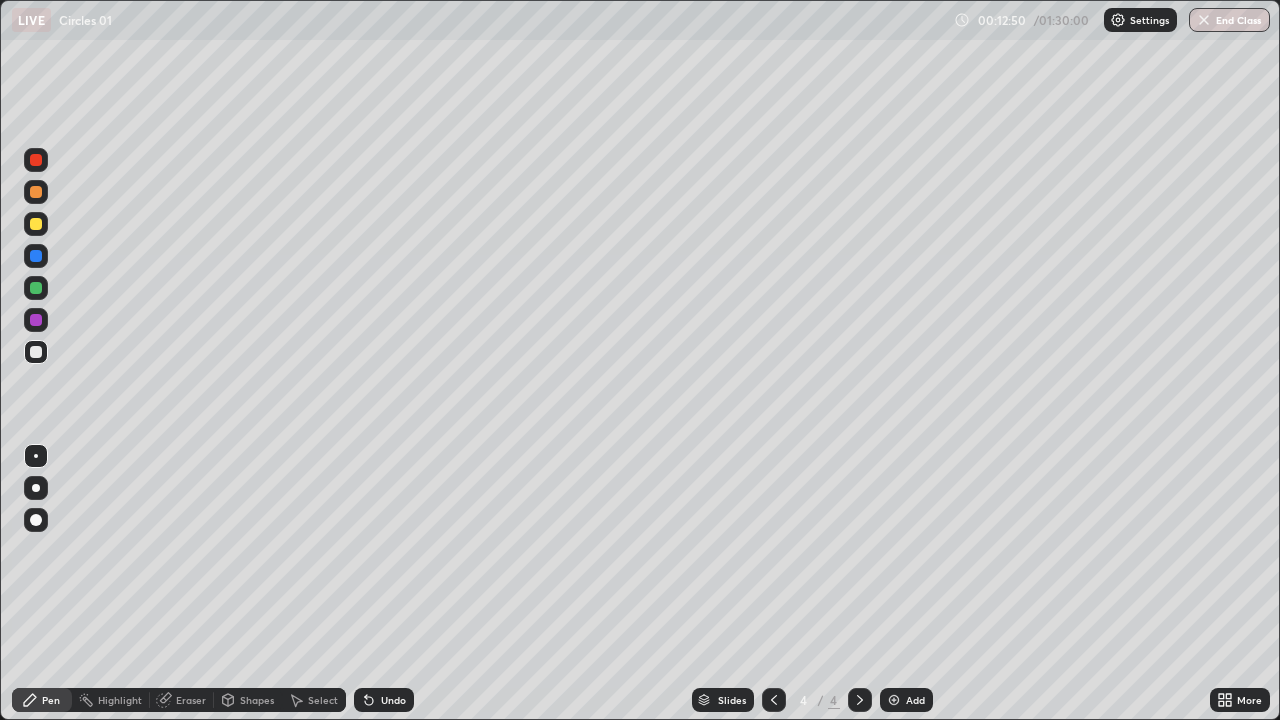 click on "Eraser" at bounding box center (191, 700) 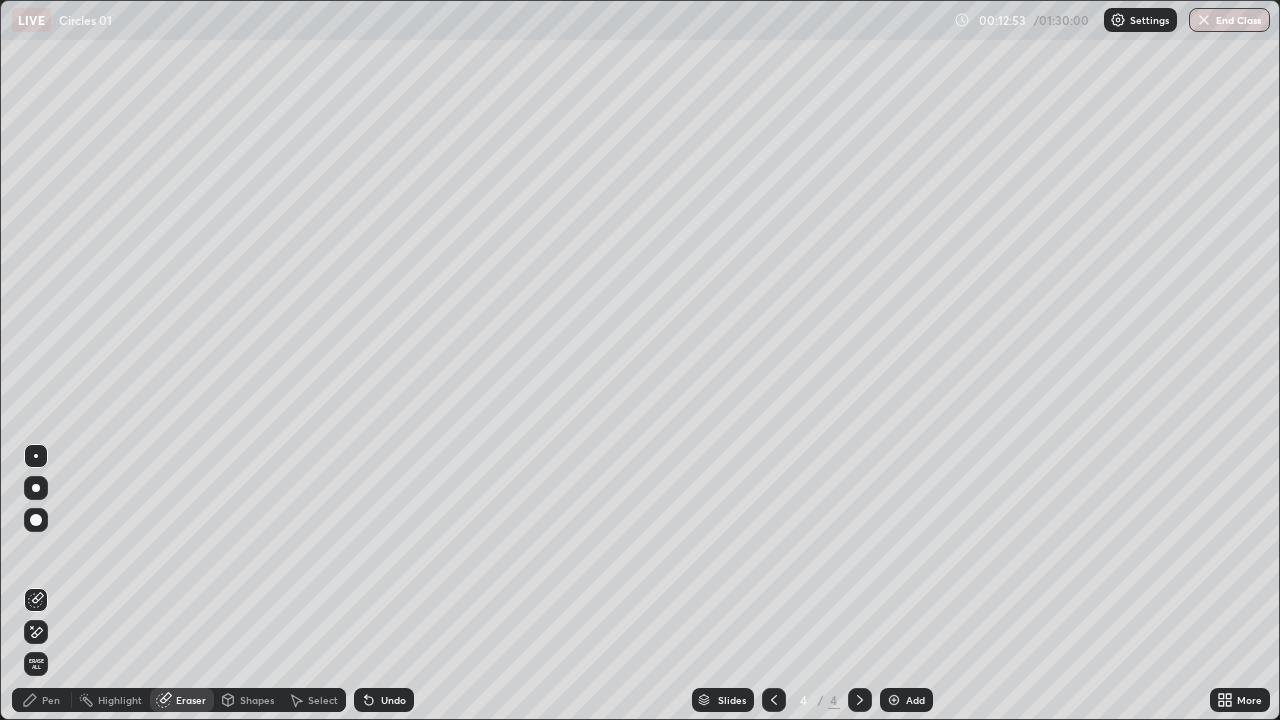 click on "Pen" at bounding box center [51, 700] 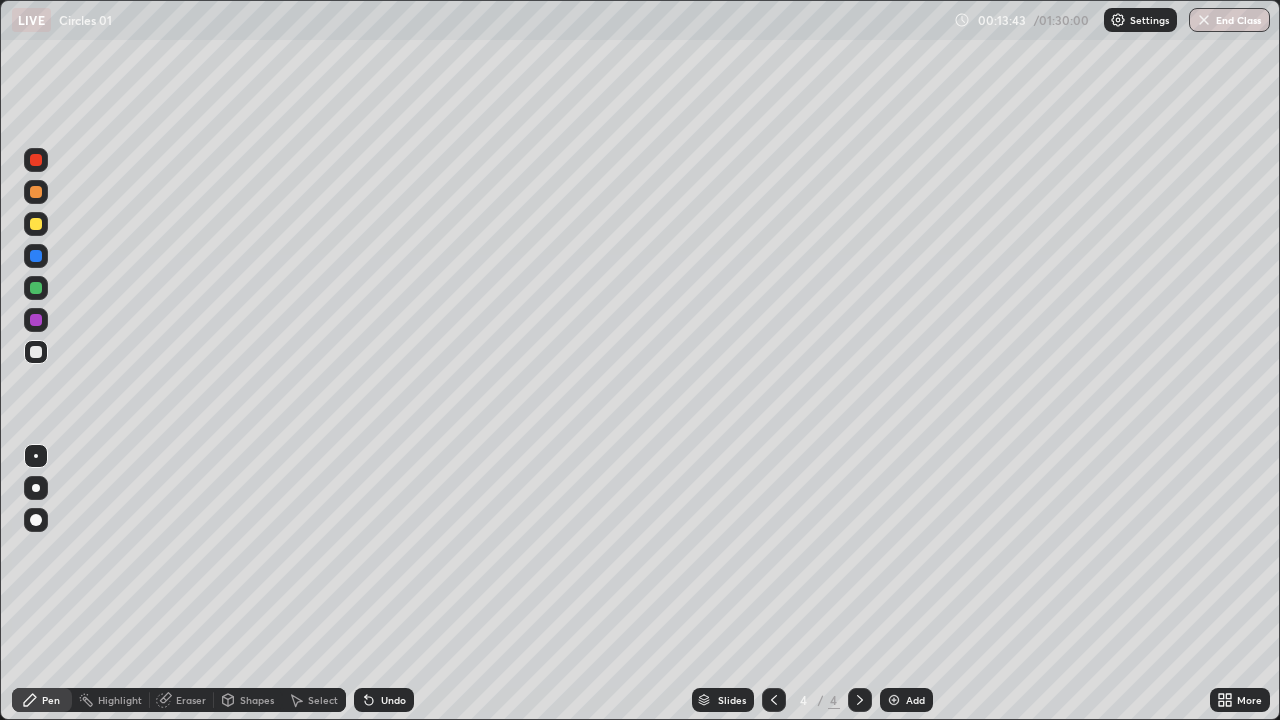 click at bounding box center [36, 224] 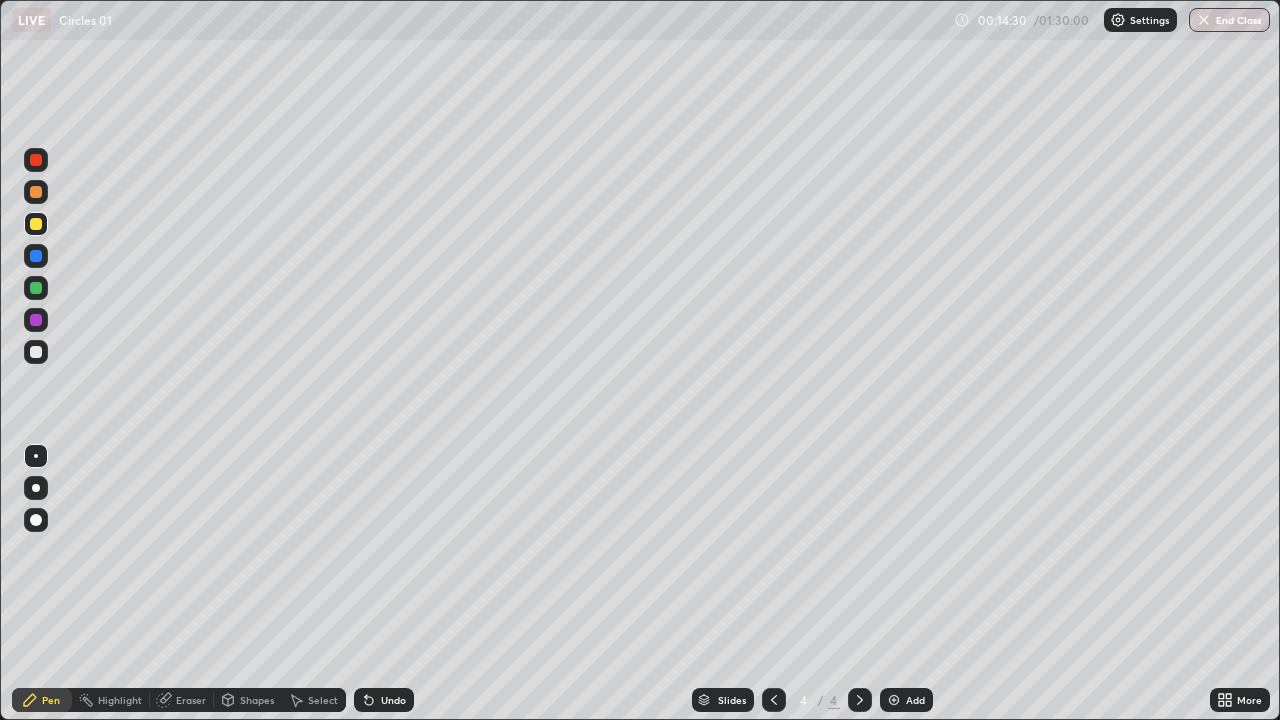 click at bounding box center [36, 320] 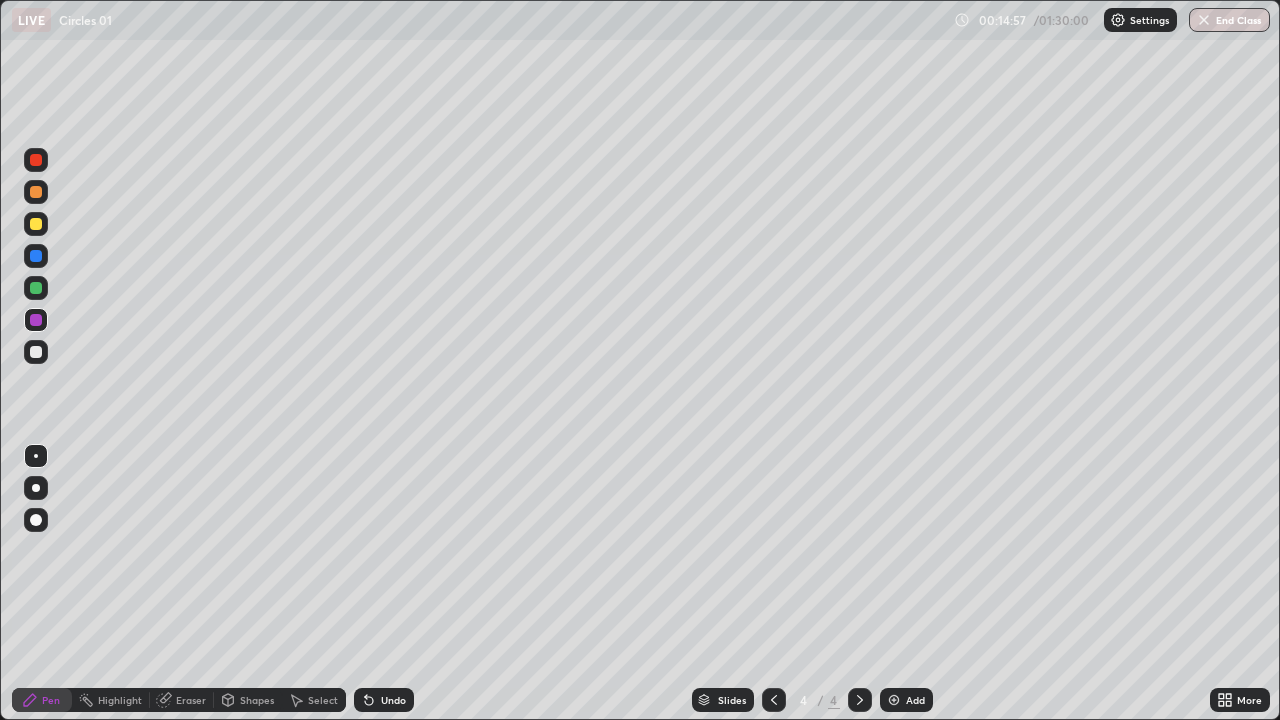 click on "Undo" at bounding box center (393, 700) 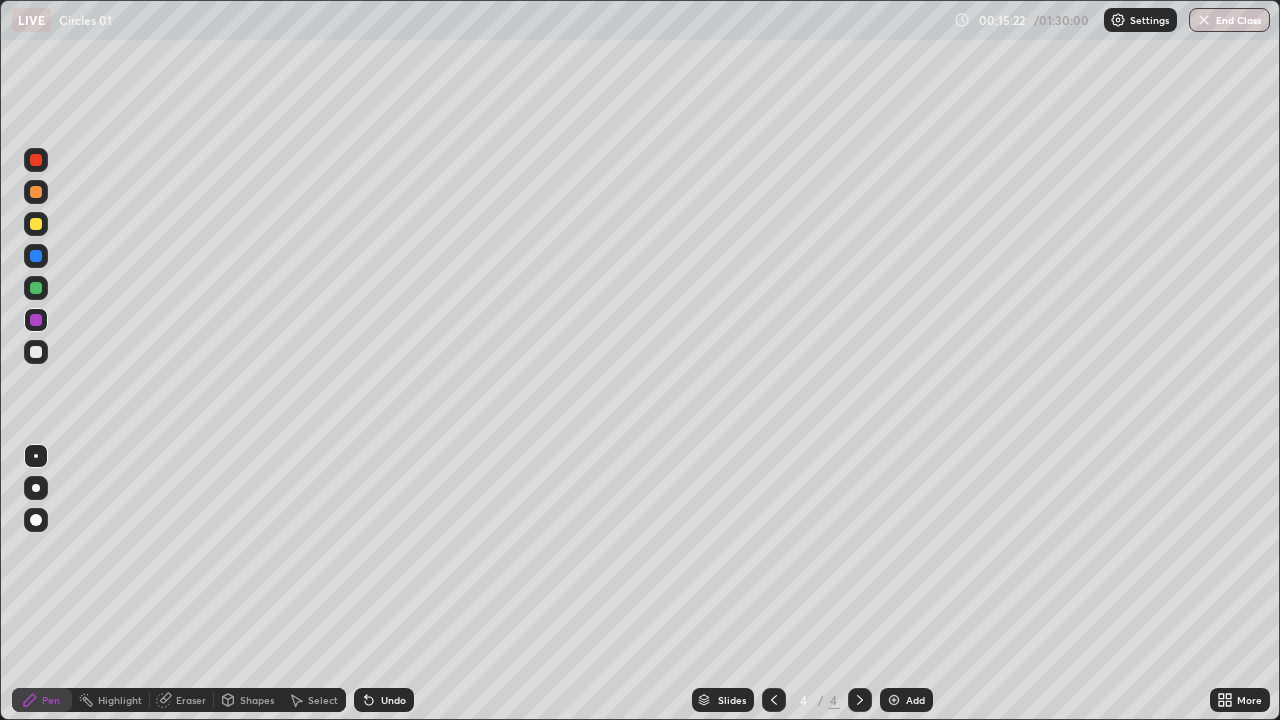 click at bounding box center (36, 160) 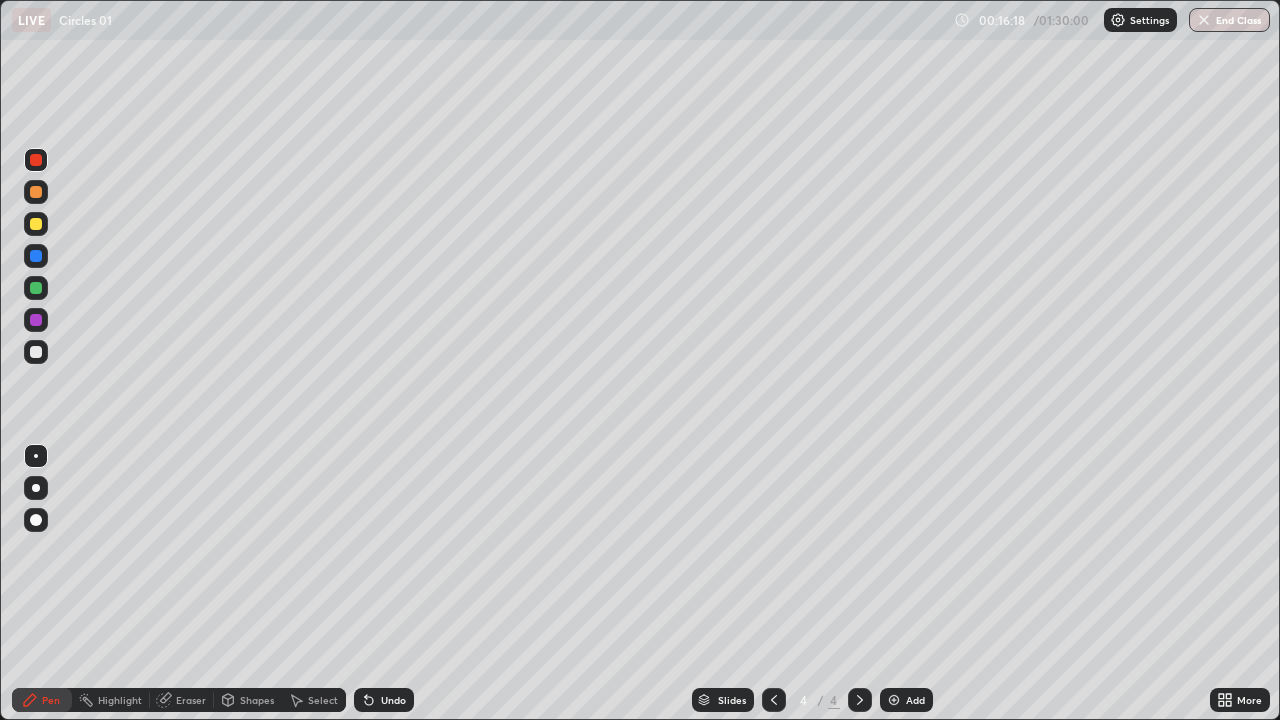 click at bounding box center [36, 224] 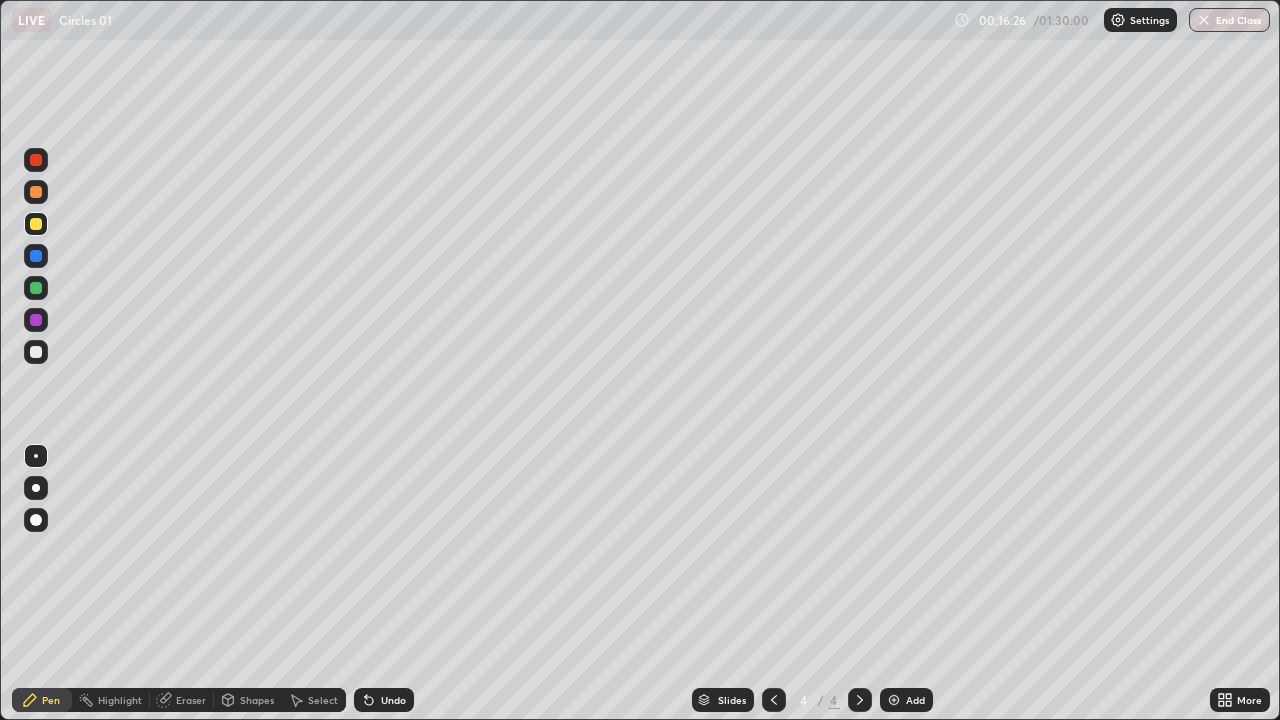 click on "Add" at bounding box center (915, 700) 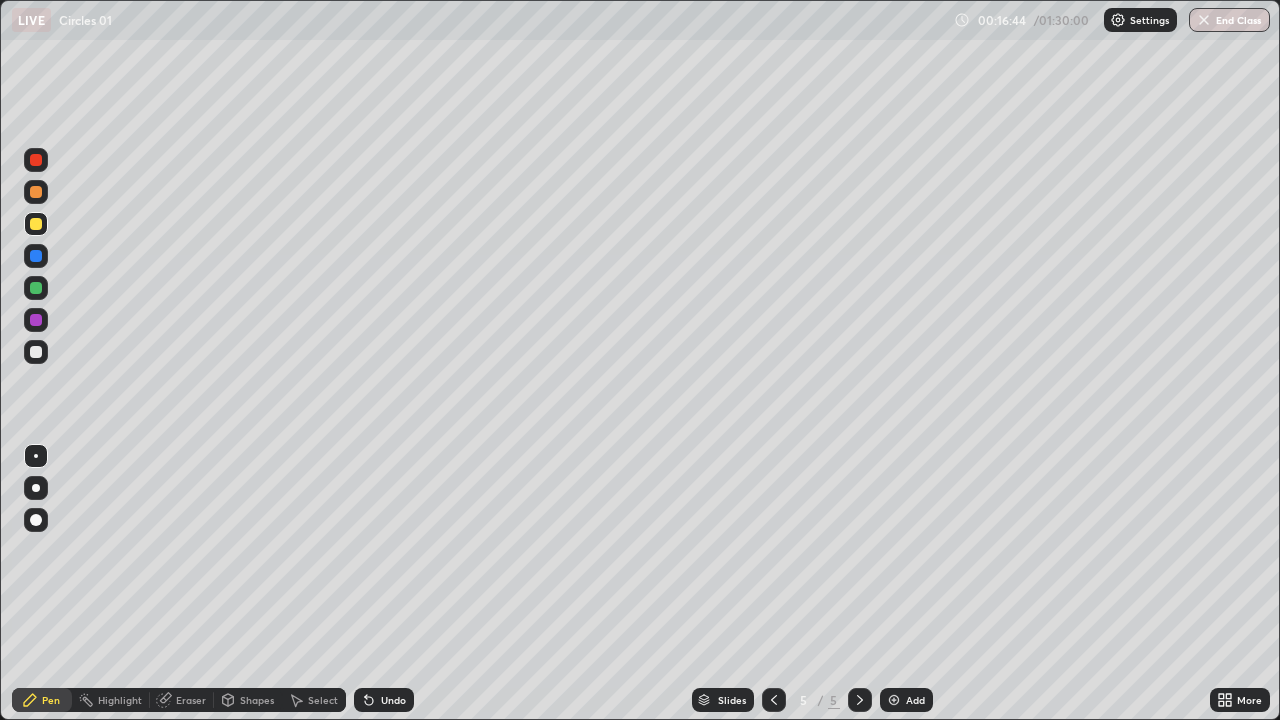 click at bounding box center (36, 288) 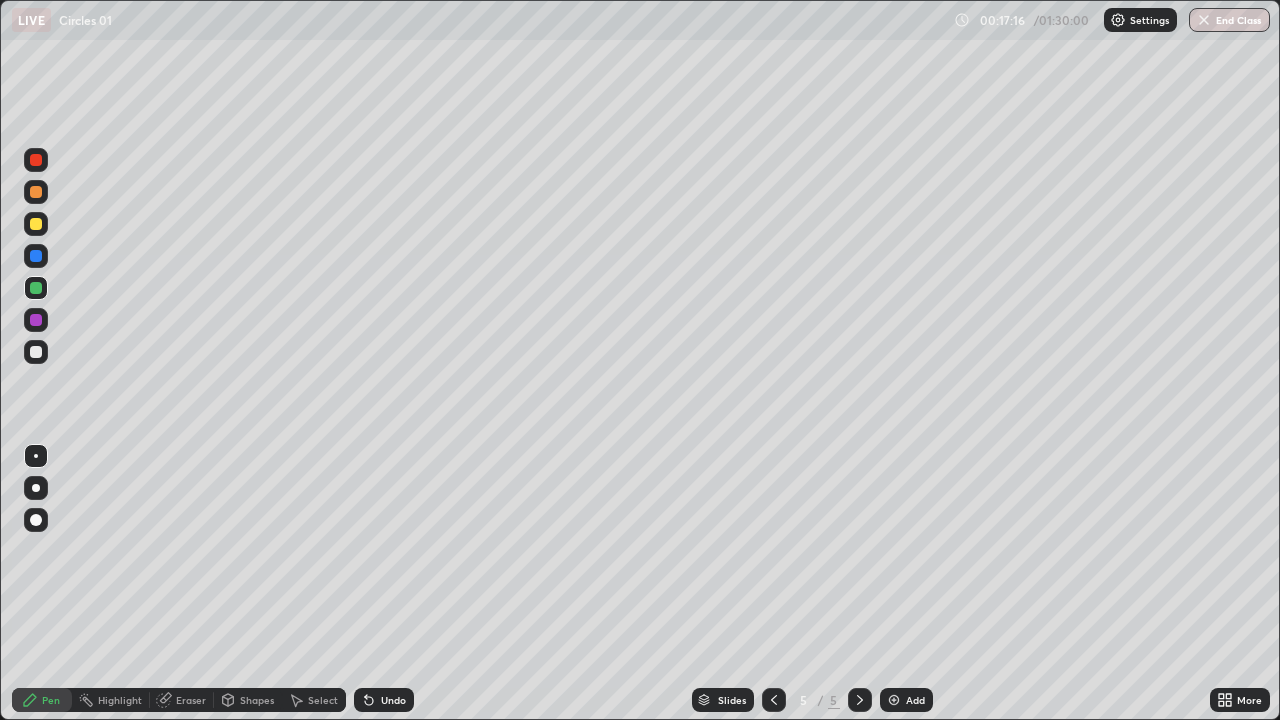 click on "Eraser" at bounding box center [191, 700] 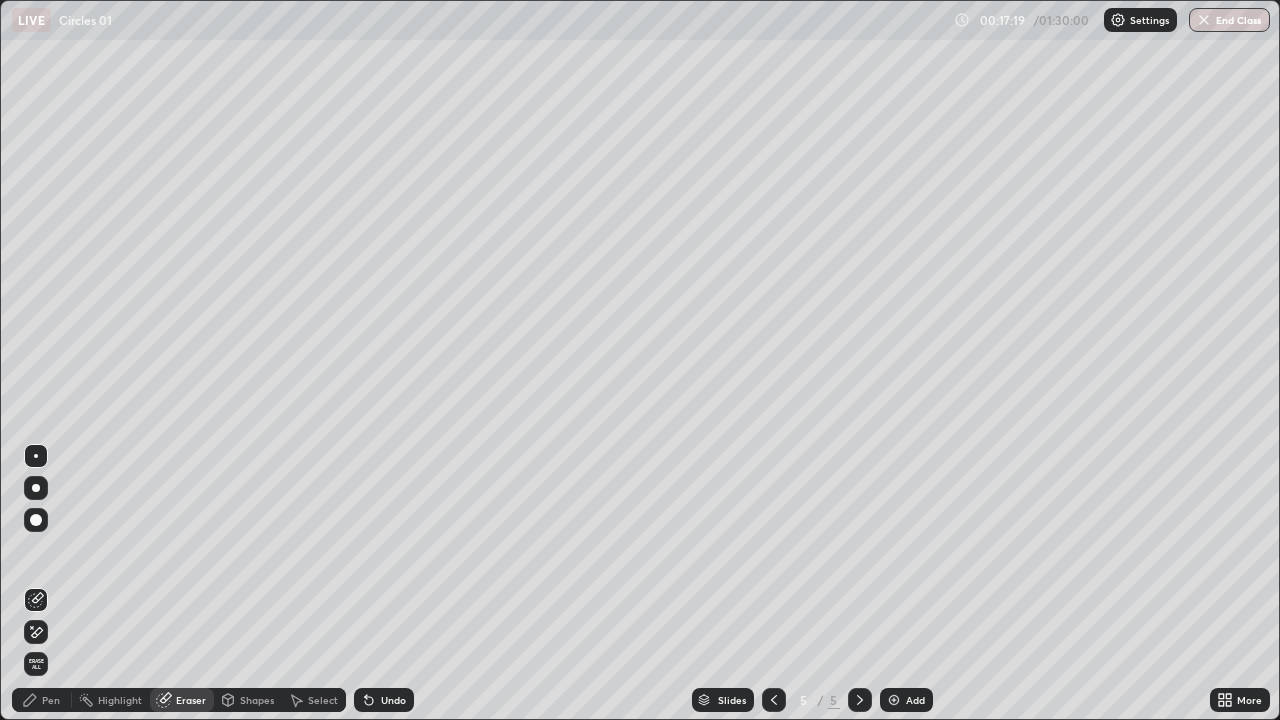 click on "Pen" at bounding box center (42, 700) 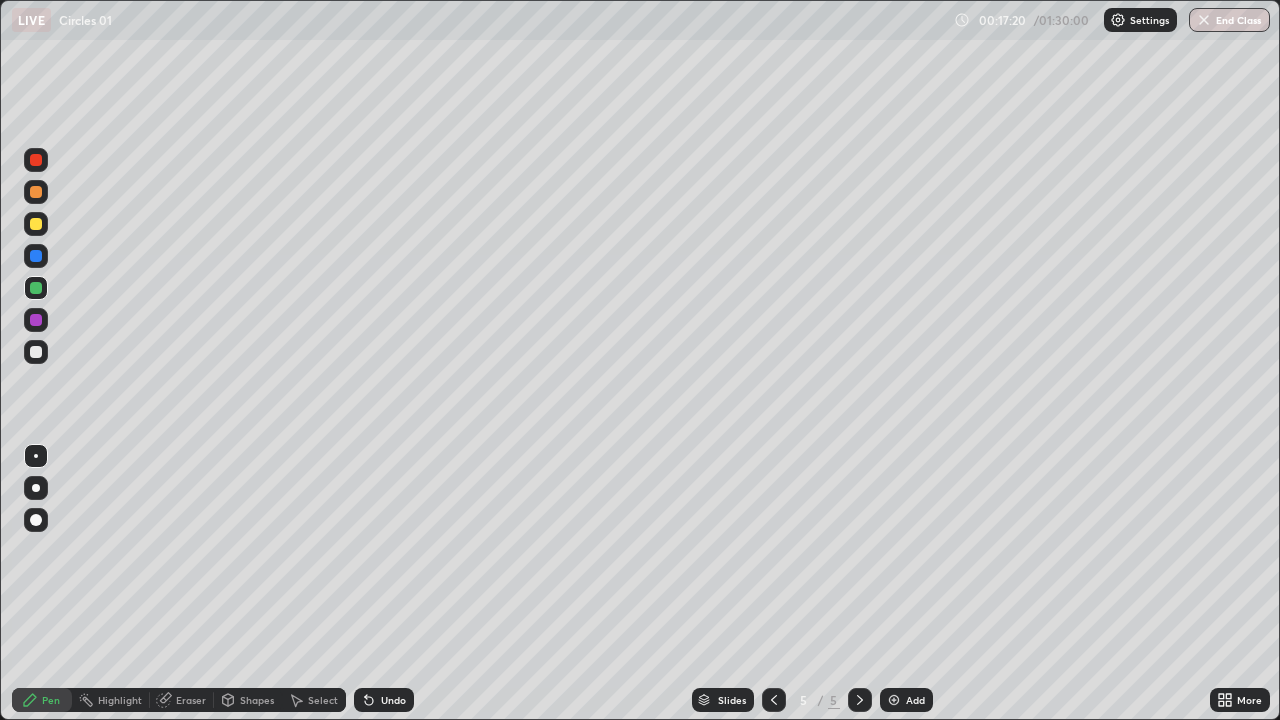 click at bounding box center (36, 224) 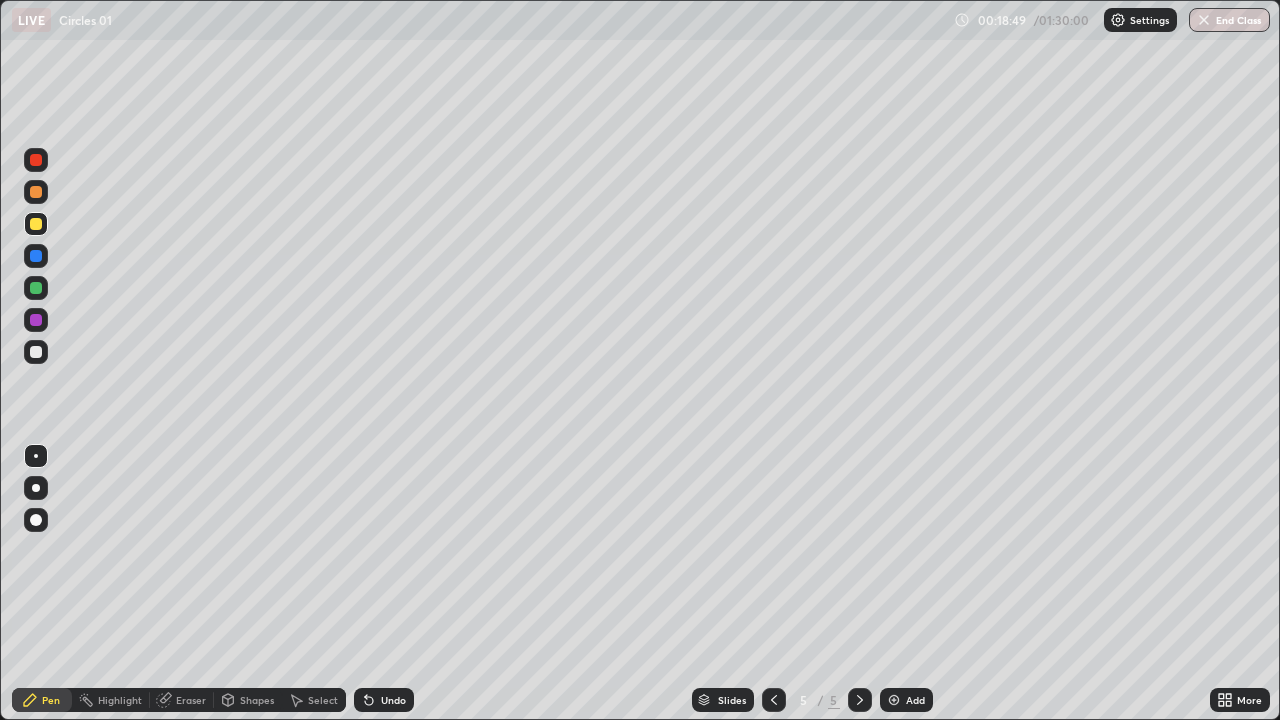 click at bounding box center (36, 352) 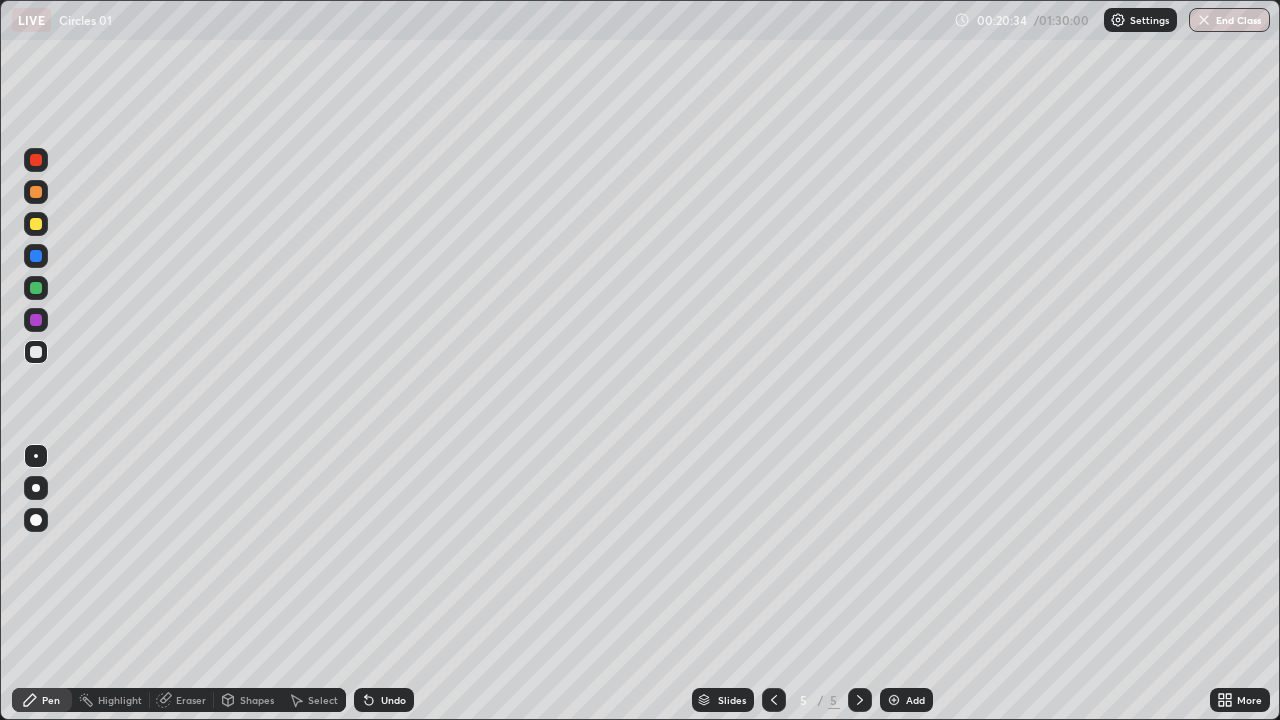 click on "Eraser" at bounding box center [191, 700] 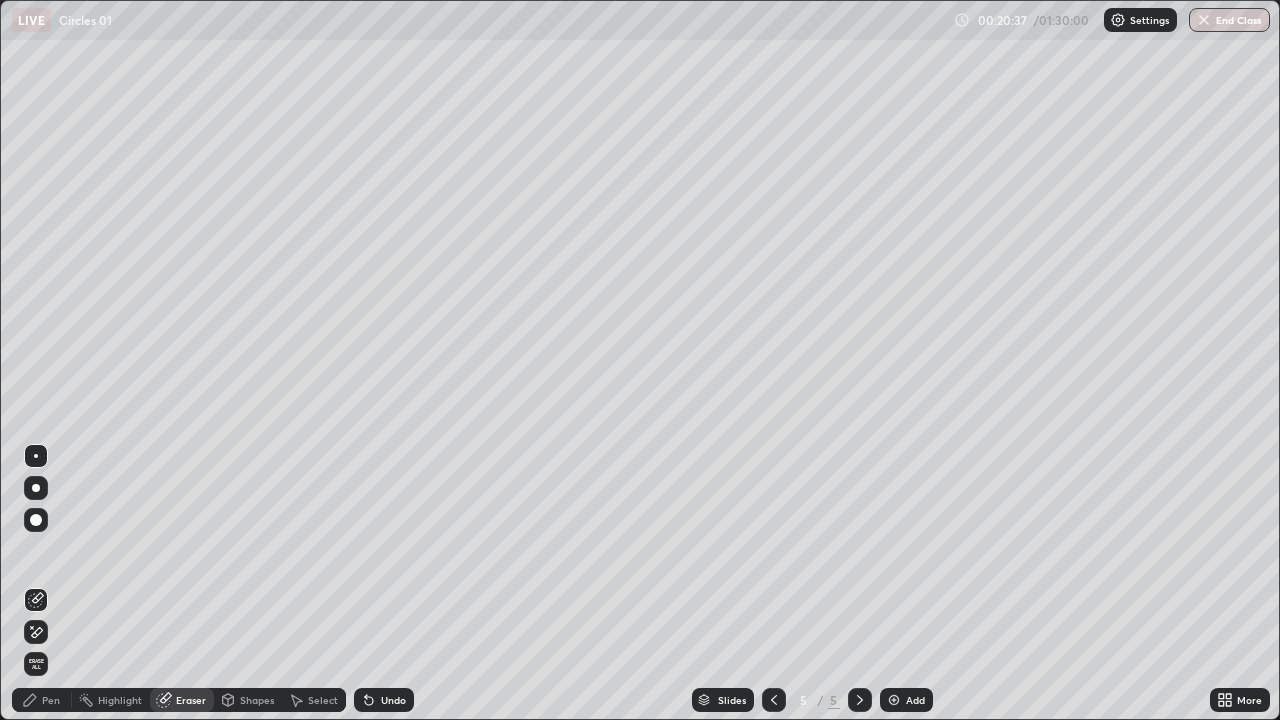click on "Pen" at bounding box center (51, 700) 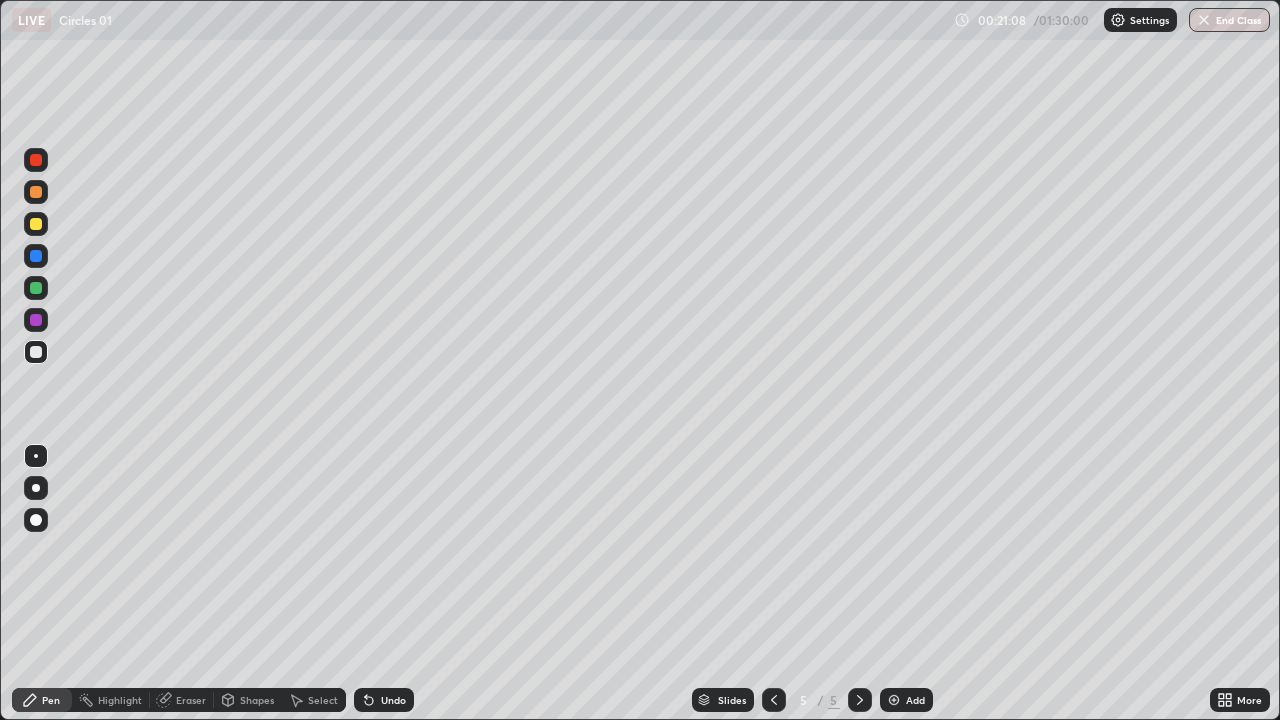 click on "Undo" at bounding box center [393, 700] 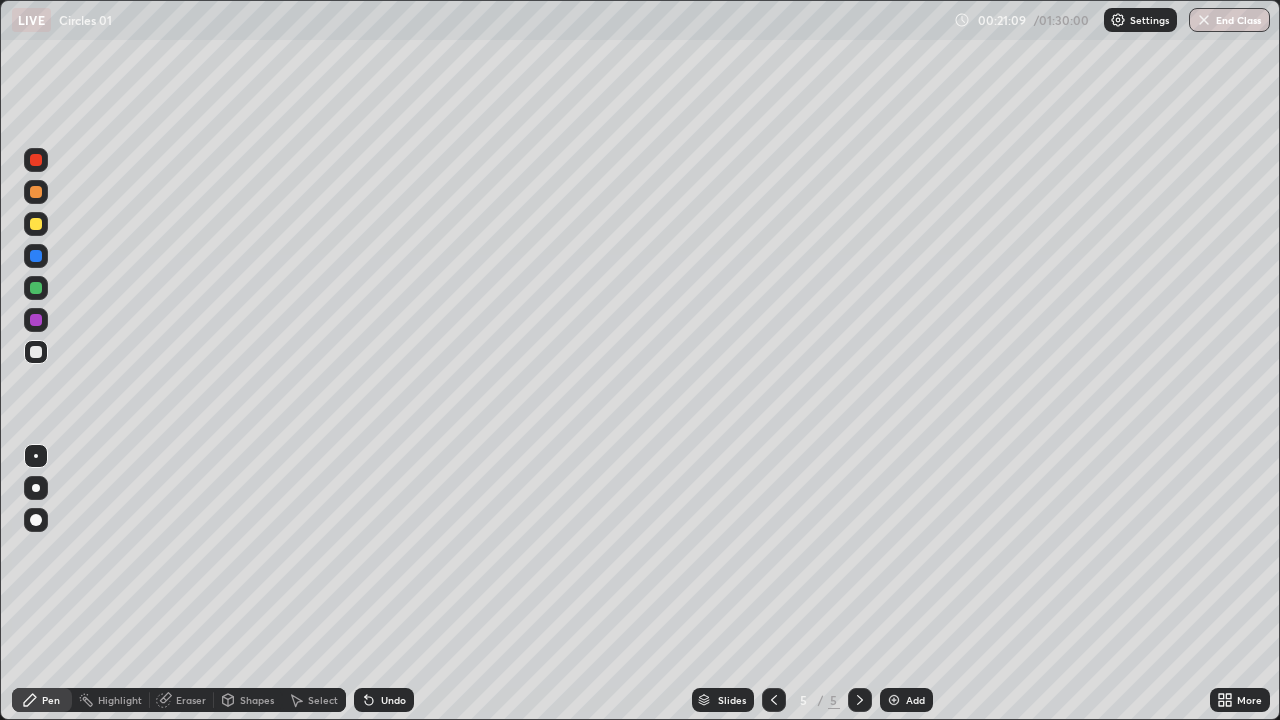 click on "Undo" at bounding box center (393, 700) 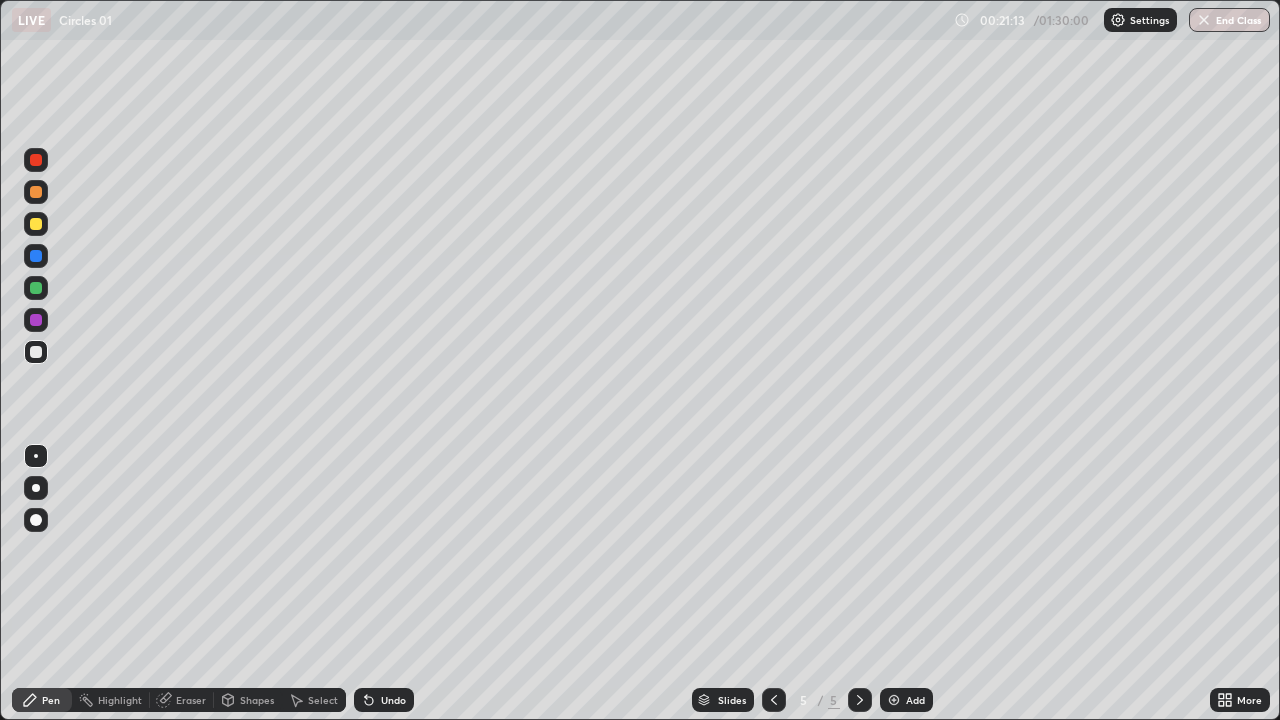 click on "Eraser" at bounding box center (191, 700) 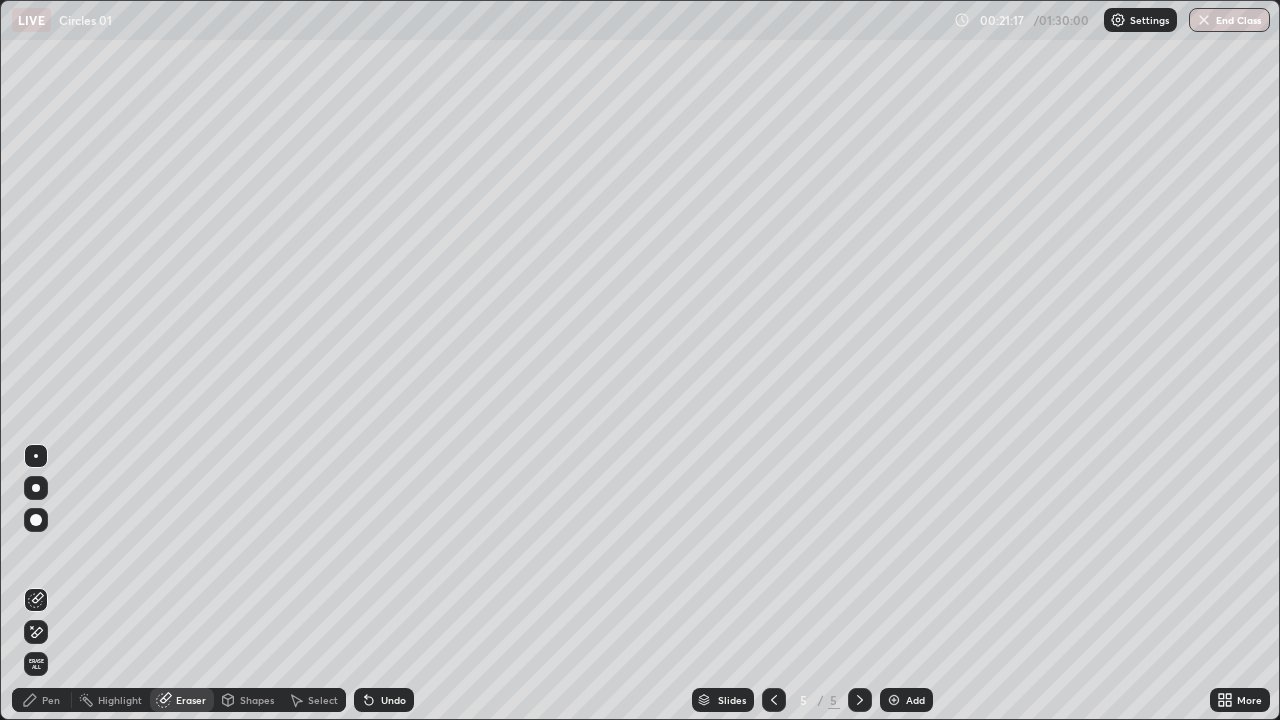 click on "Pen" at bounding box center [51, 700] 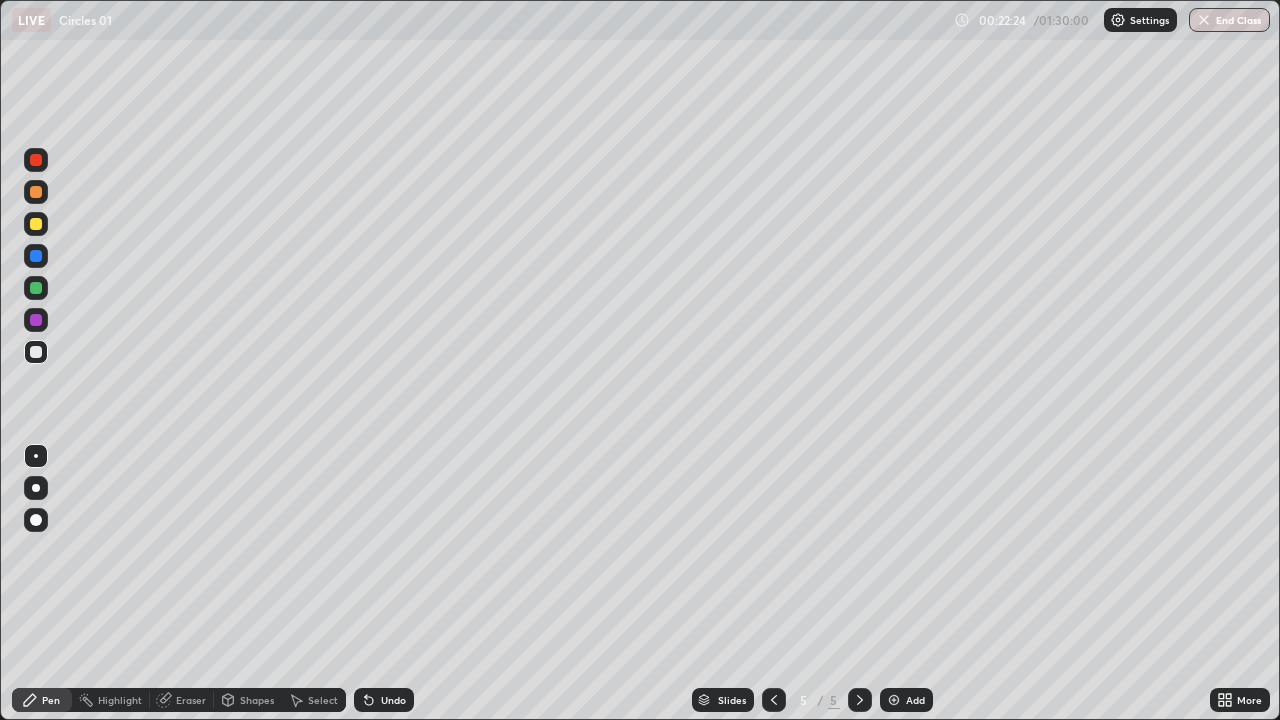 click on "Eraser" at bounding box center [182, 700] 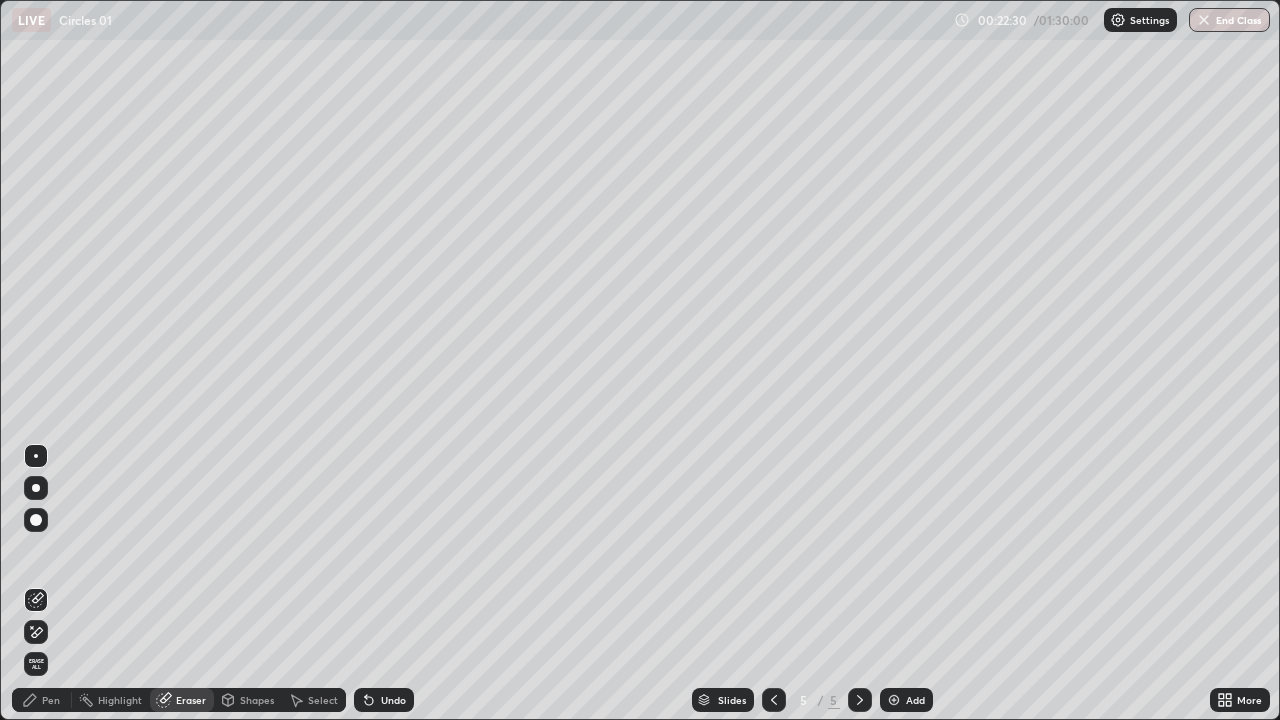 click on "Pen" at bounding box center [51, 700] 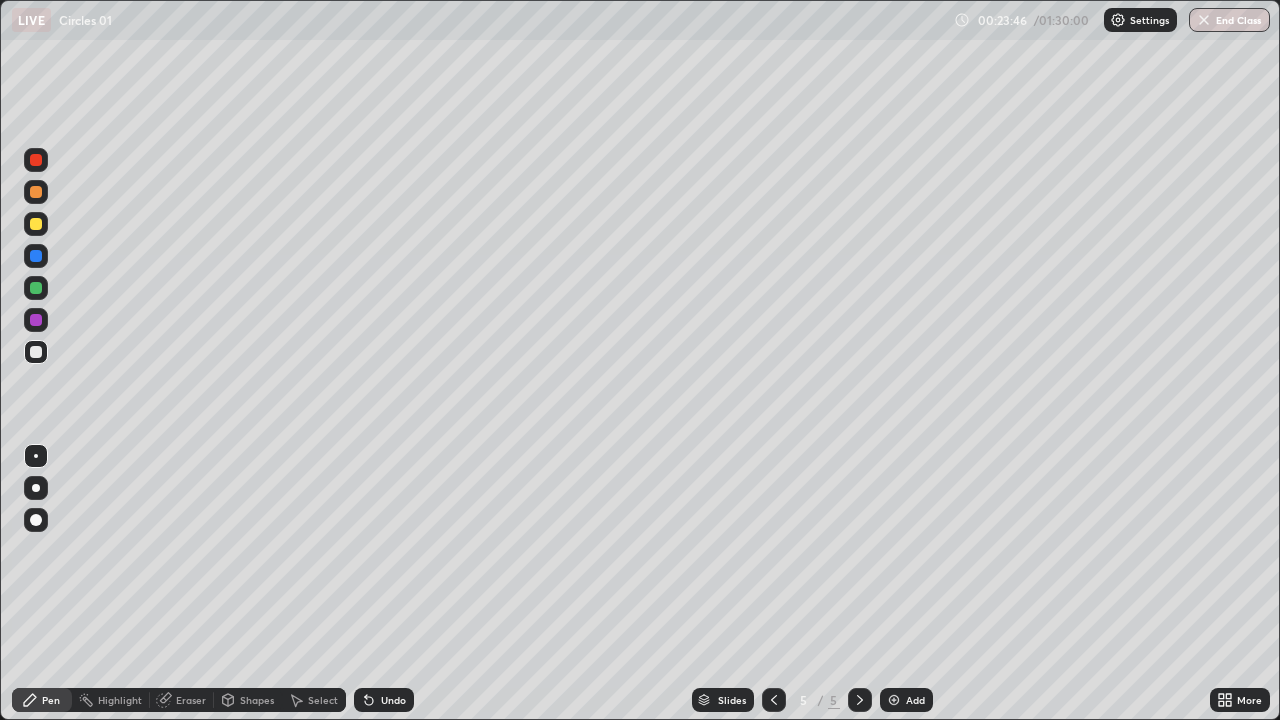 click on "Undo" at bounding box center (393, 700) 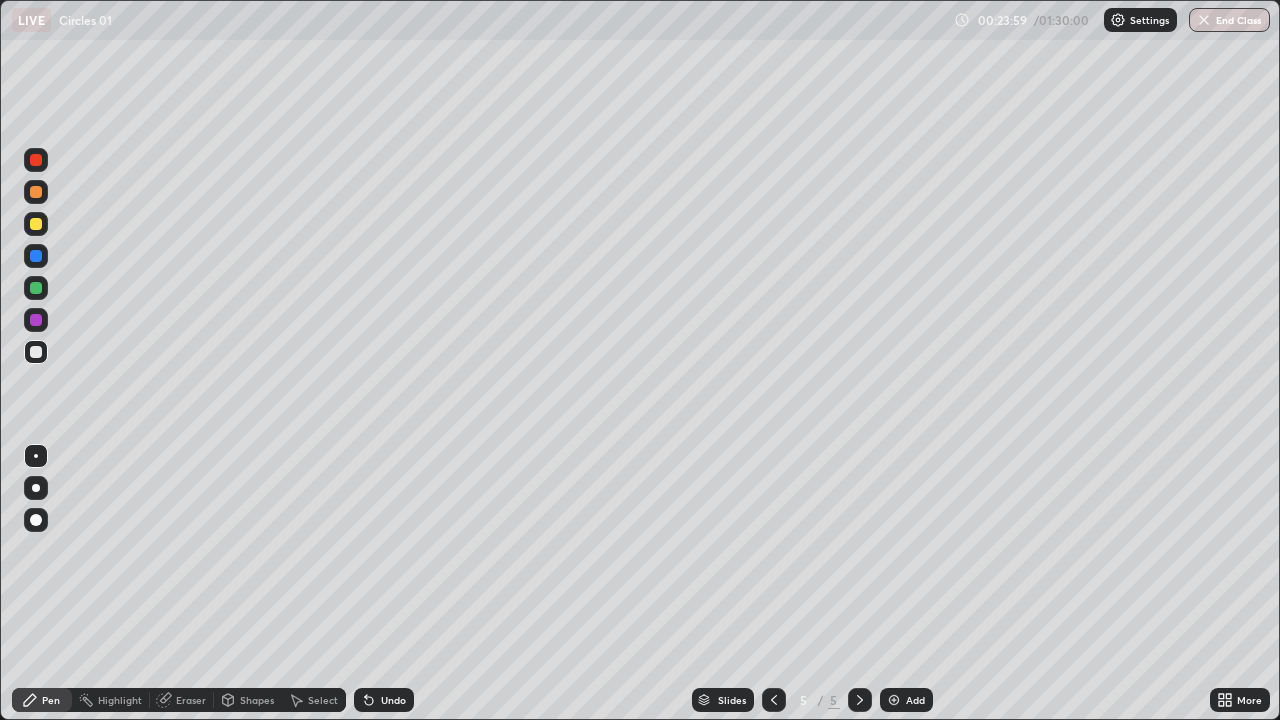 click on "Eraser" at bounding box center (182, 700) 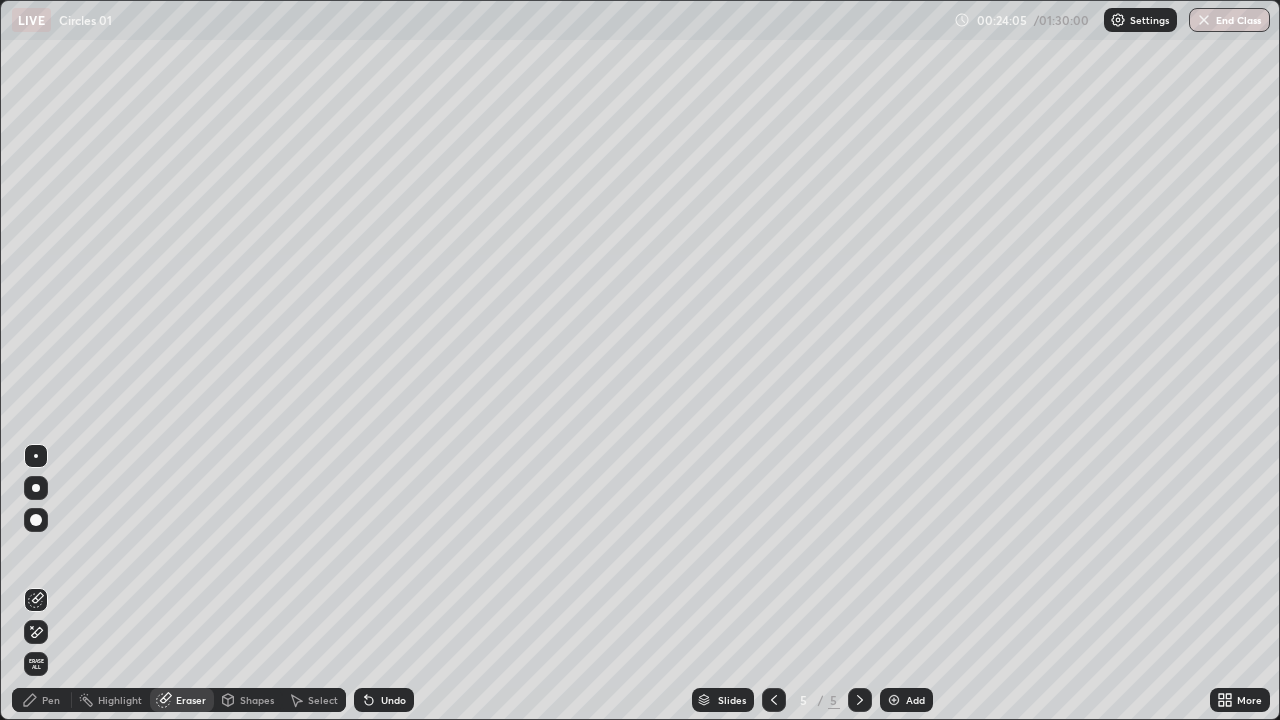 click on "Pen" at bounding box center [51, 700] 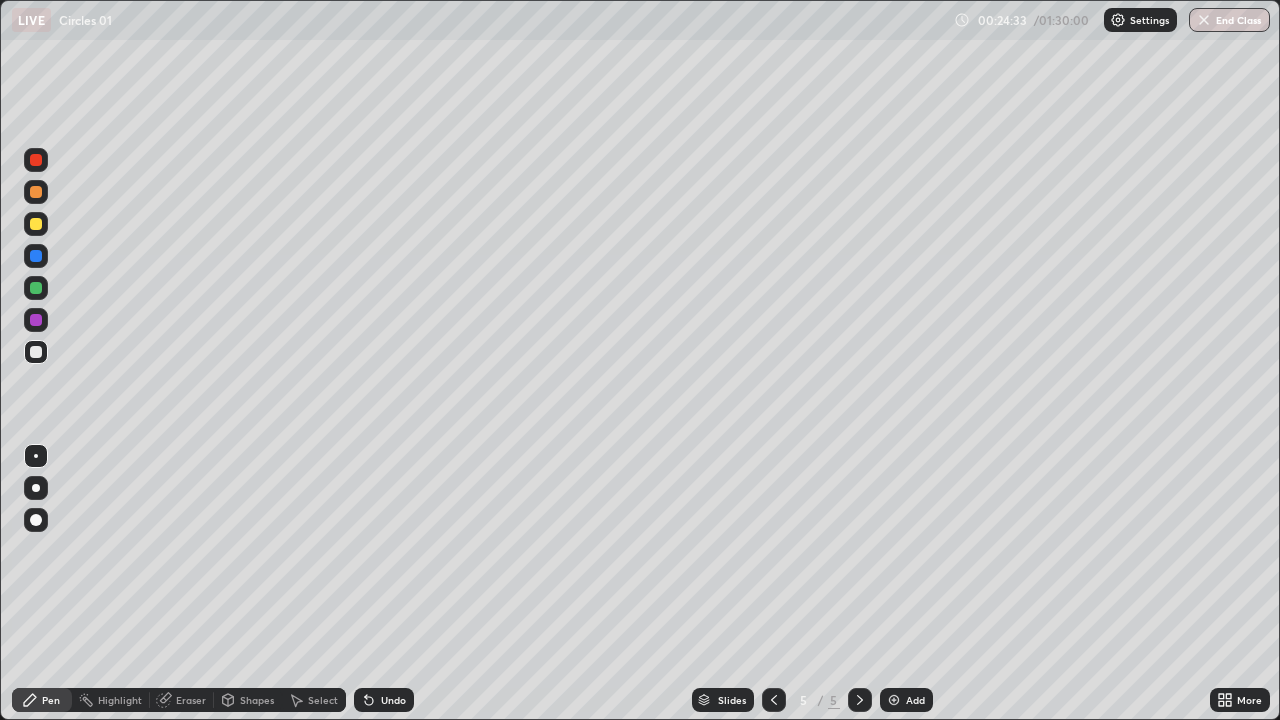 click on "Undo" at bounding box center [384, 700] 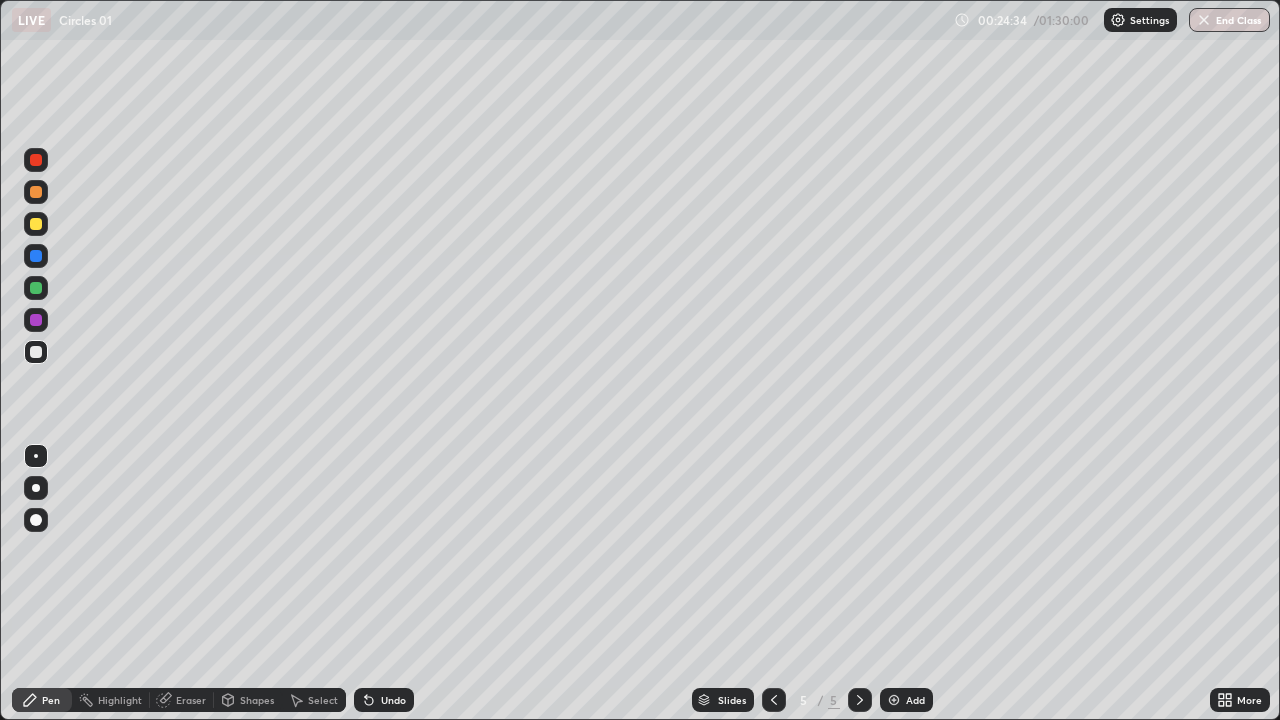 click on "Undo" at bounding box center [384, 700] 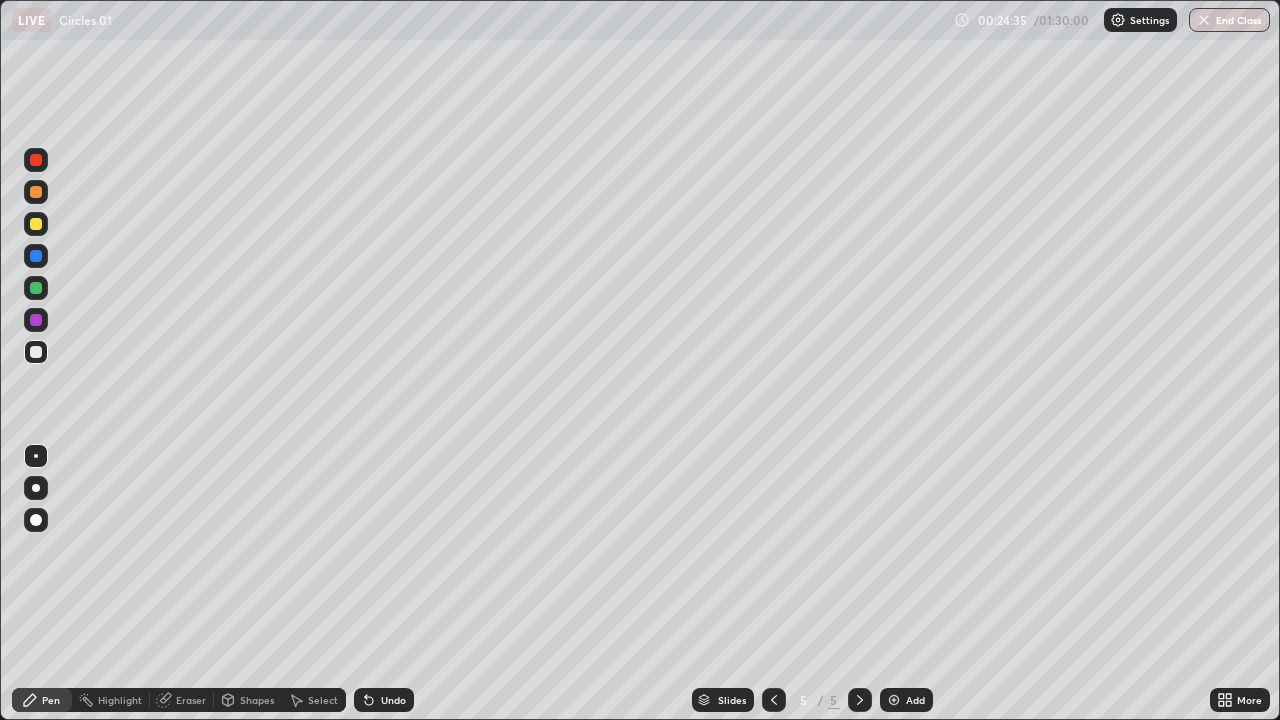 click on "Undo" at bounding box center (393, 700) 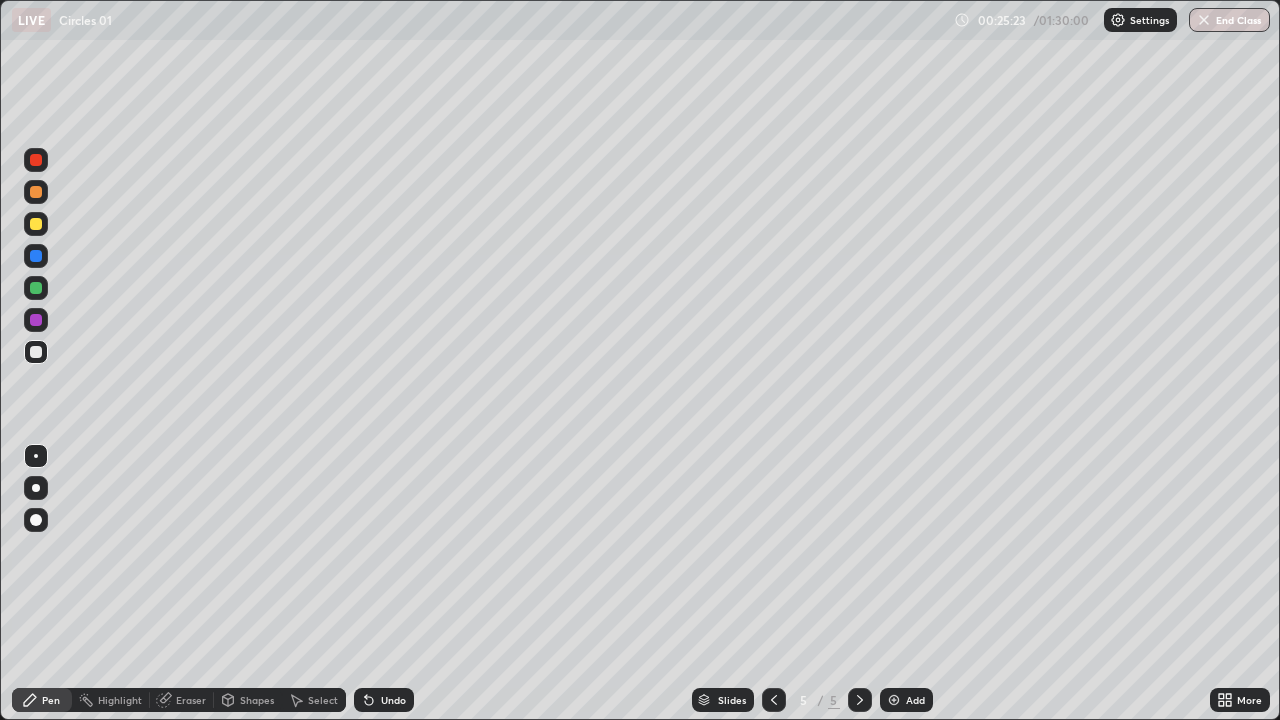 click on "Slides 5 / 5 Add" at bounding box center (812, 700) 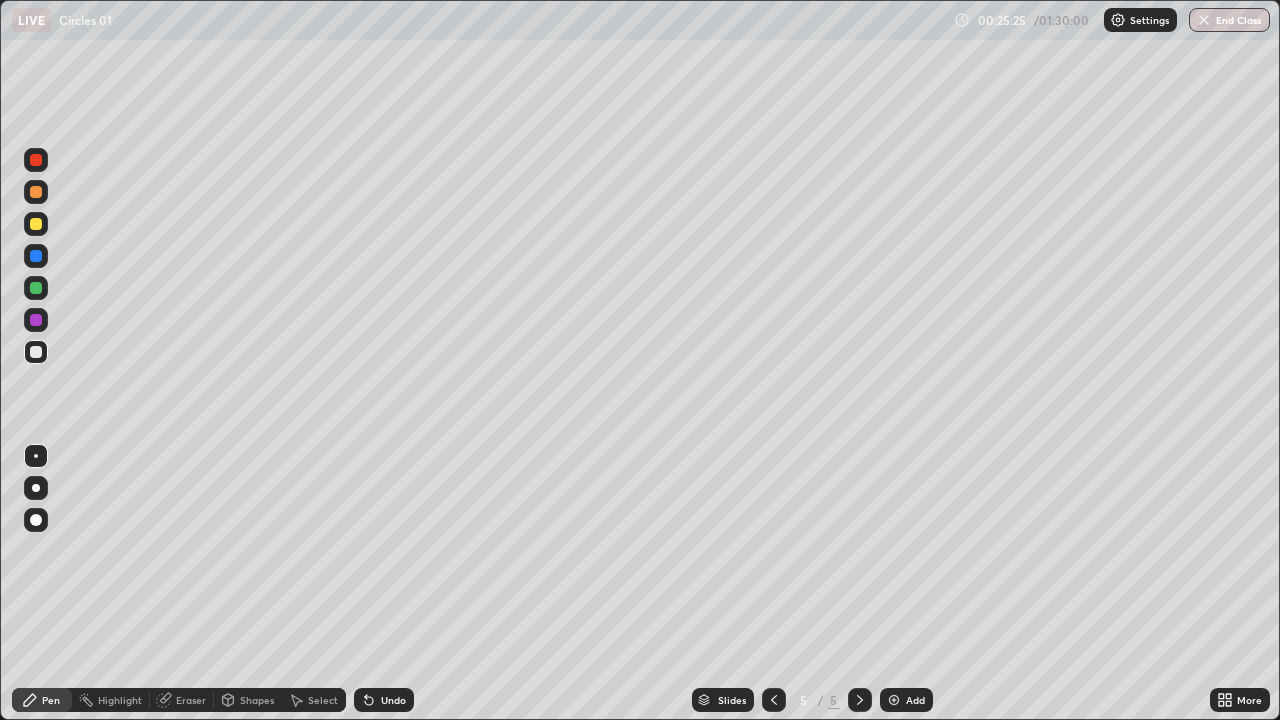 click on "Slides 5 / 5 Add" at bounding box center [812, 700] 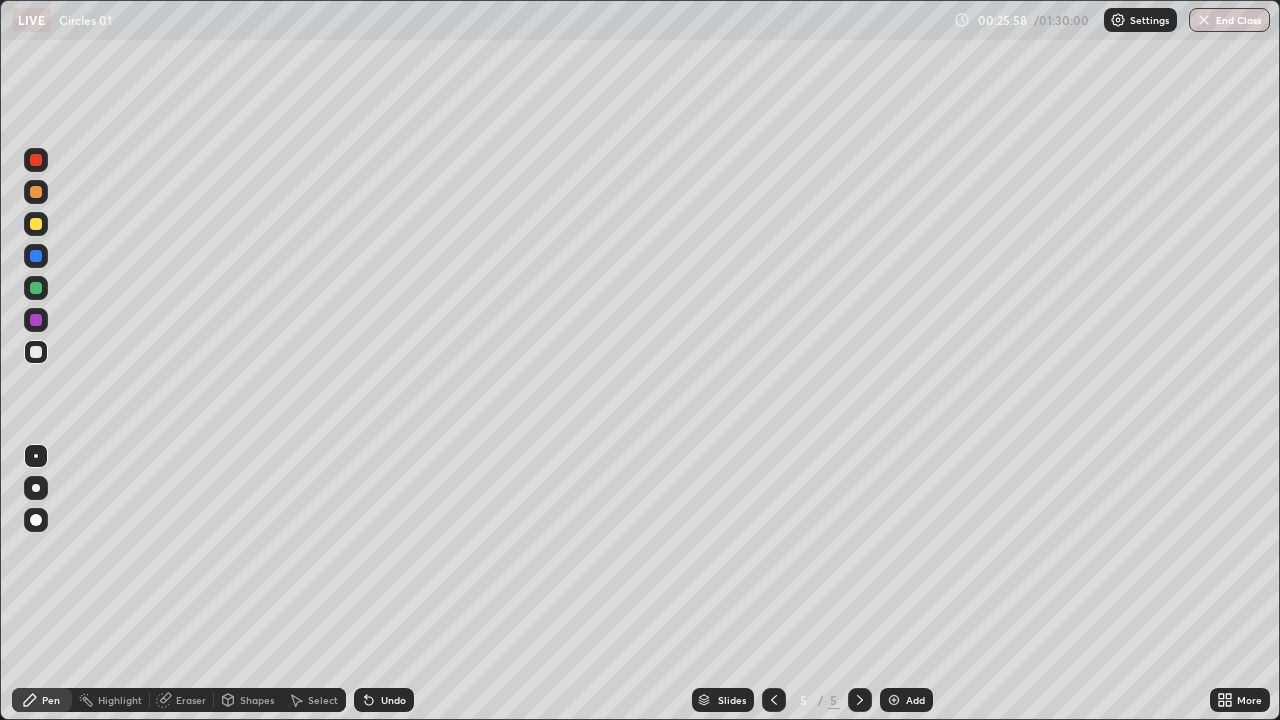 click at bounding box center (36, 288) 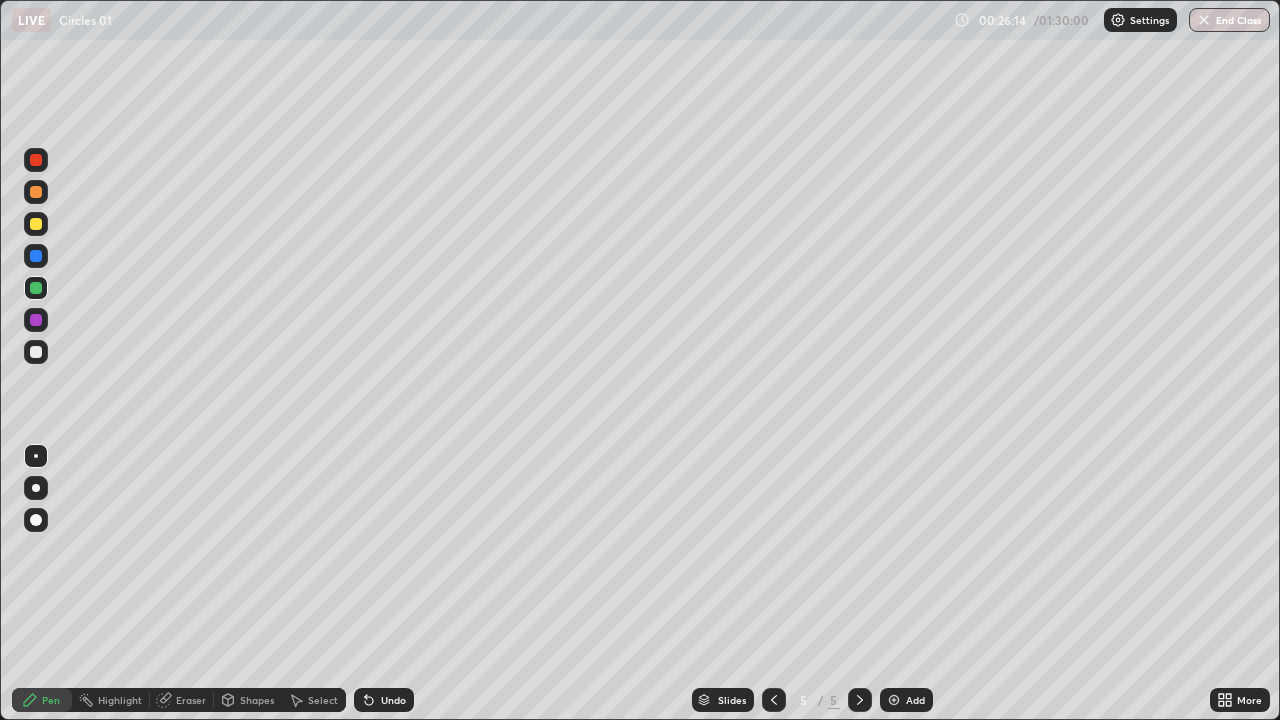 click on "Undo" at bounding box center (393, 700) 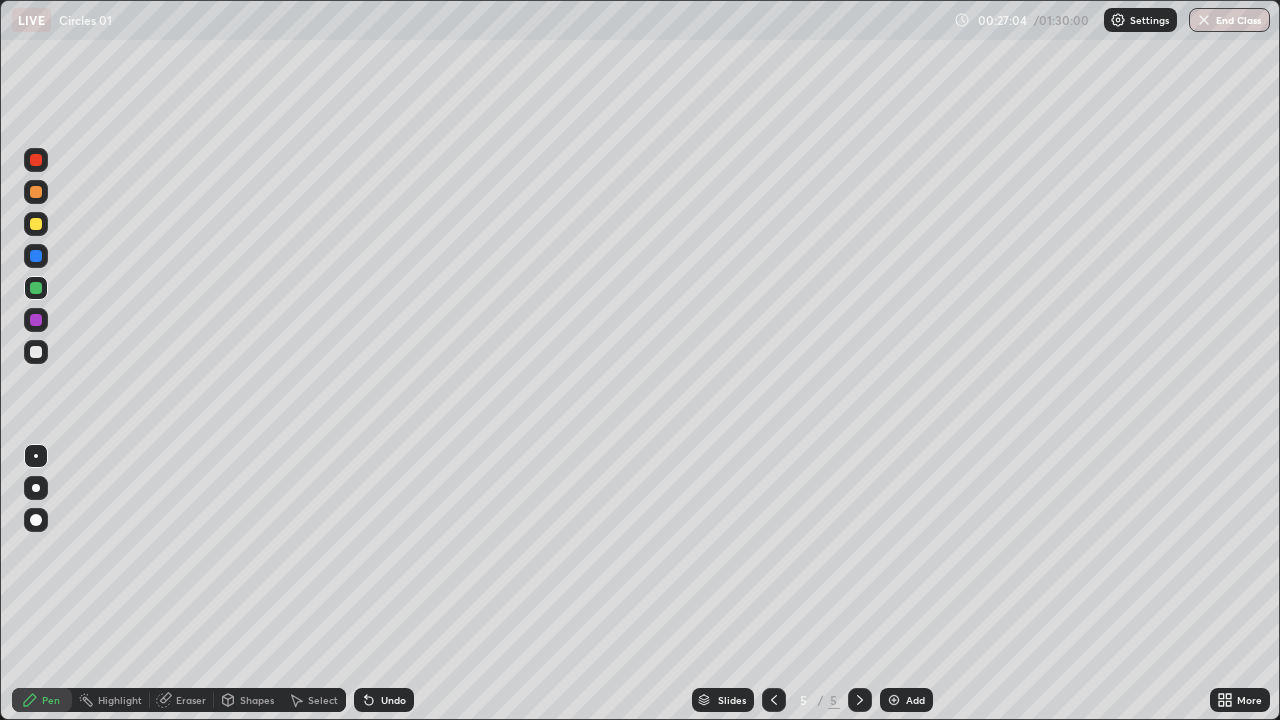click at bounding box center (36, 320) 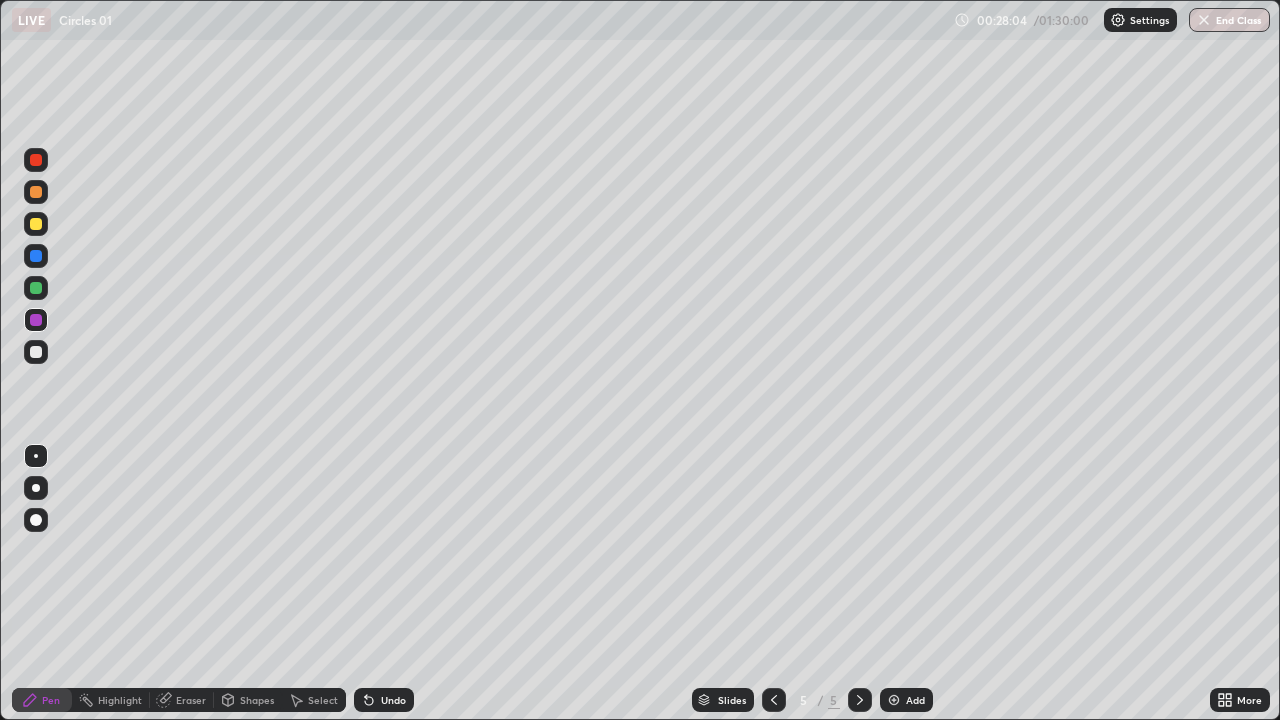 click at bounding box center (36, 256) 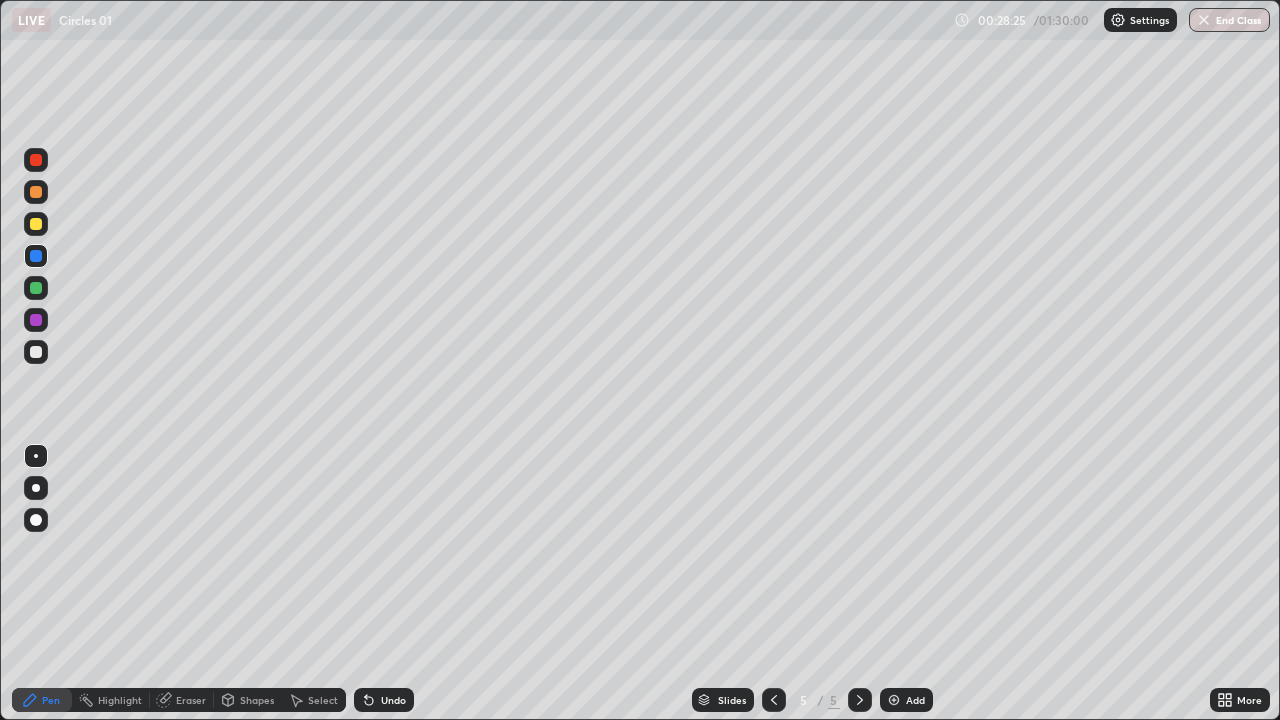 click on "Add" at bounding box center (906, 700) 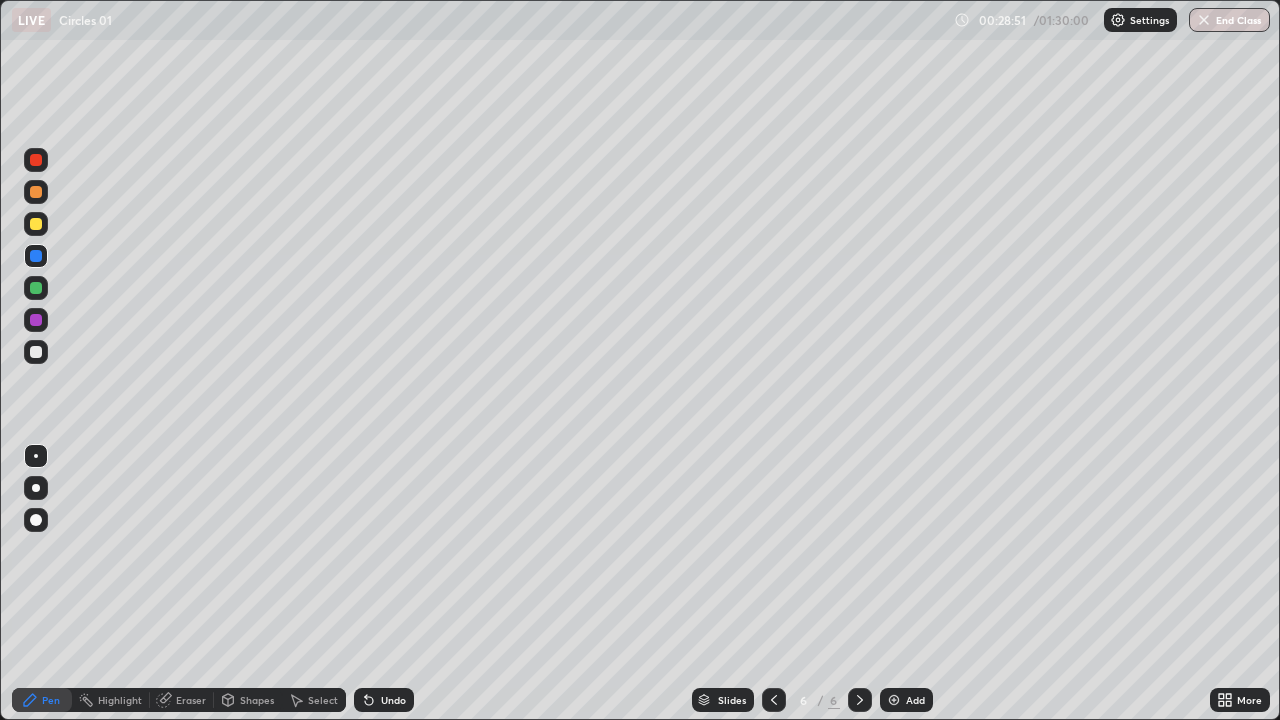 click 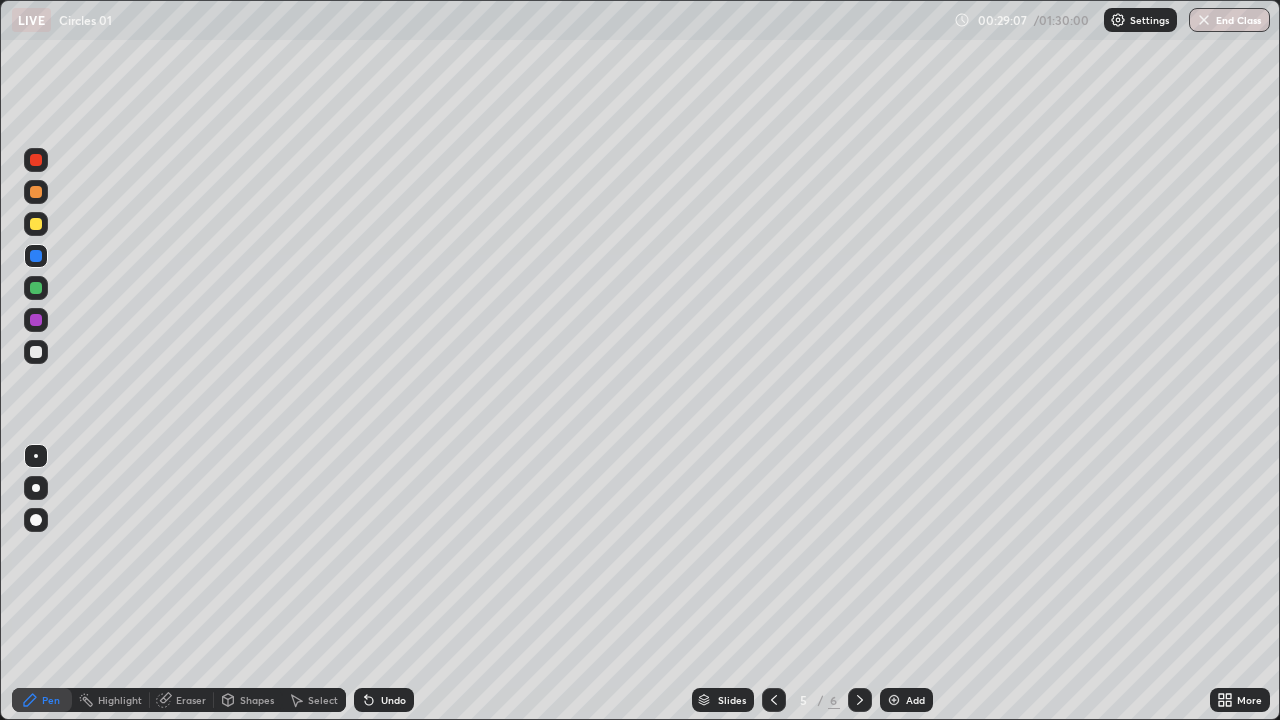 click at bounding box center (36, 160) 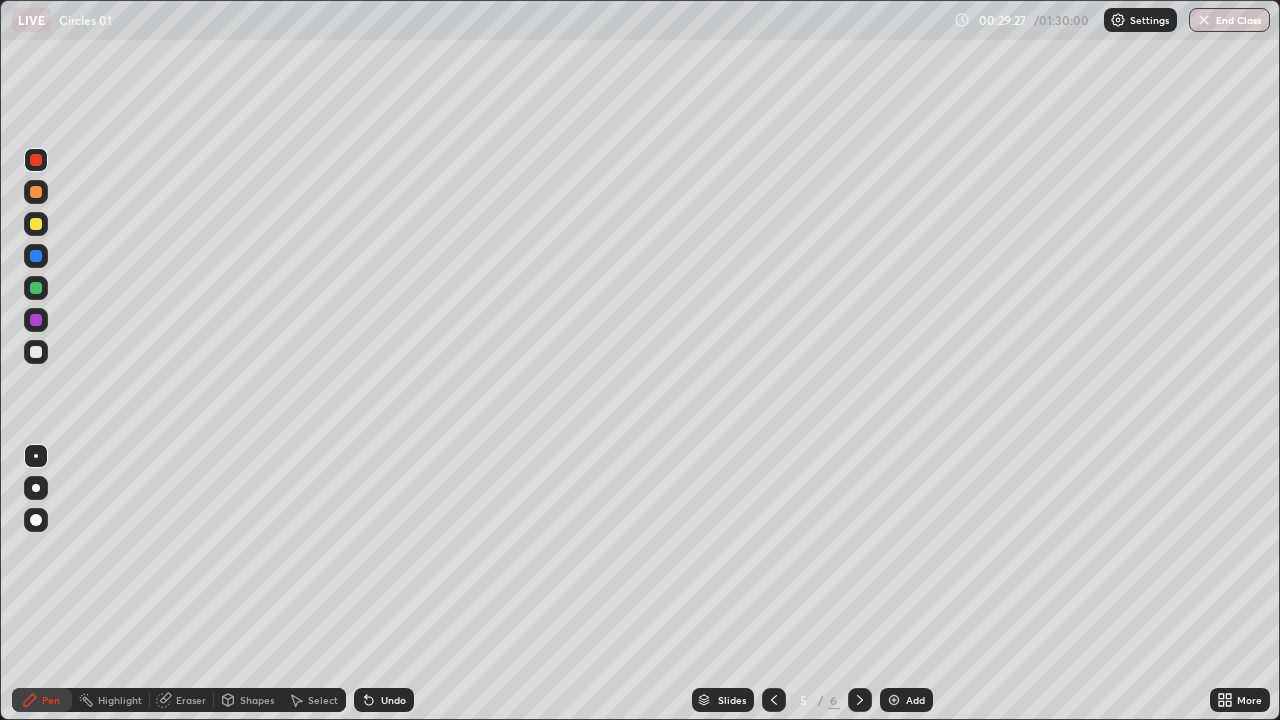 click 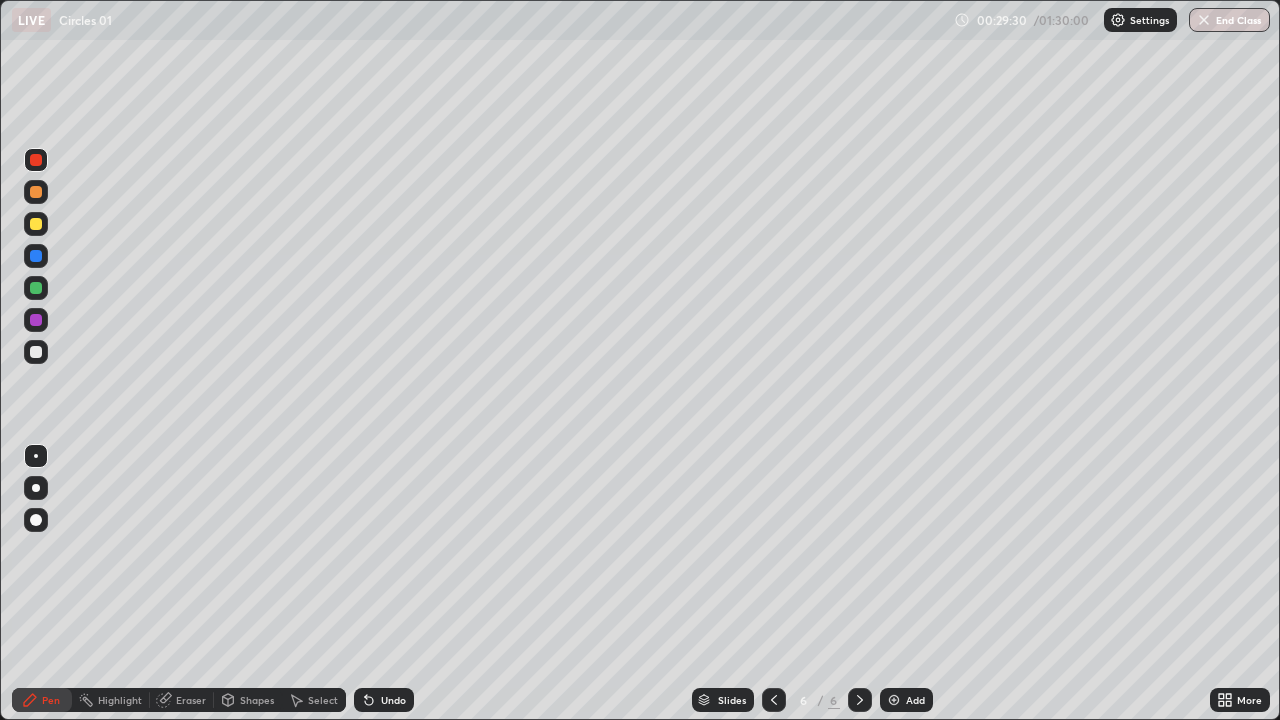 click at bounding box center (36, 224) 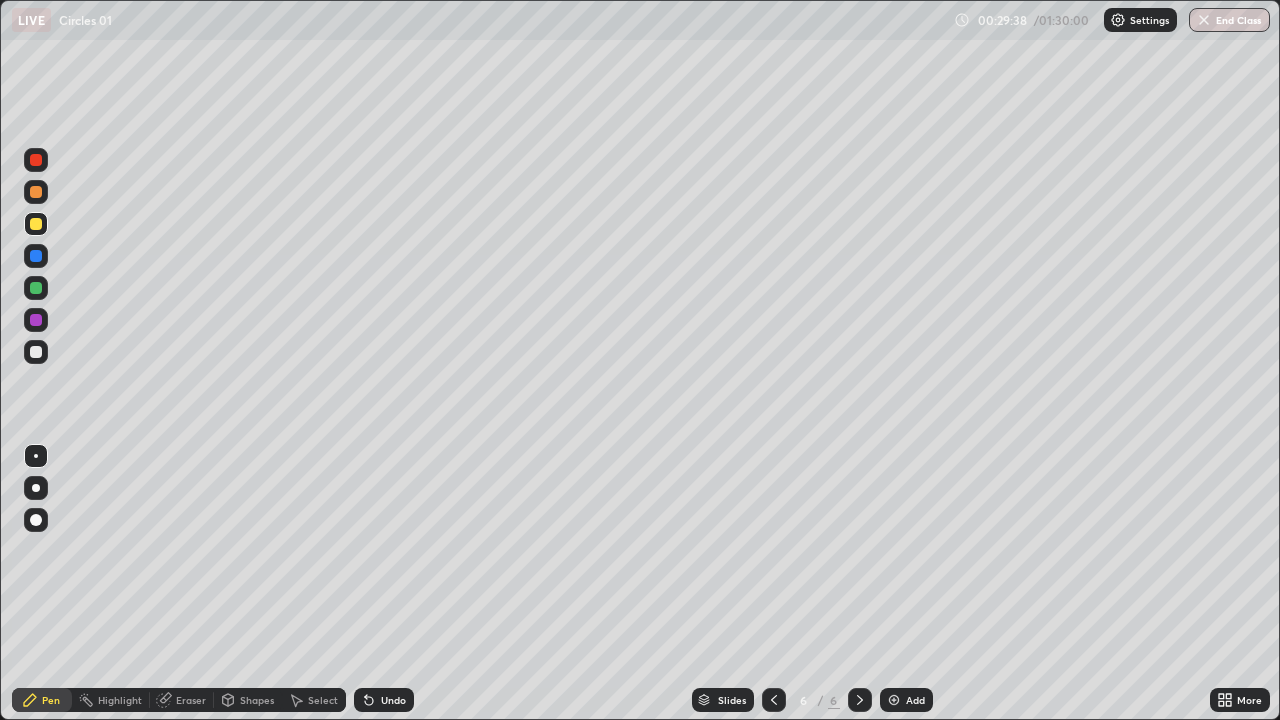 click on "Eraser" at bounding box center (191, 700) 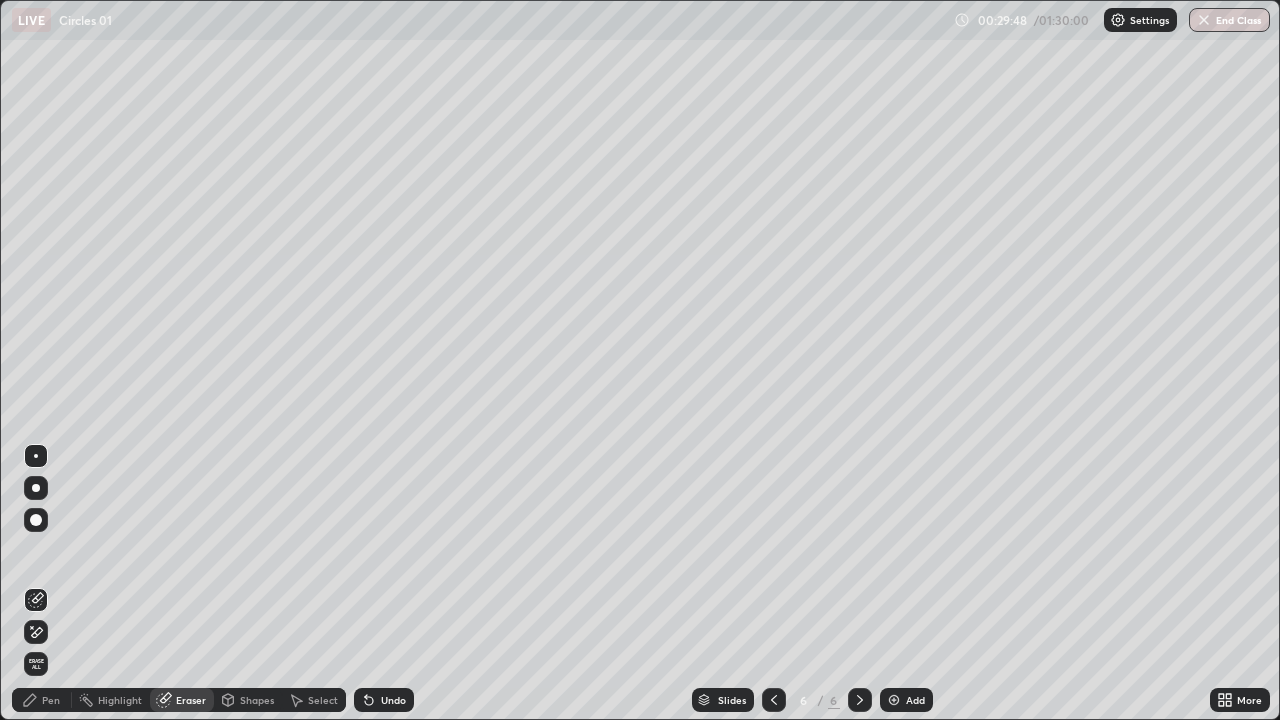 click on "Pen" at bounding box center [51, 700] 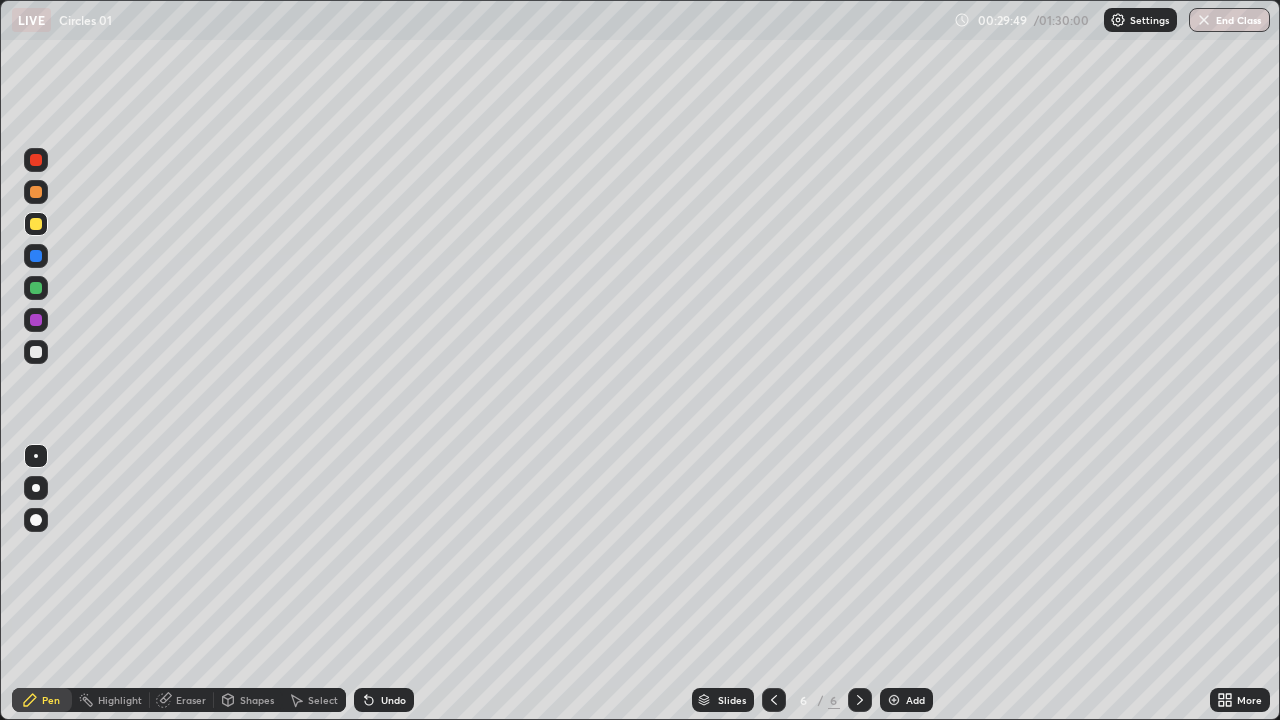 click at bounding box center (36, 288) 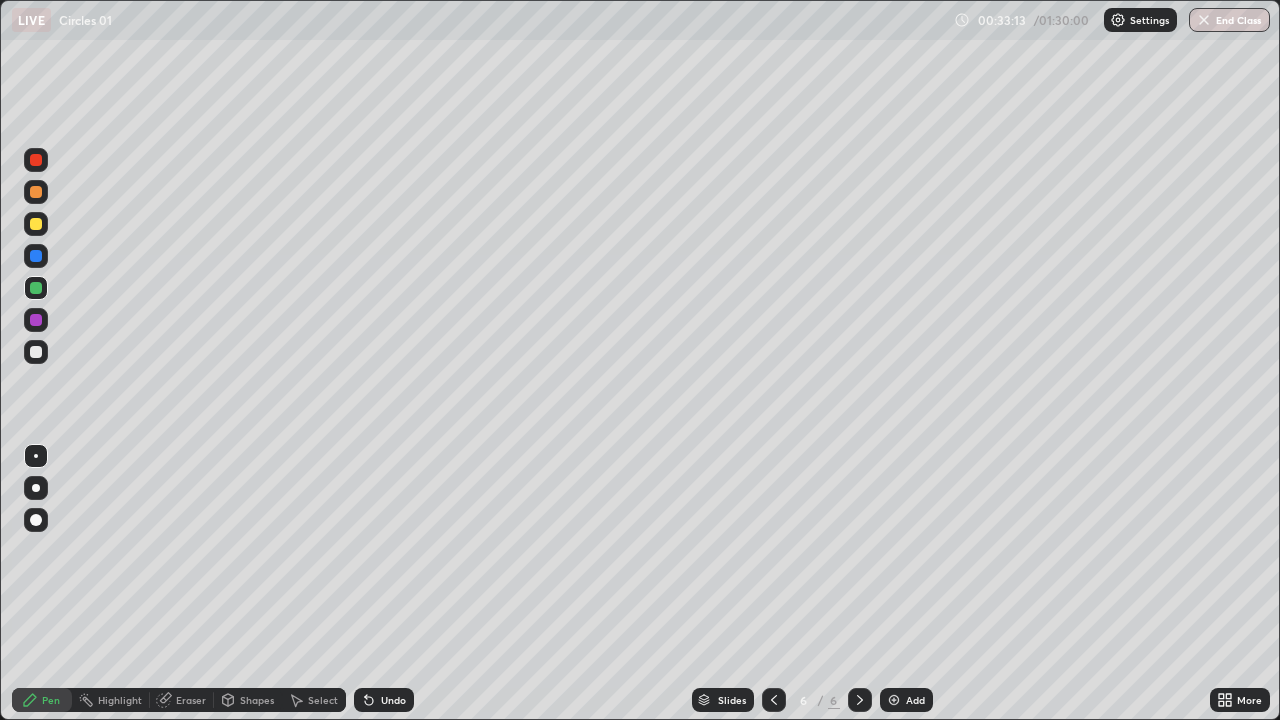 click on "Undo" at bounding box center (384, 700) 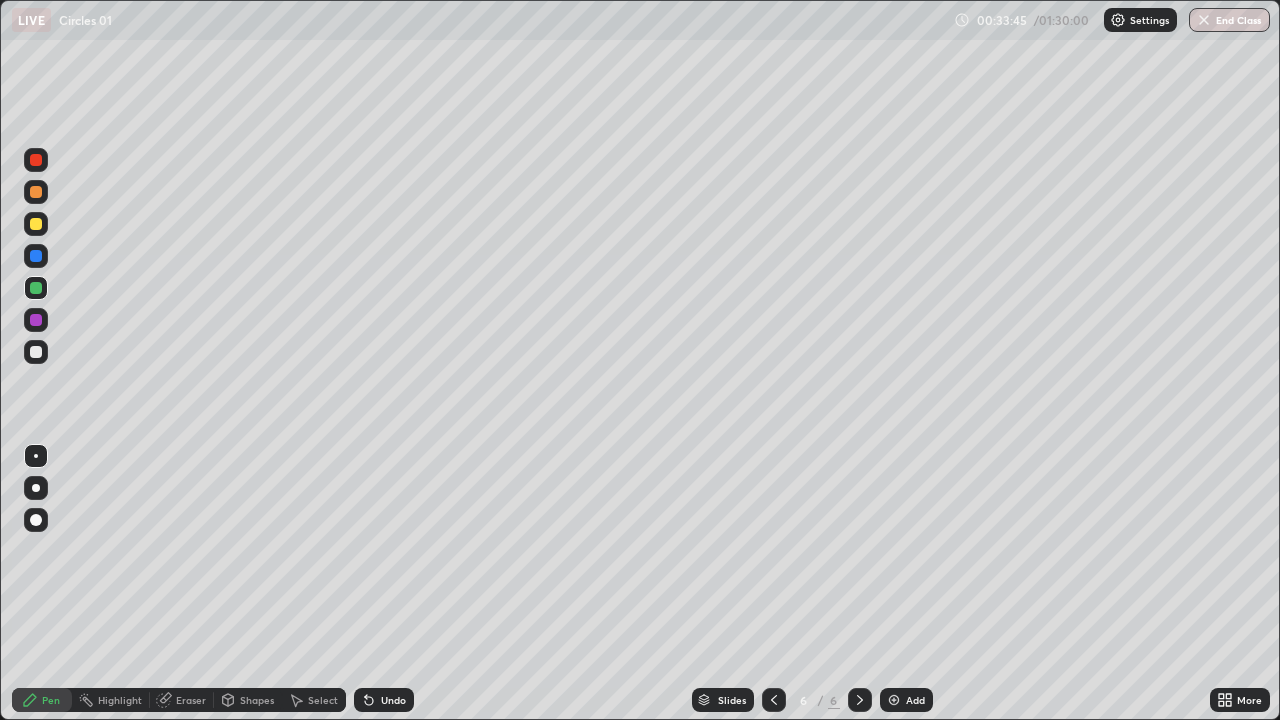 click at bounding box center (36, 320) 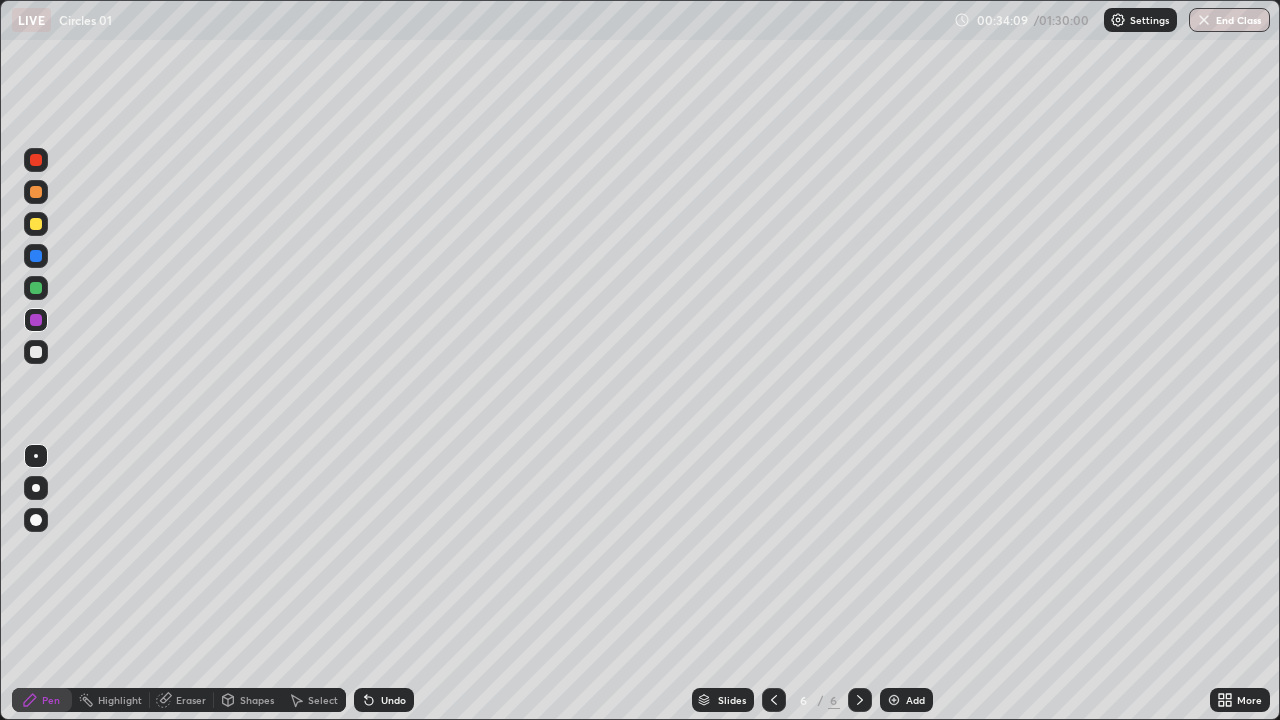 click at bounding box center [36, 224] 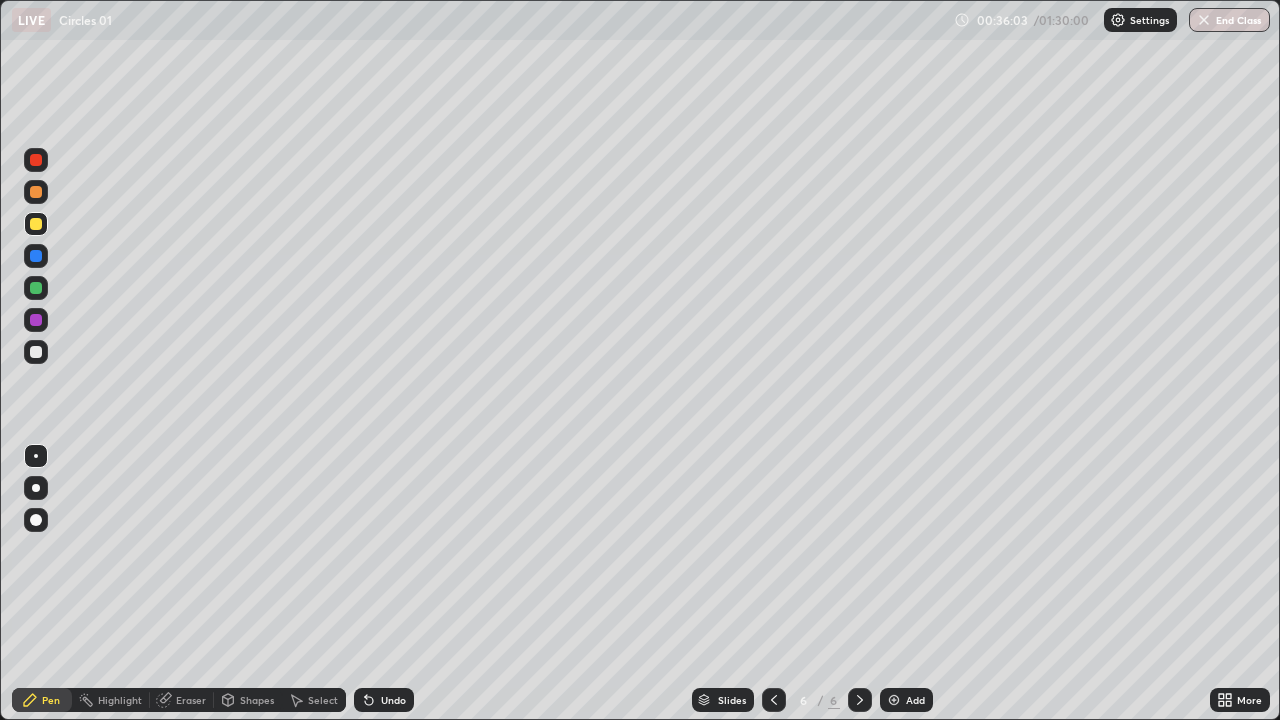 click on "Add" at bounding box center [915, 700] 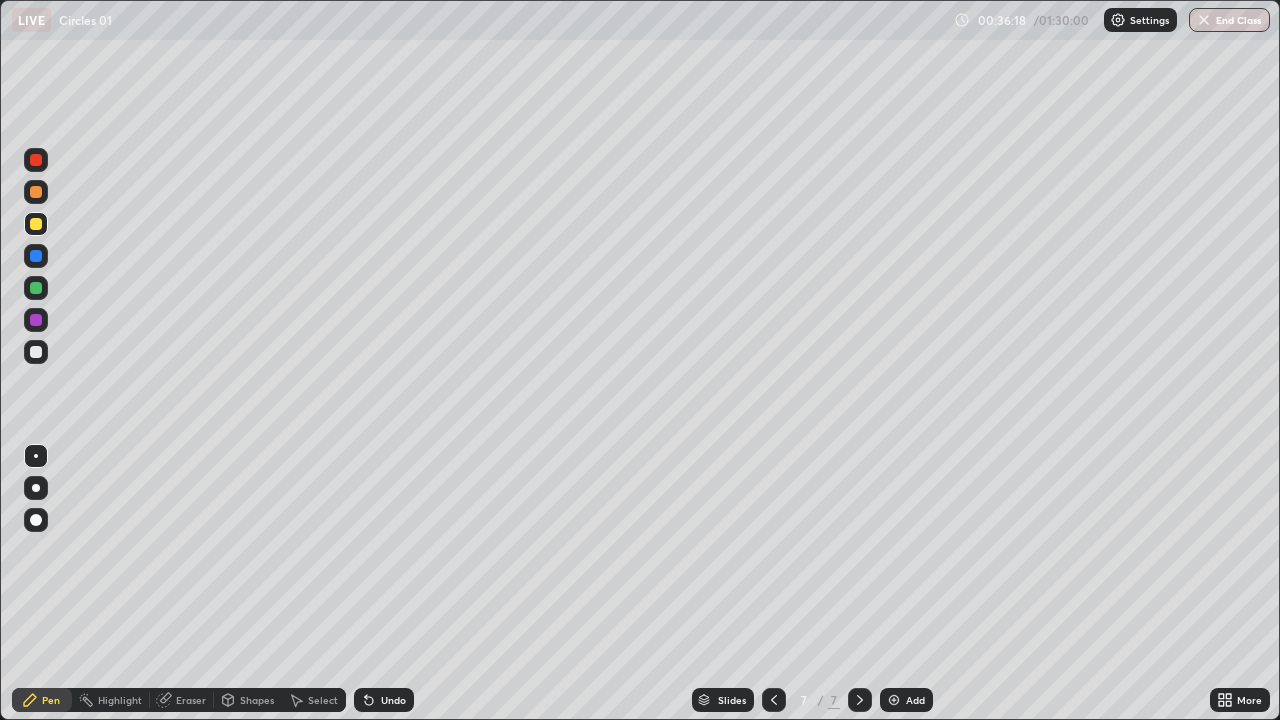 click at bounding box center [36, 288] 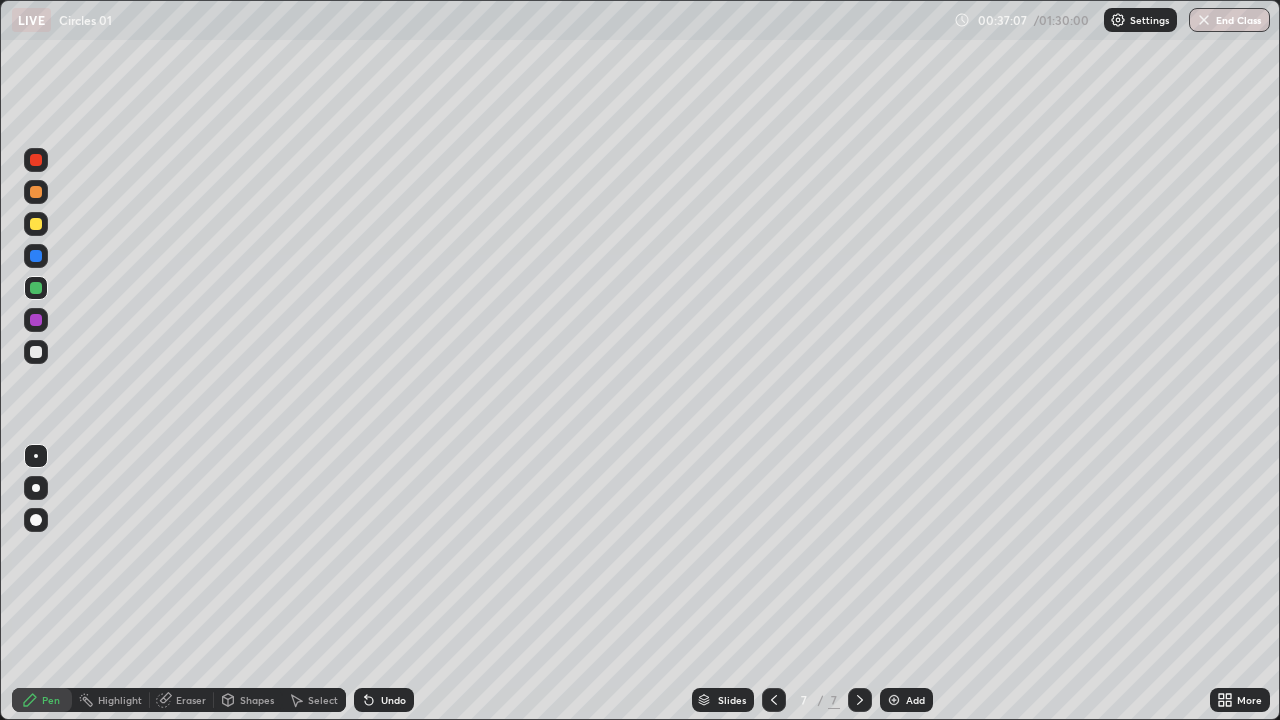 click at bounding box center [36, 224] 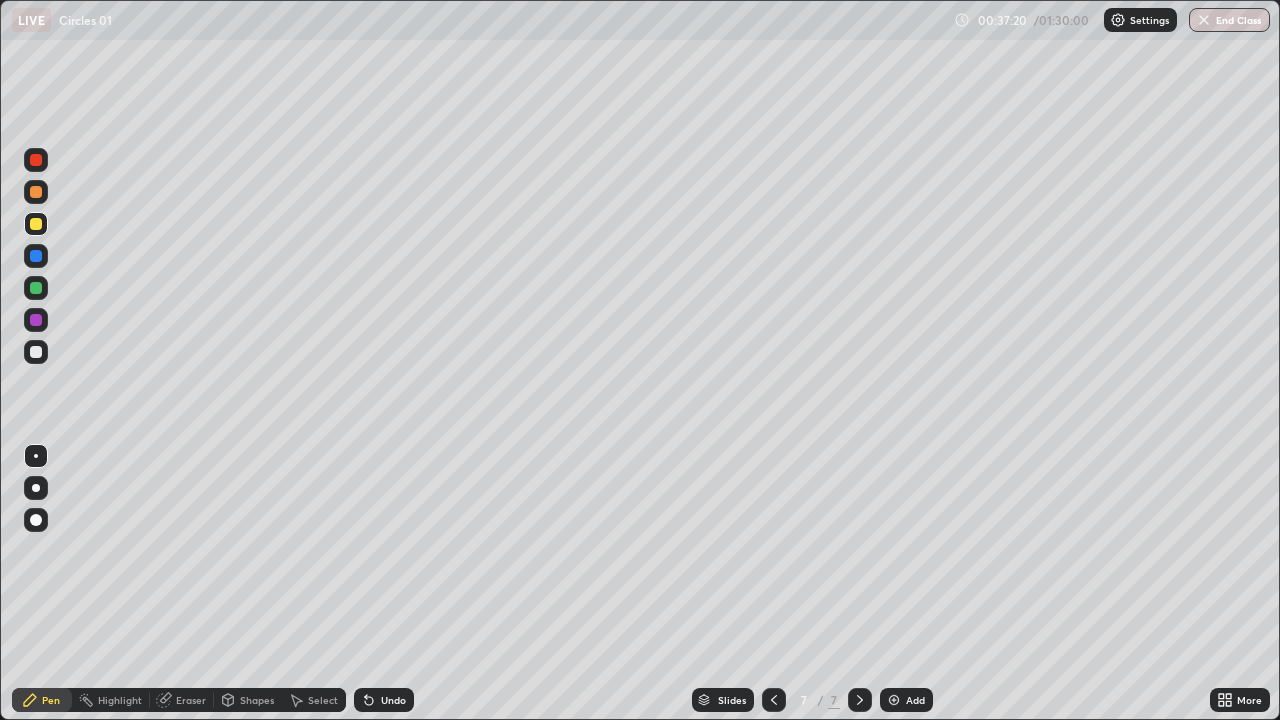 click at bounding box center (36, 288) 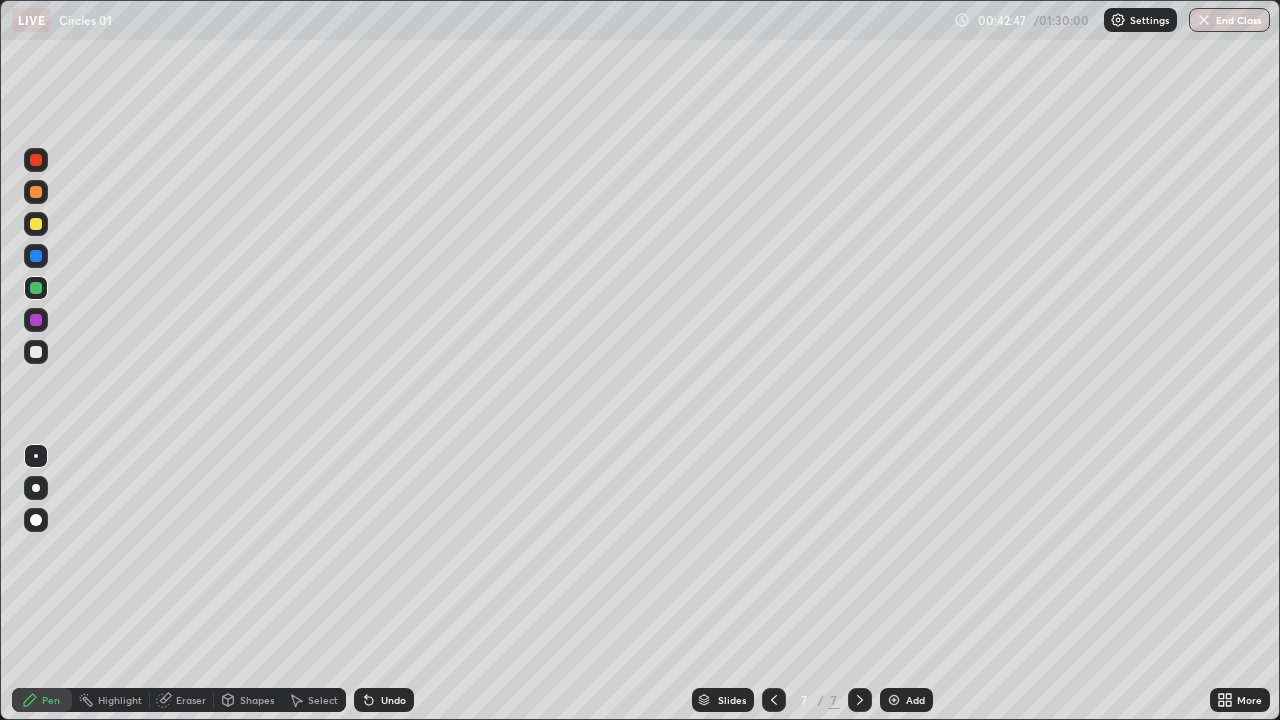 click at bounding box center [36, 160] 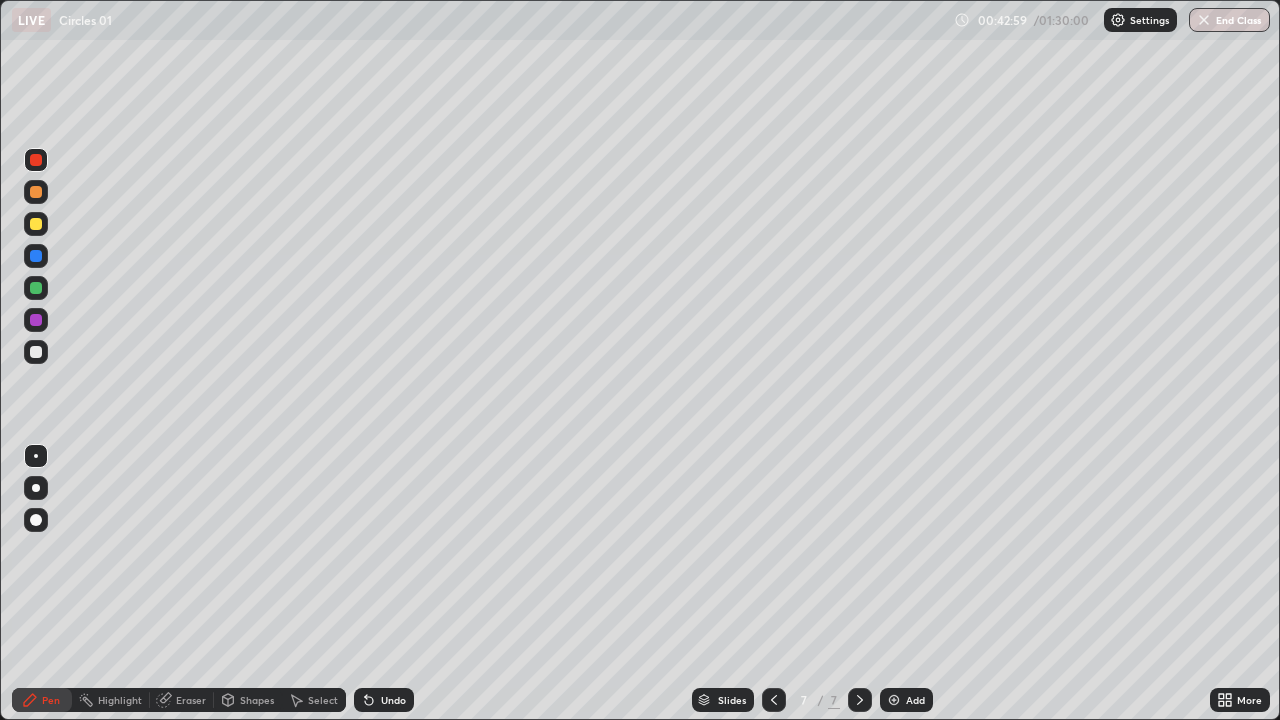 click 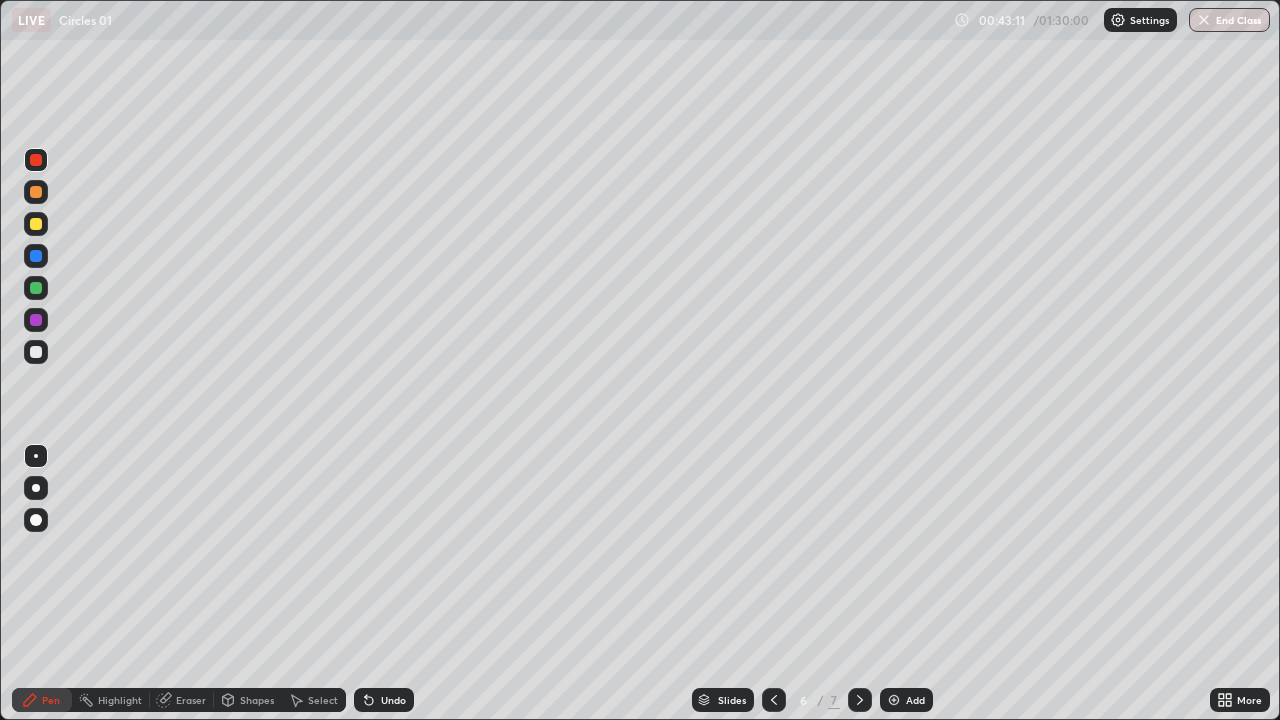 click 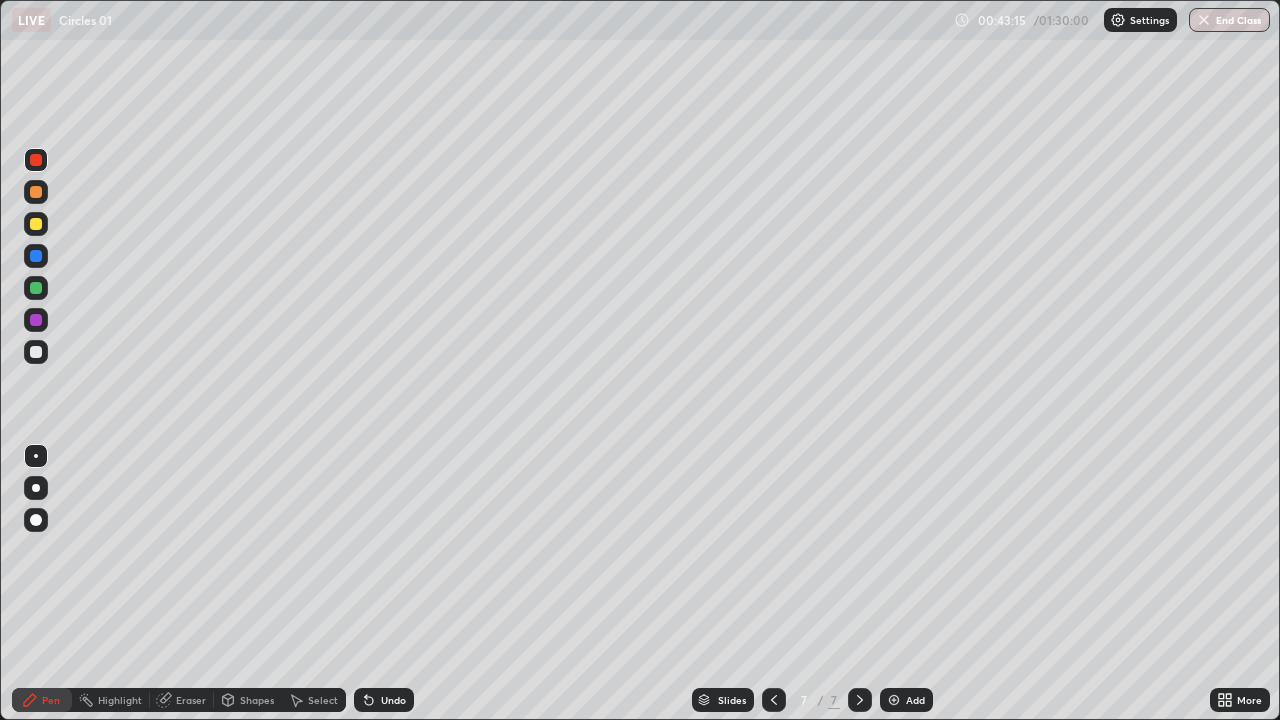 click on "Add" at bounding box center (915, 700) 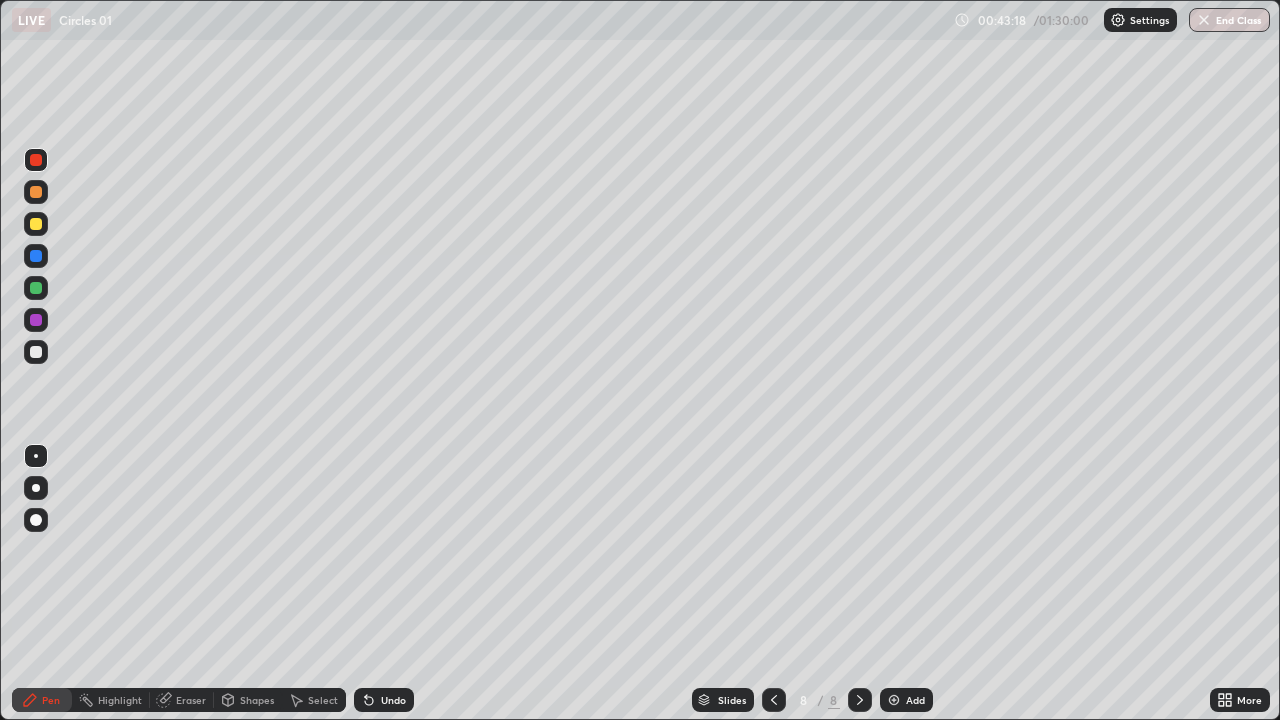 click at bounding box center [36, 288] 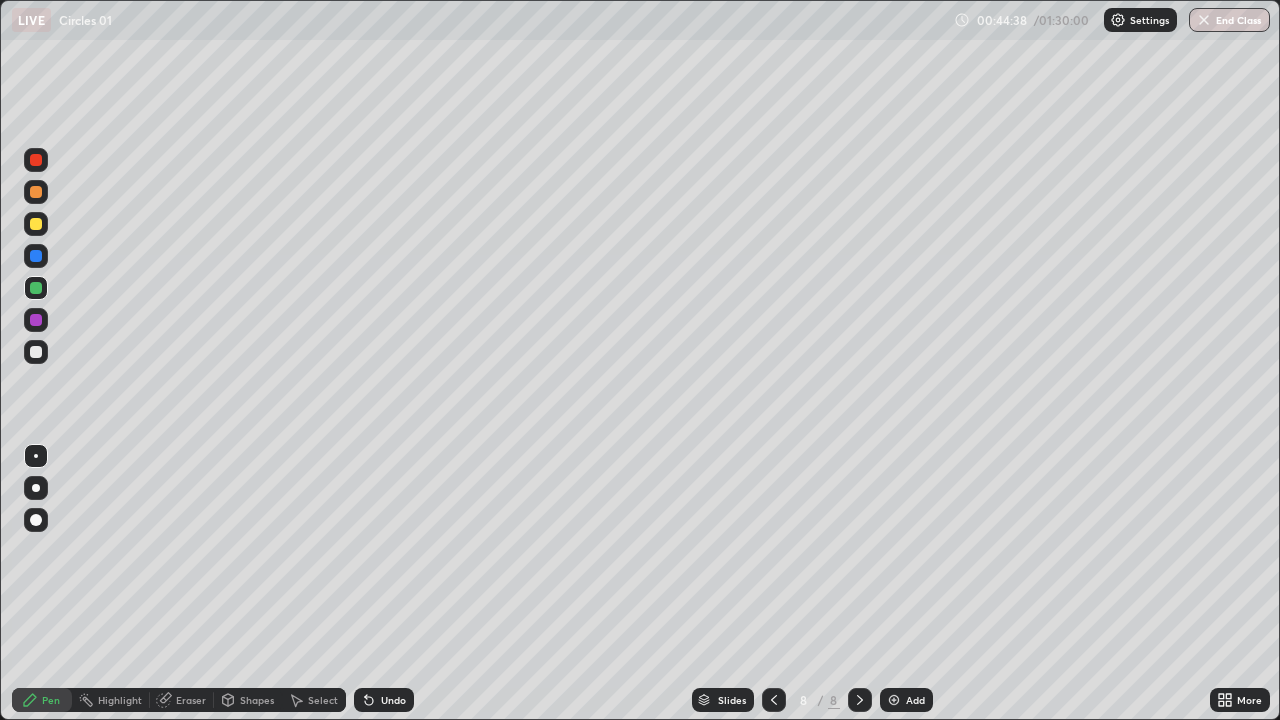 click at bounding box center (36, 352) 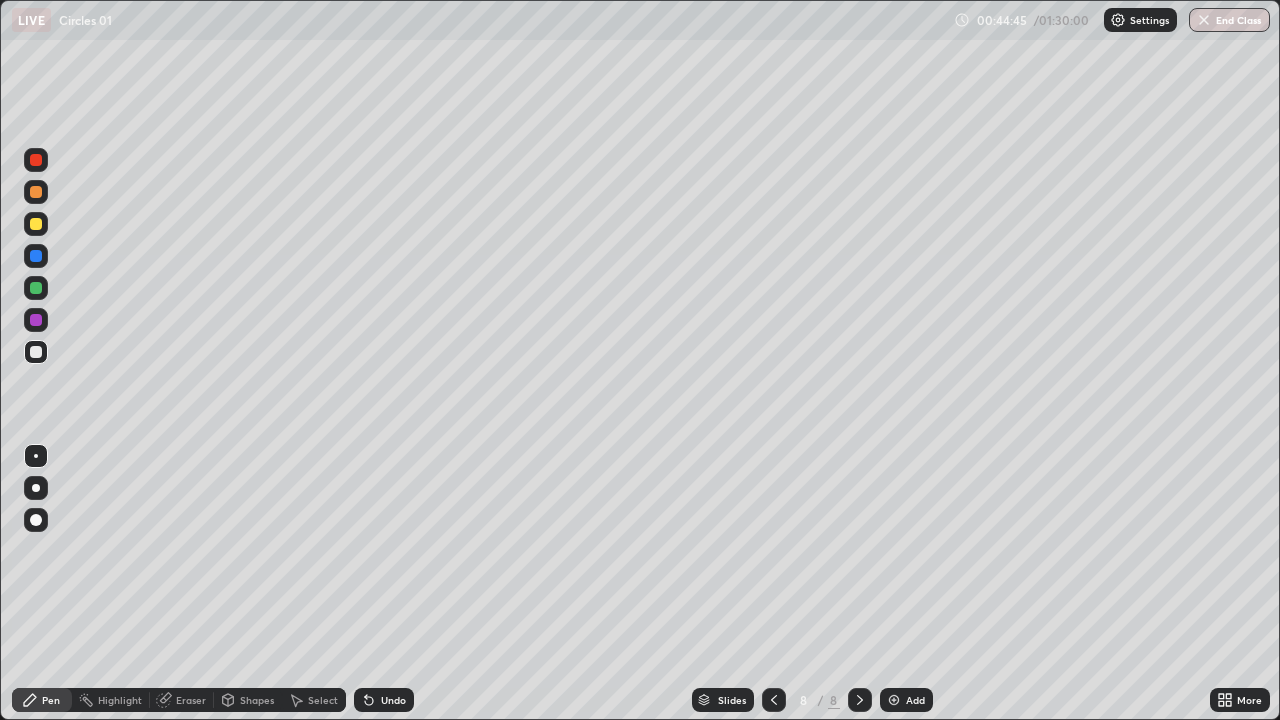 click at bounding box center [36, 288] 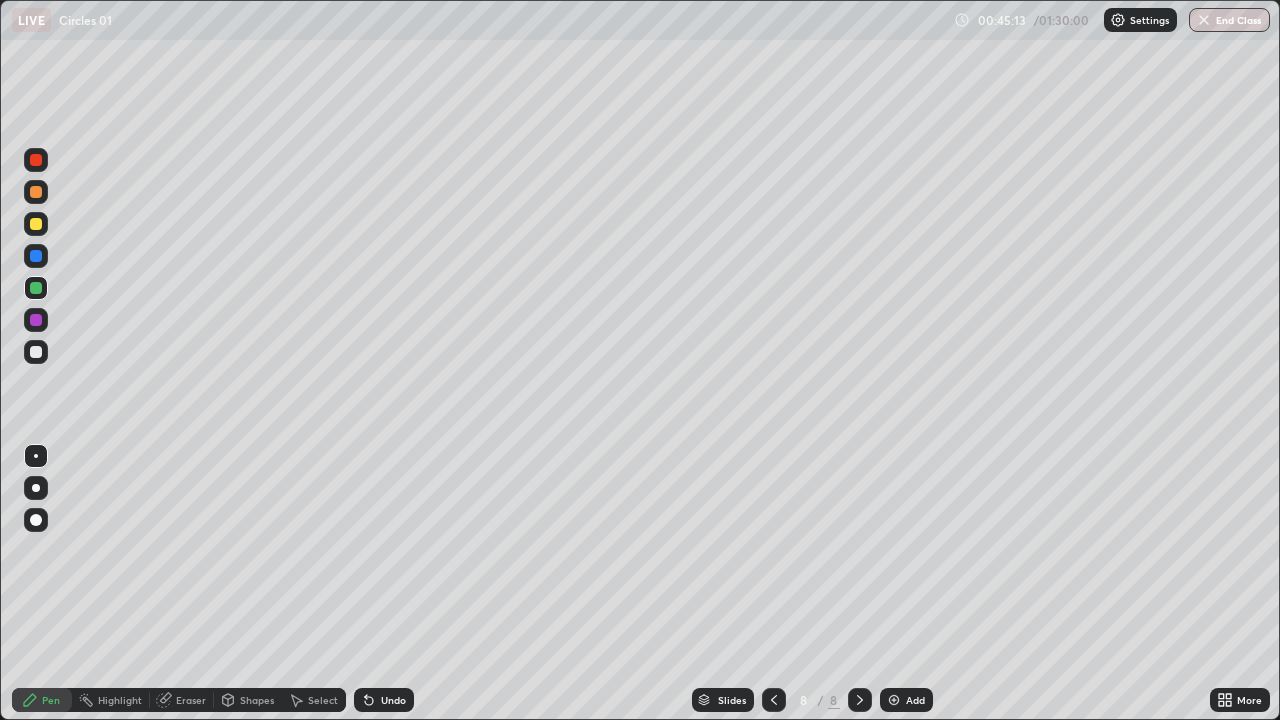 click 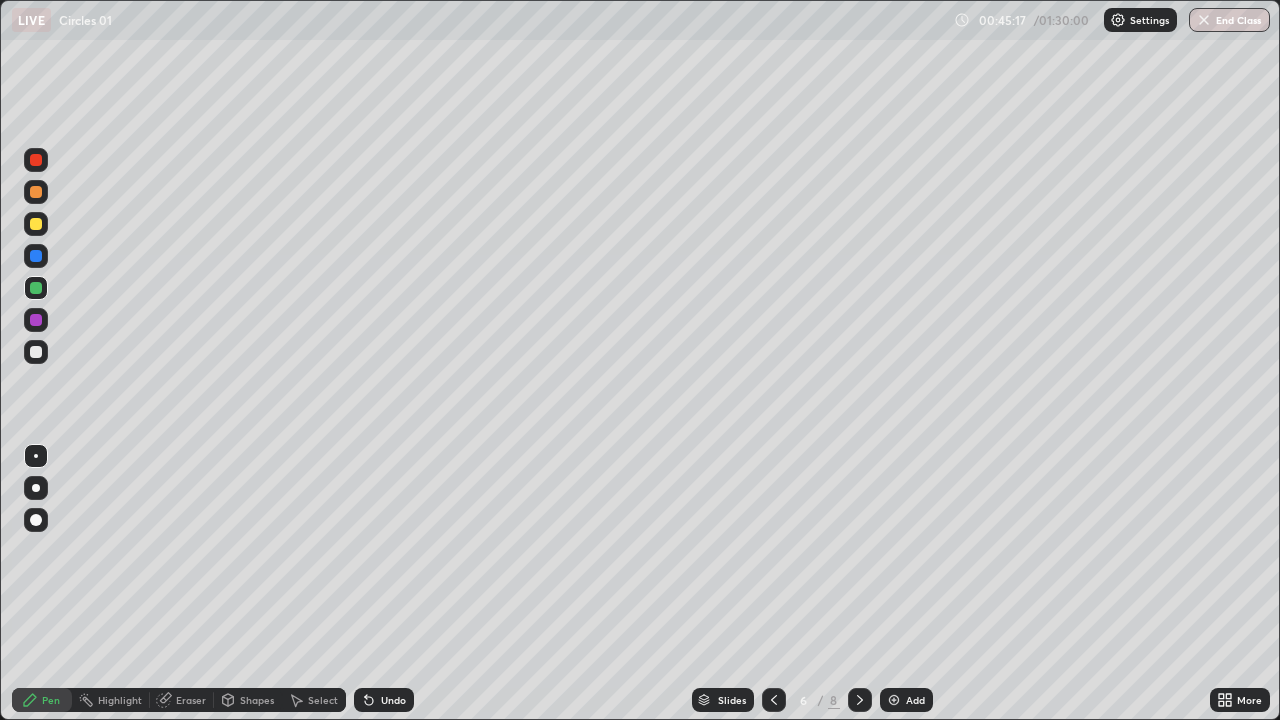 click 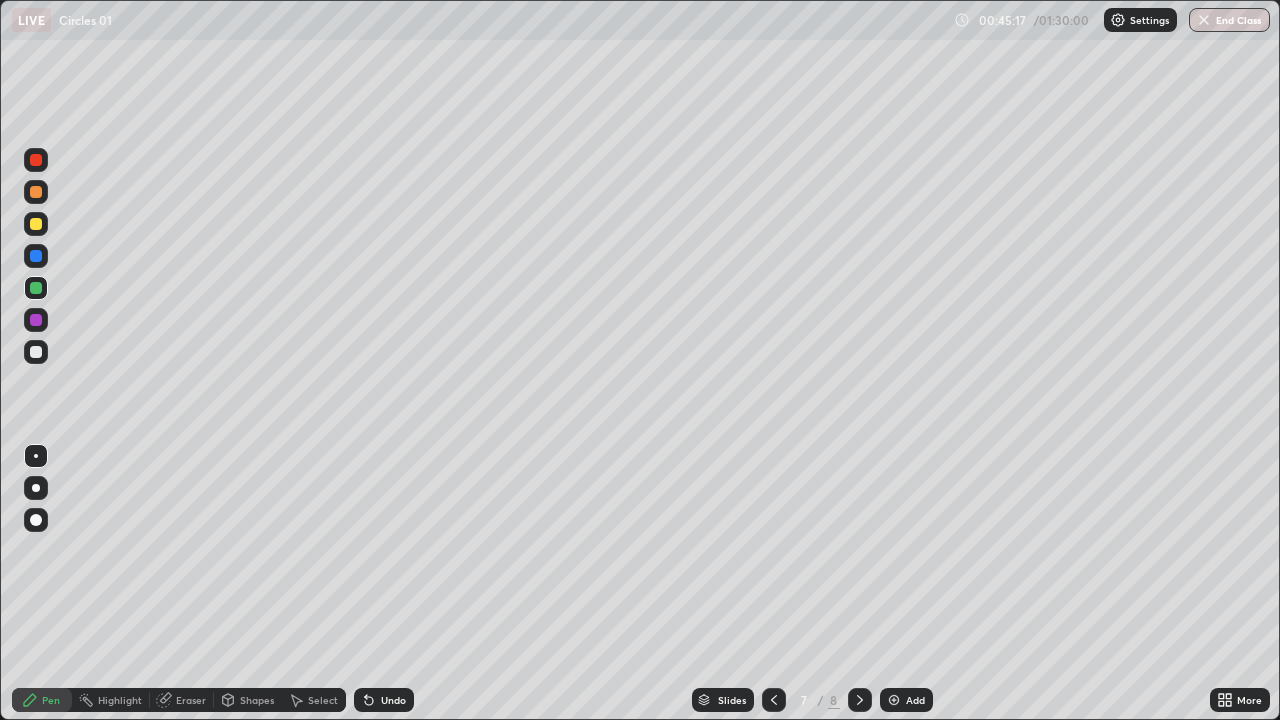 click 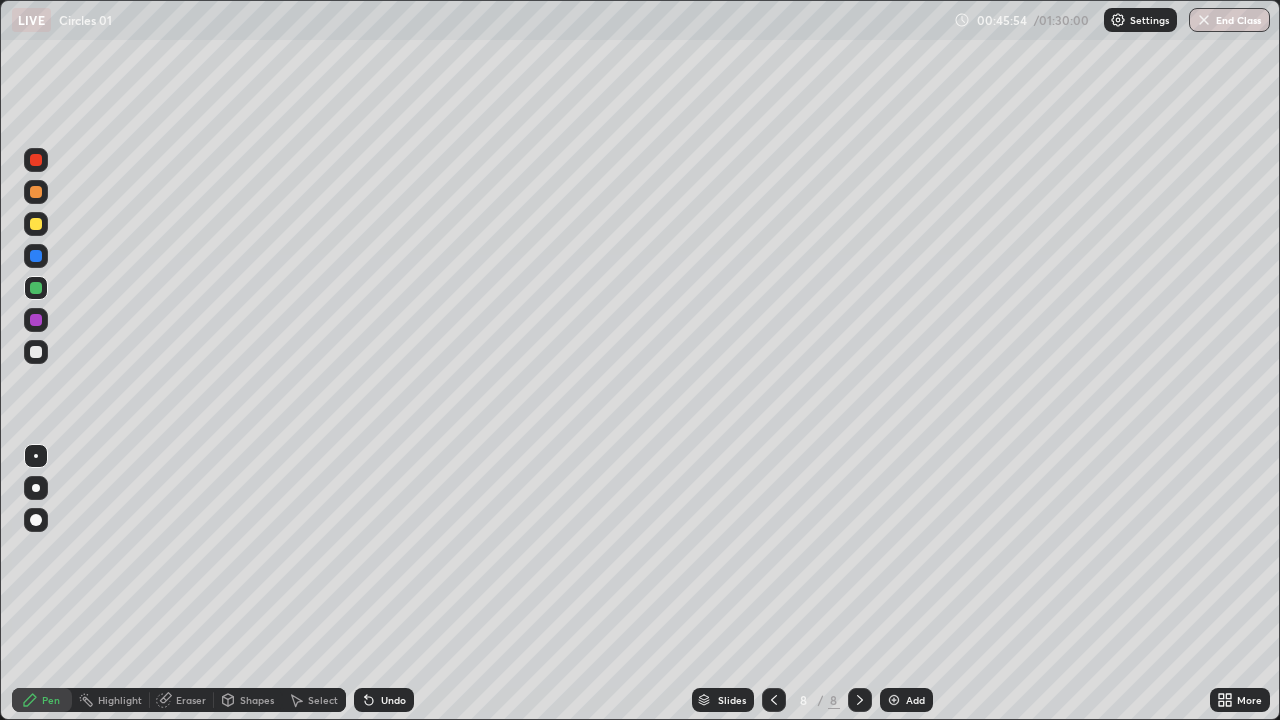 click on "Undo" at bounding box center (393, 700) 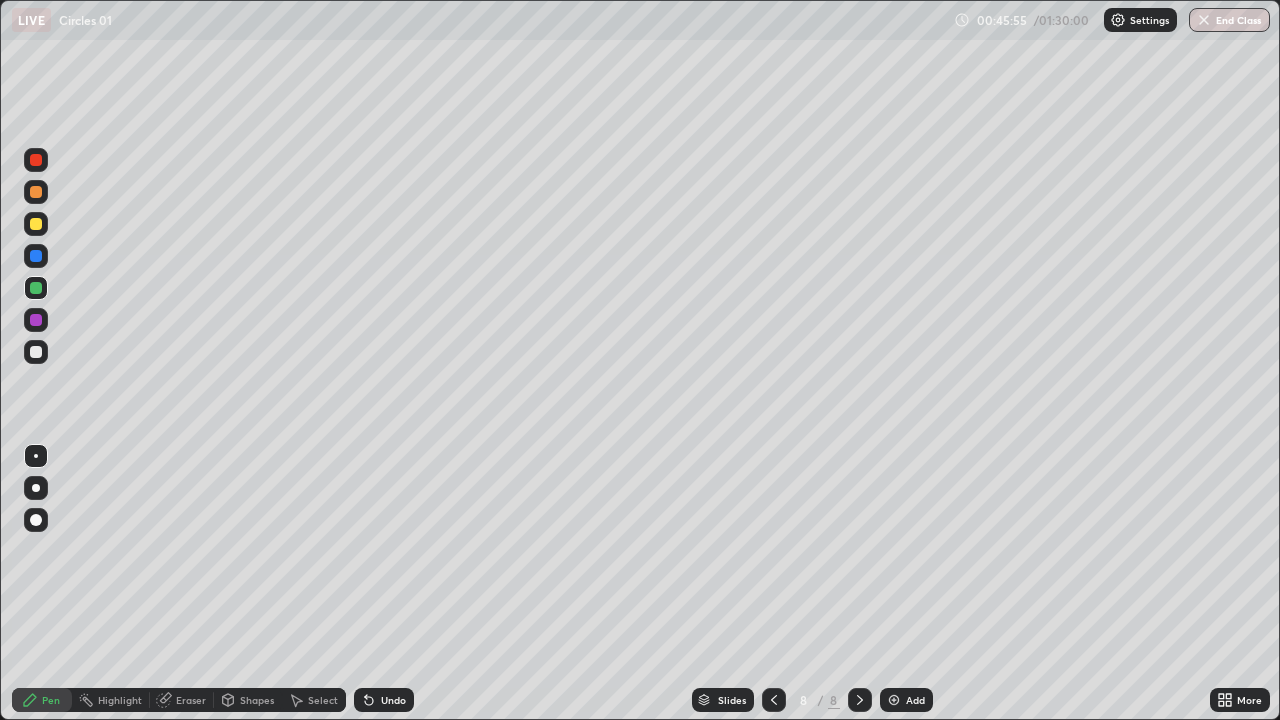 click on "Undo" at bounding box center [393, 700] 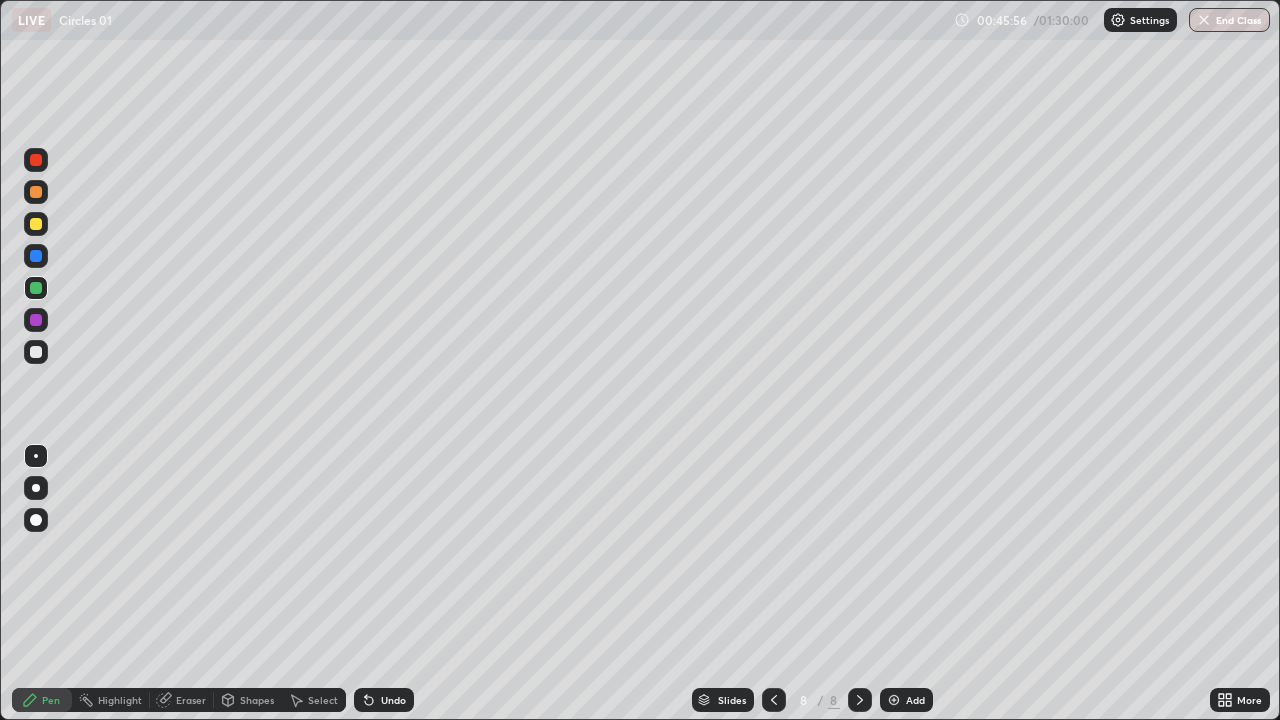 click on "Undo" at bounding box center [393, 700] 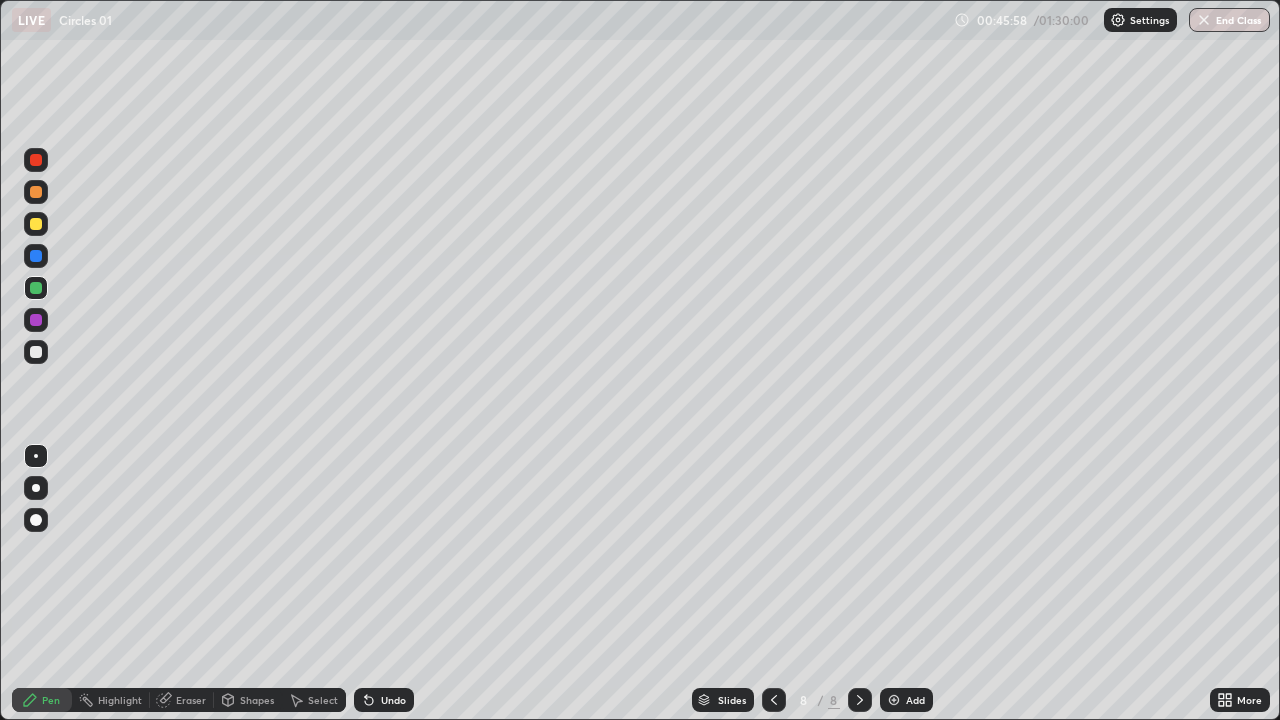 click on "Undo" at bounding box center [393, 700] 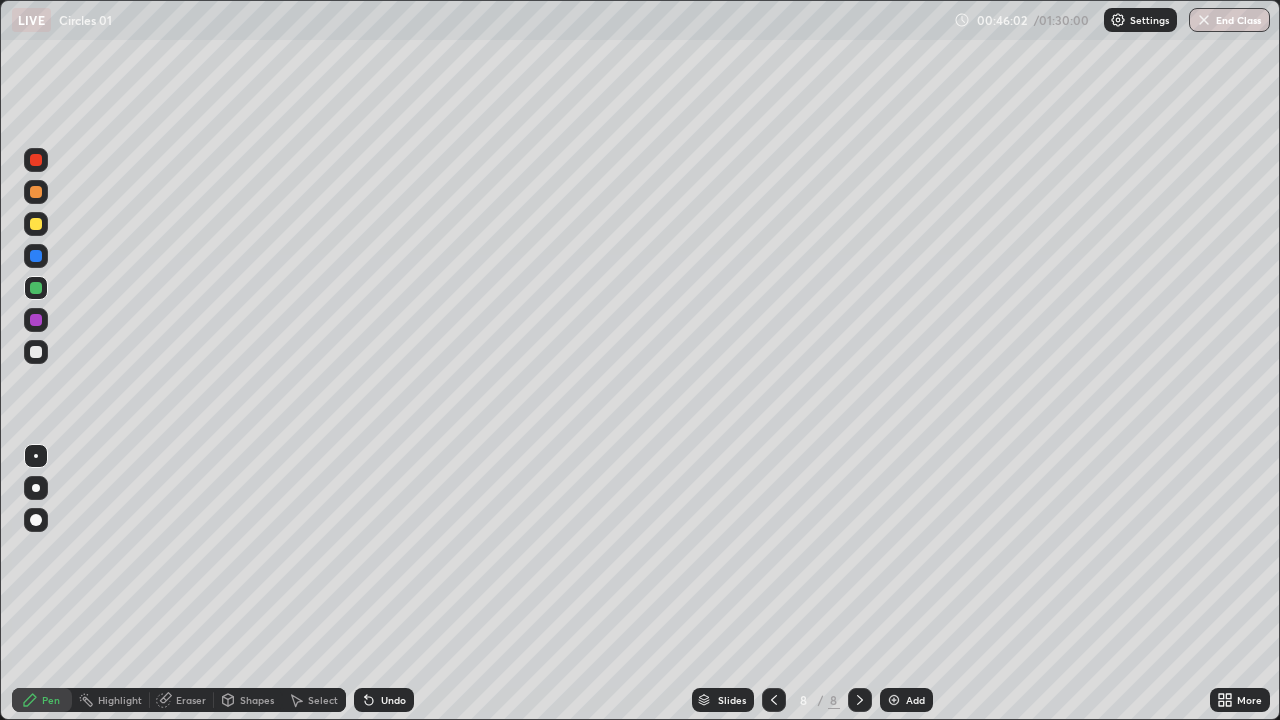 click on "Undo" at bounding box center (393, 700) 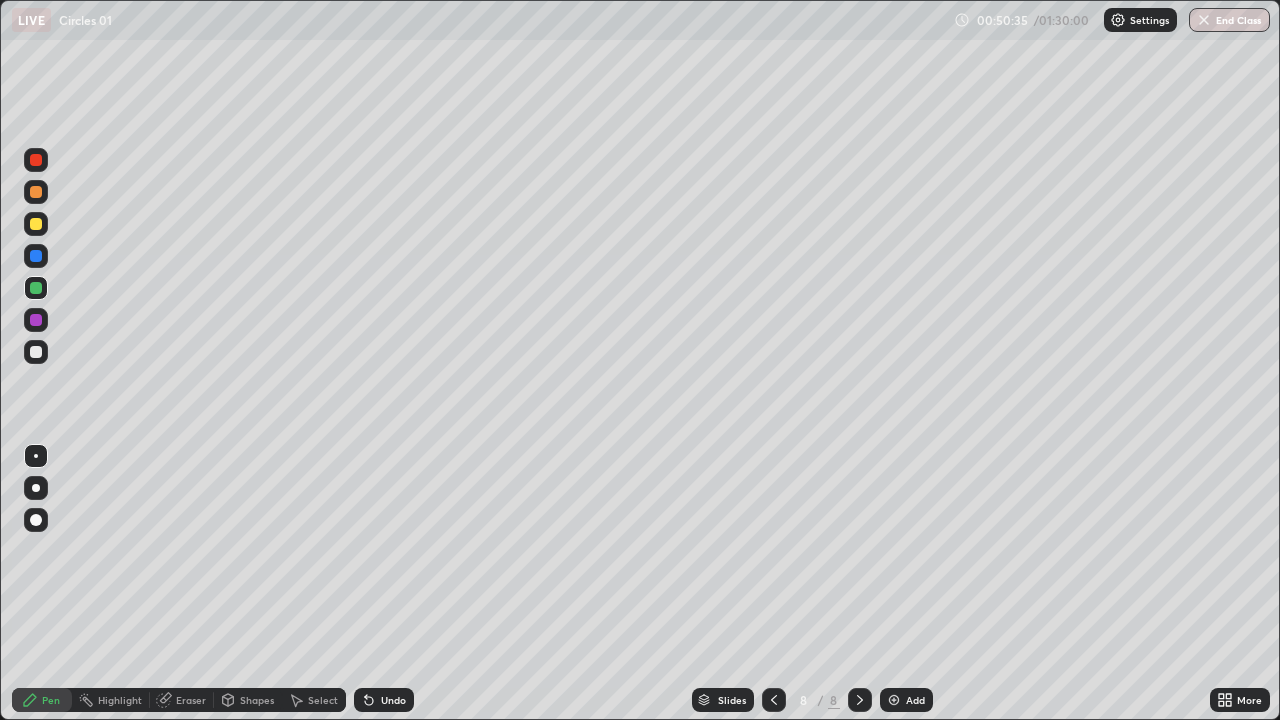 click at bounding box center [36, 224] 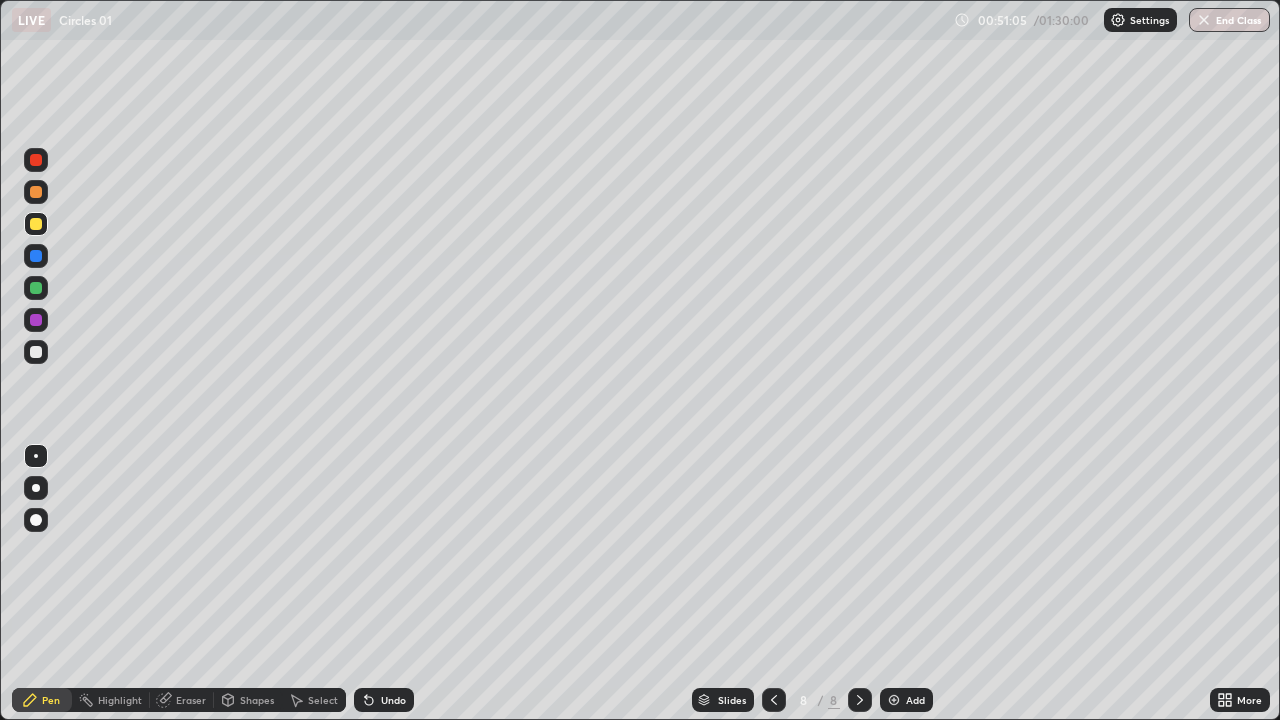click on "Add" at bounding box center [915, 700] 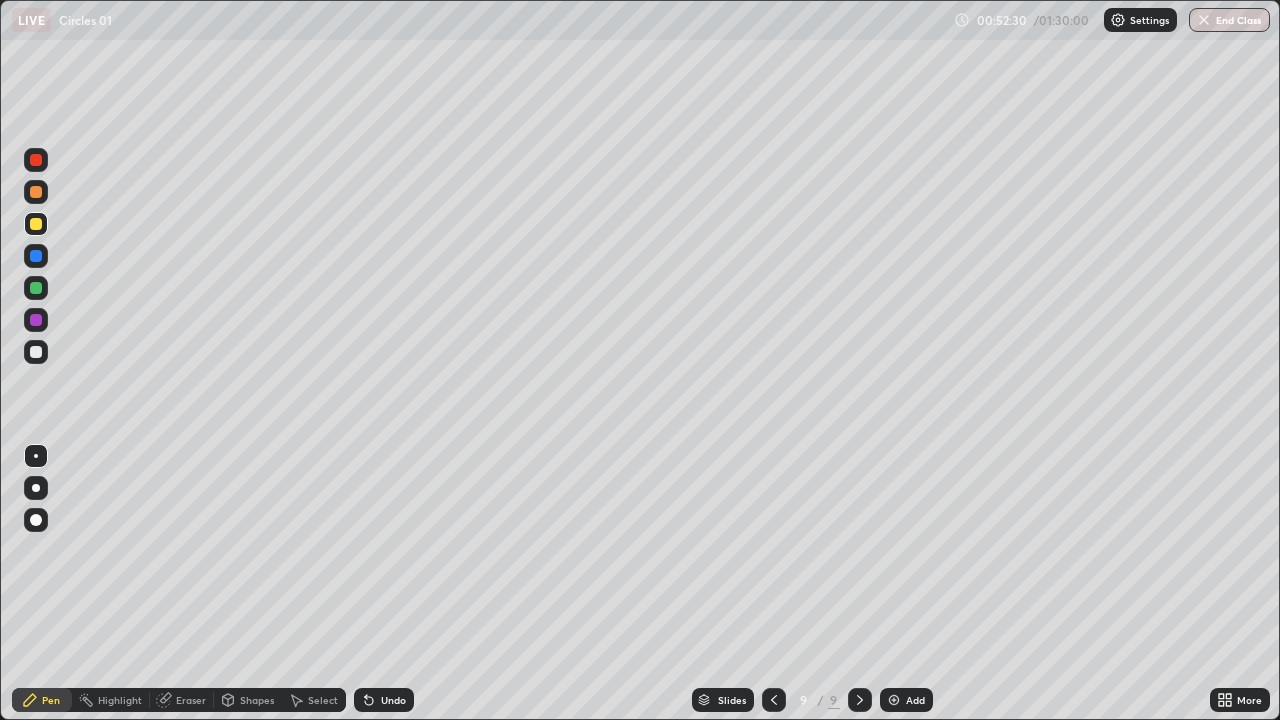 click on "Undo" at bounding box center [393, 700] 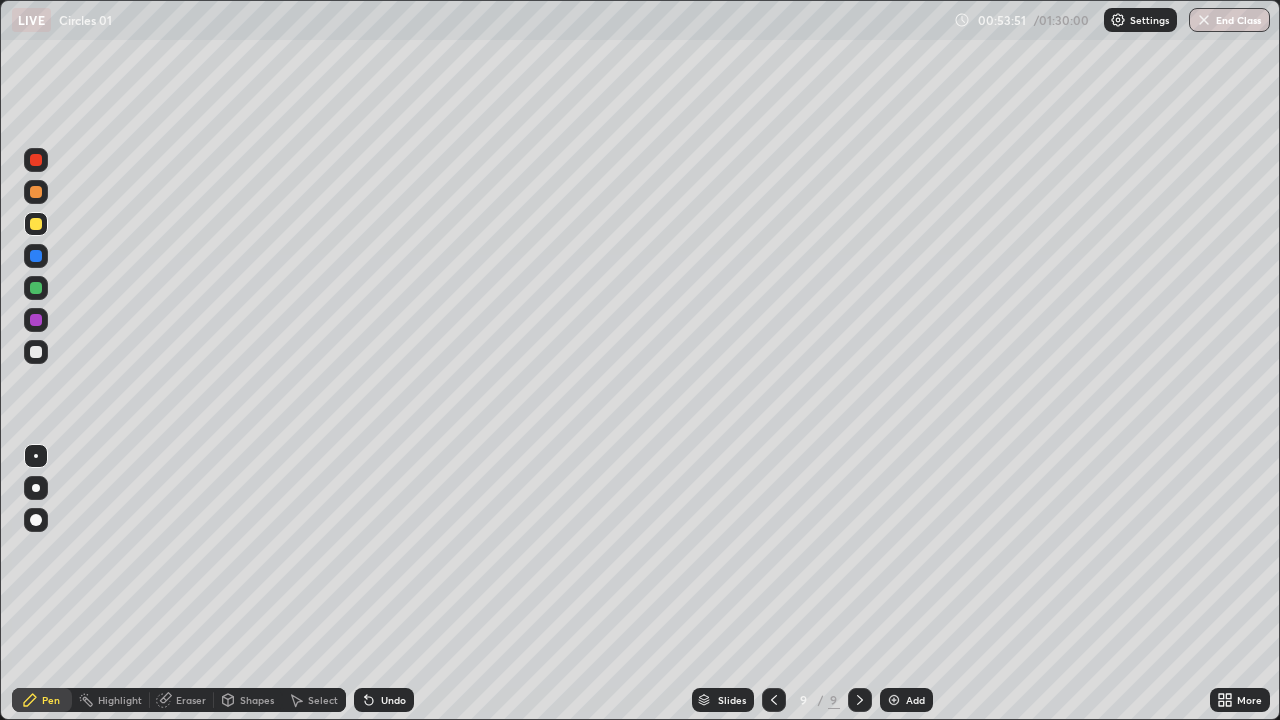 click 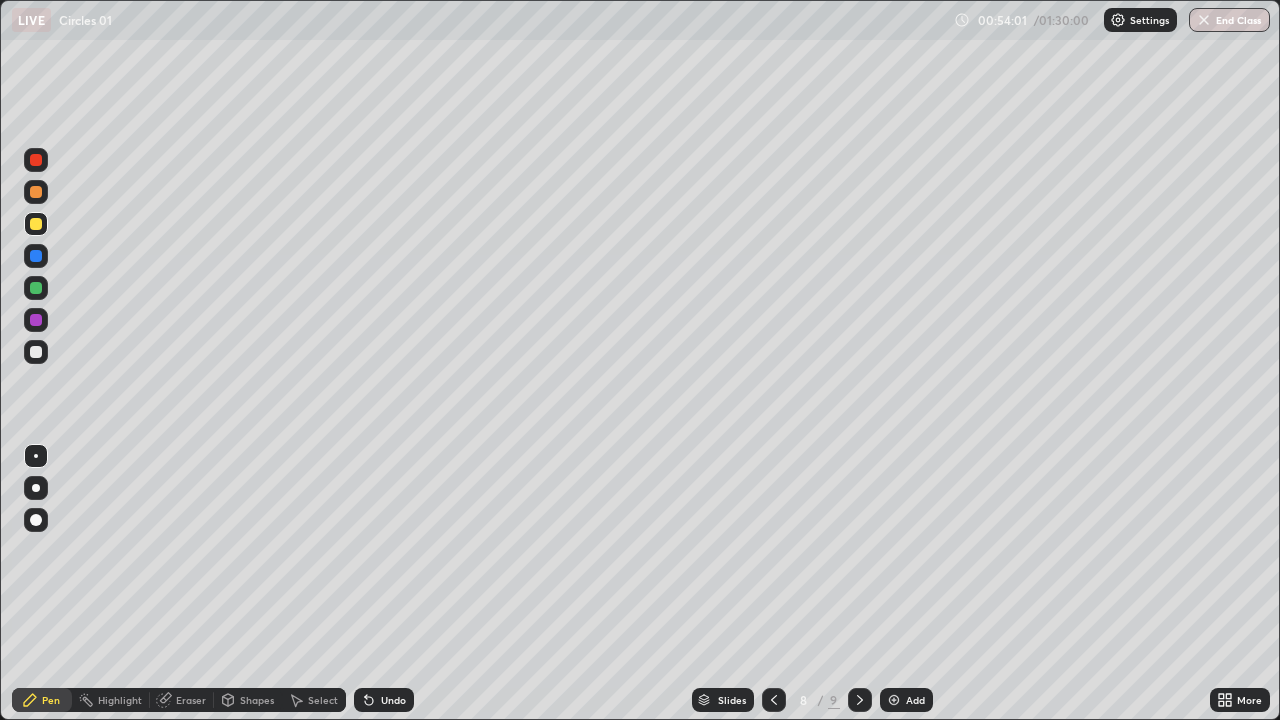click 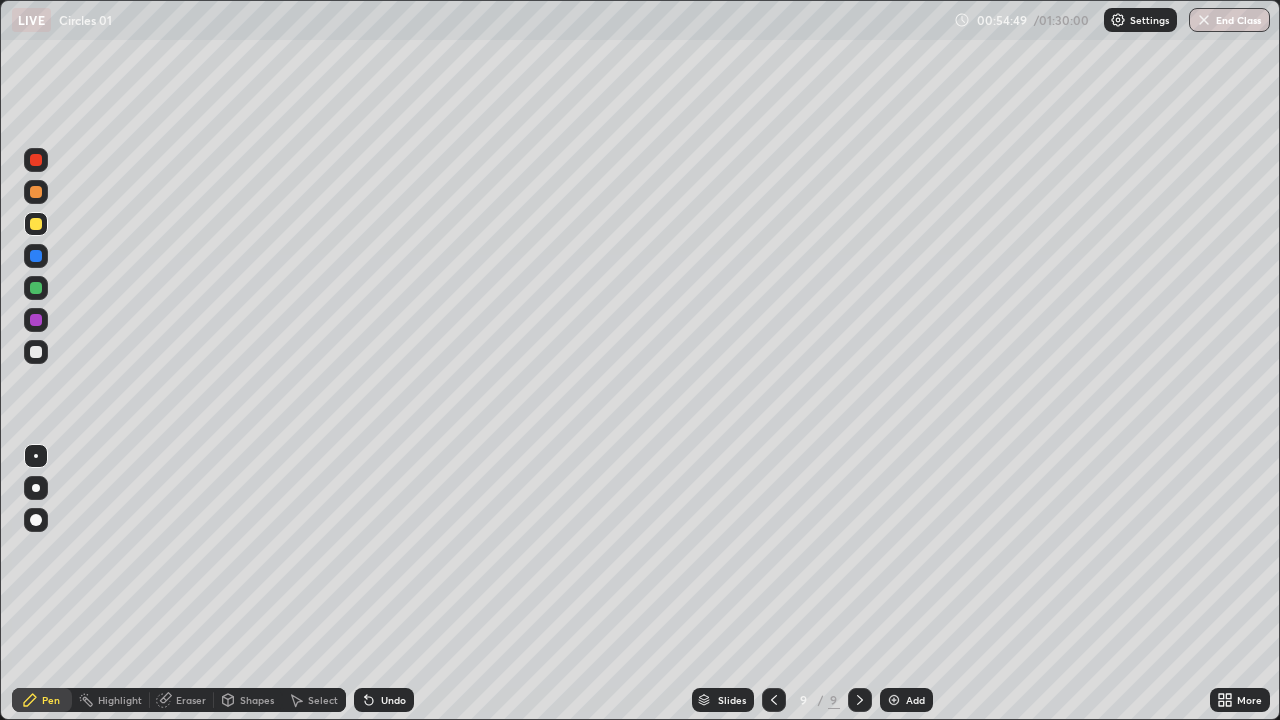 click at bounding box center (36, 288) 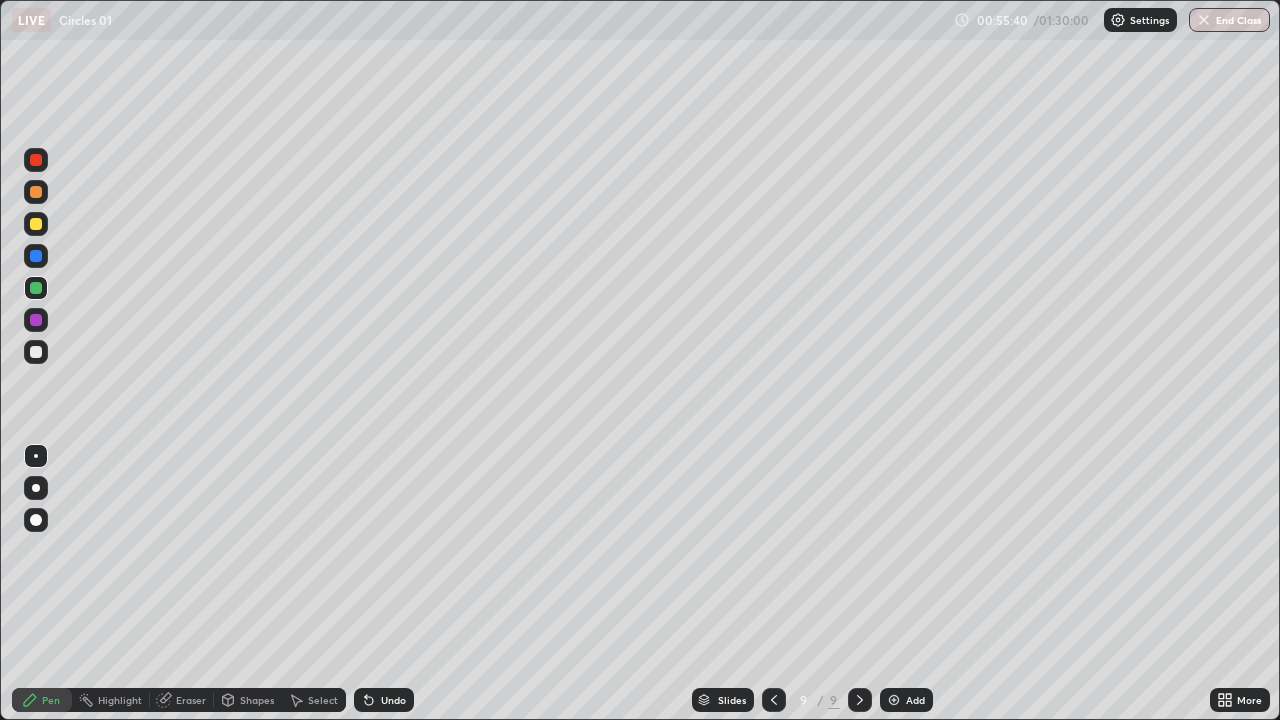 click on "Undo" at bounding box center [384, 700] 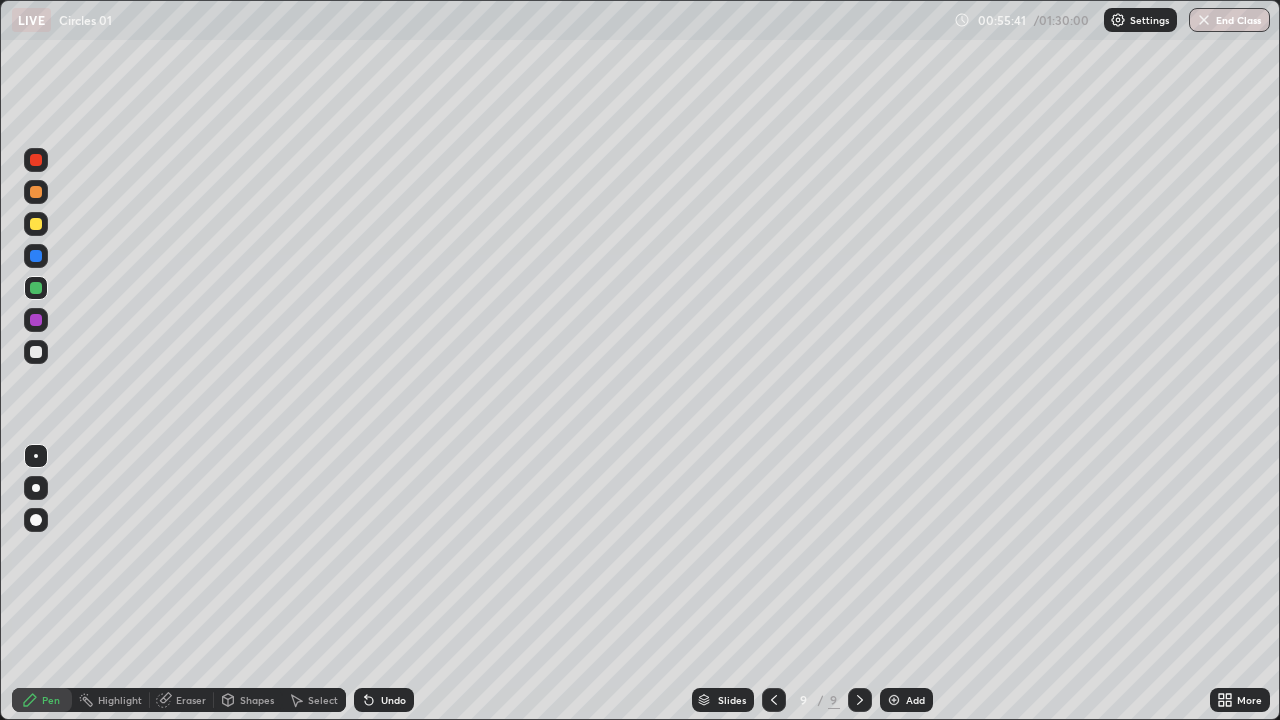 click on "Undo" at bounding box center (393, 700) 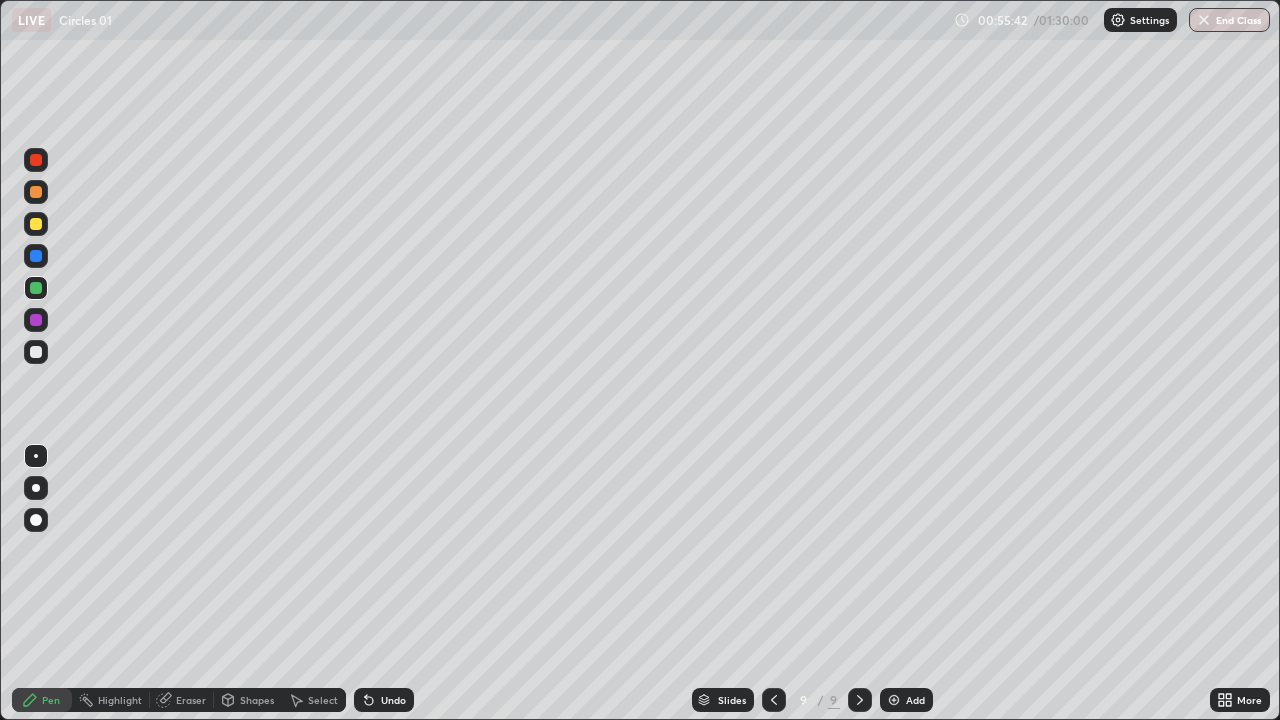 click on "Undo" at bounding box center (393, 700) 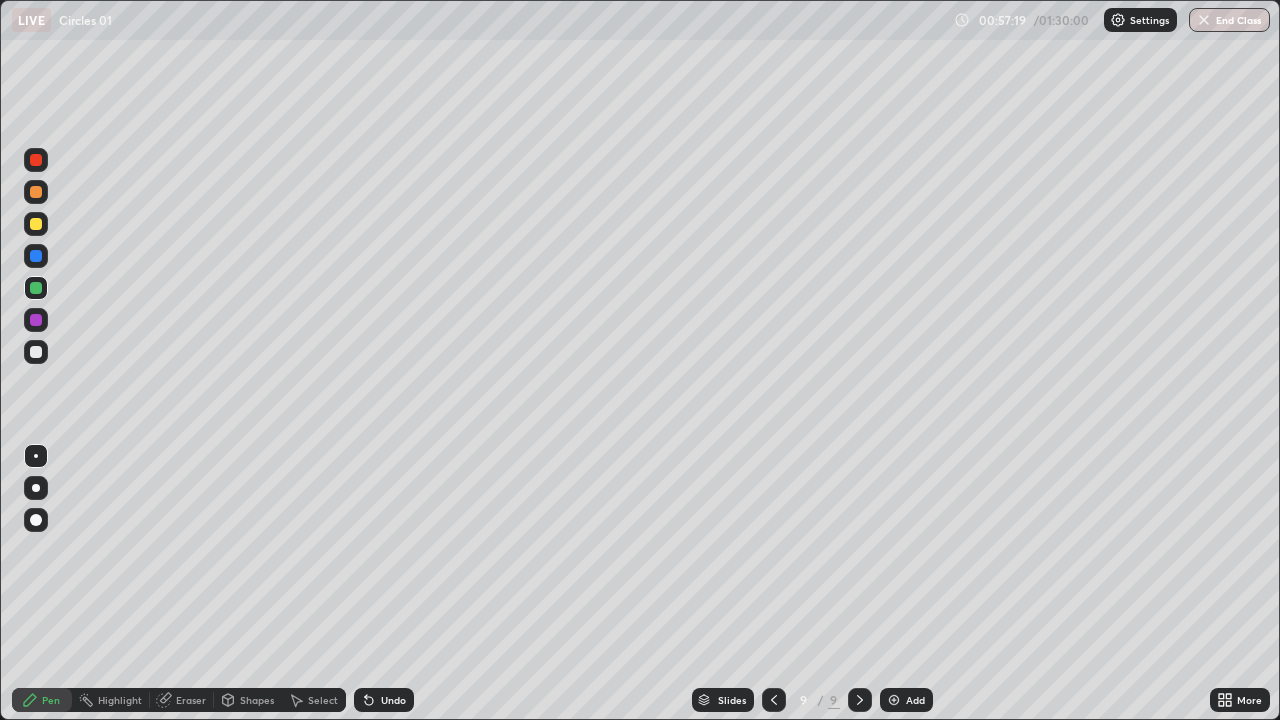 click at bounding box center [36, 256] 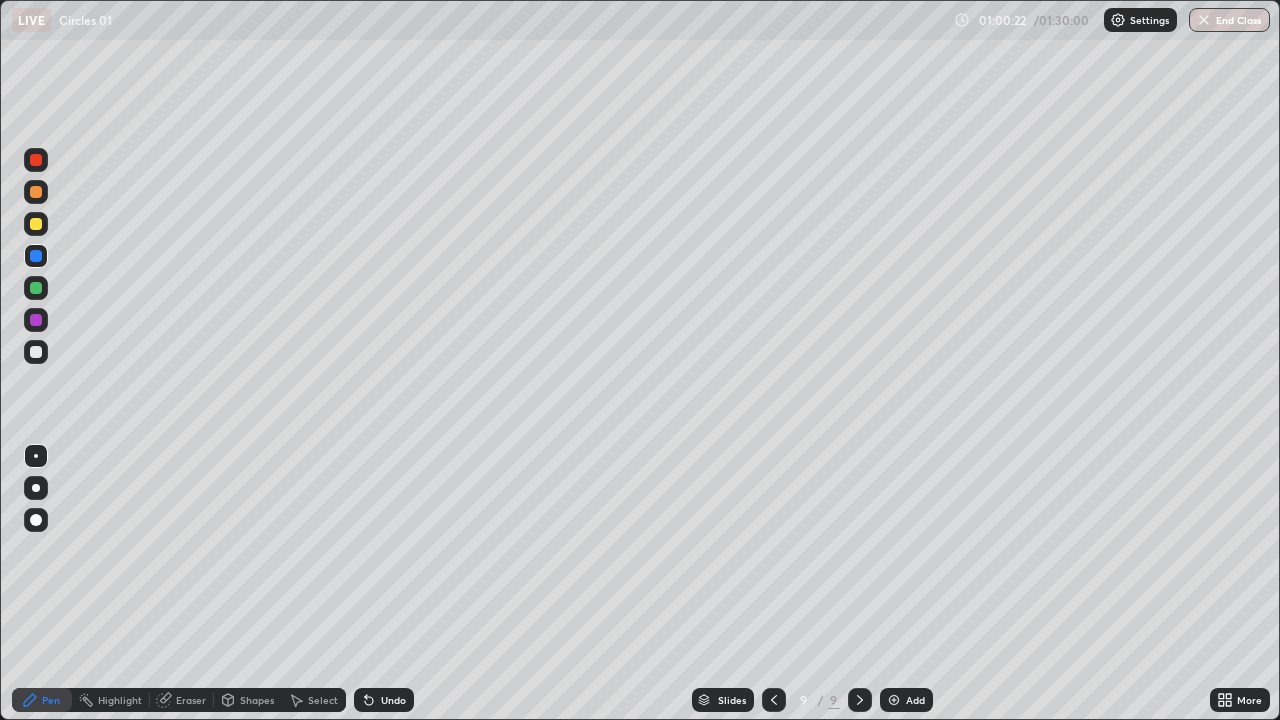 click at bounding box center (36, 224) 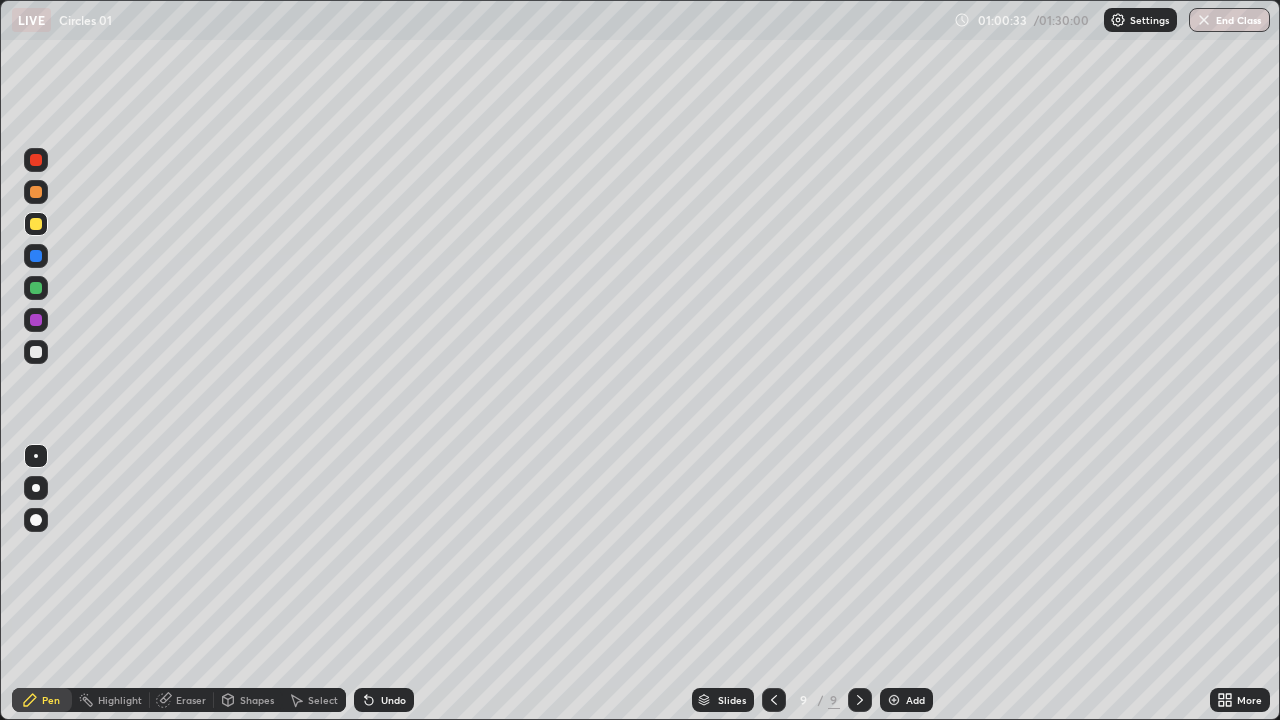 click on "Add" at bounding box center (915, 700) 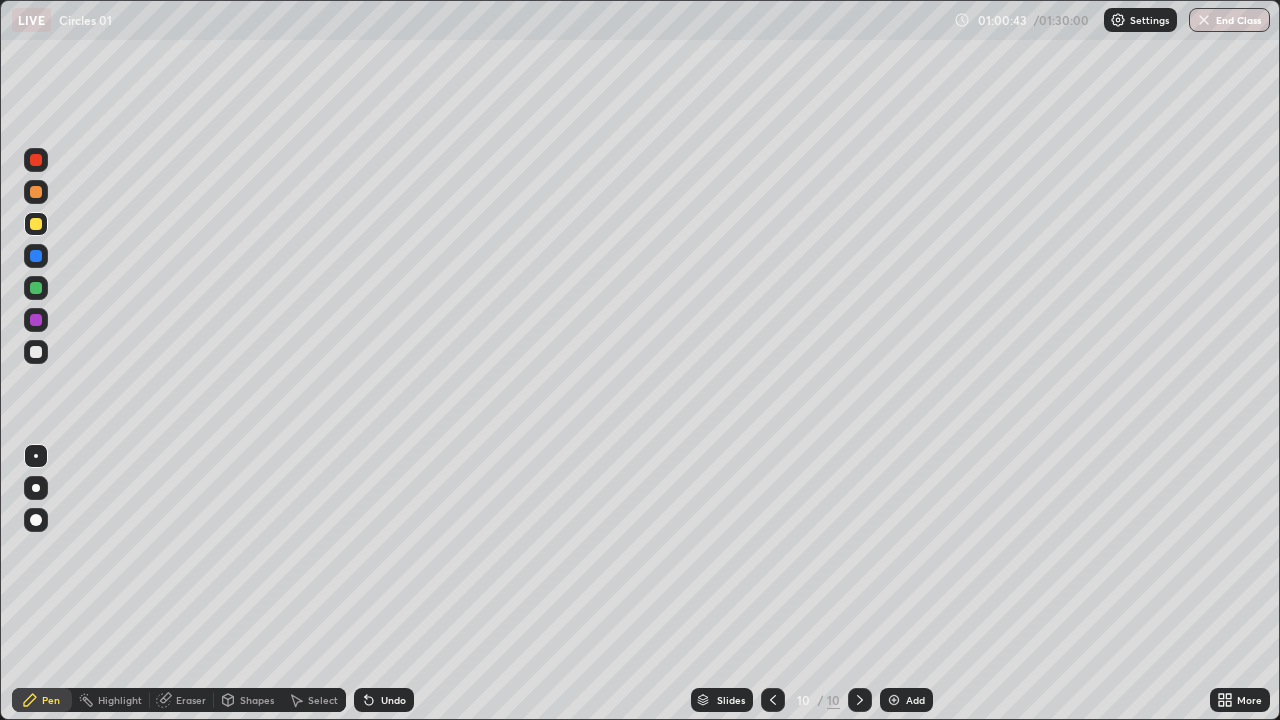 click at bounding box center [36, 288] 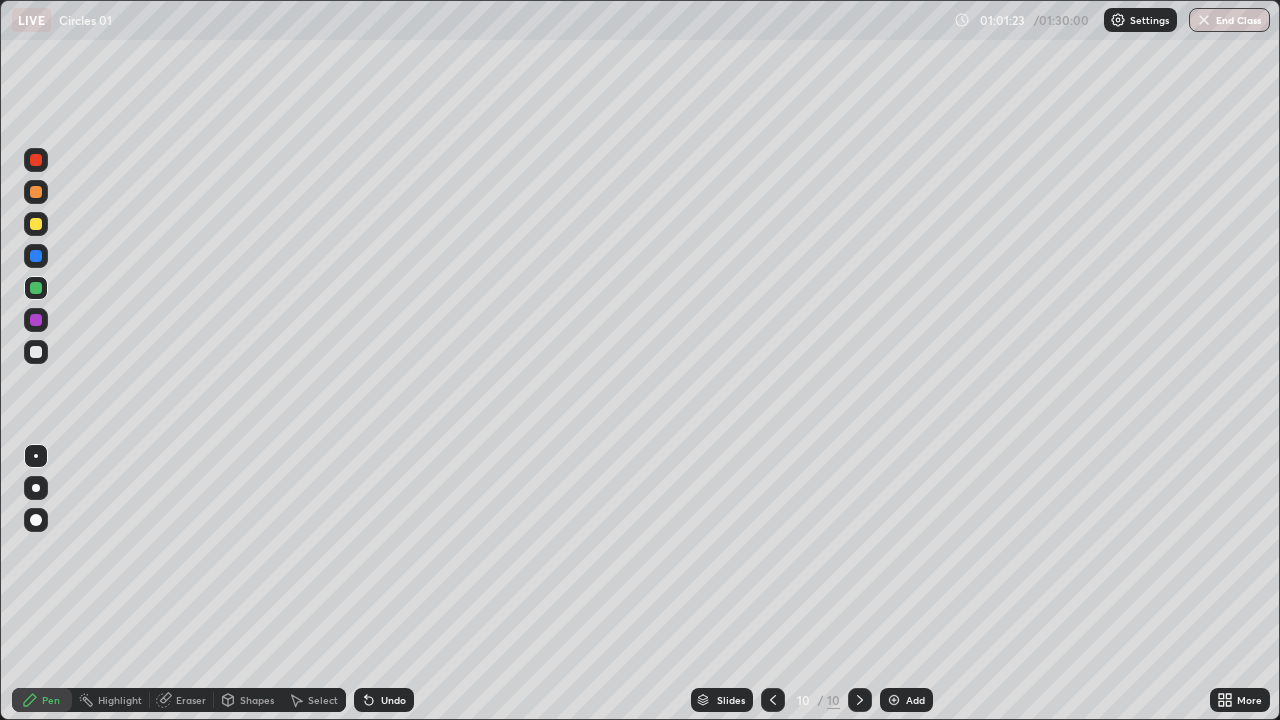 click at bounding box center (36, 320) 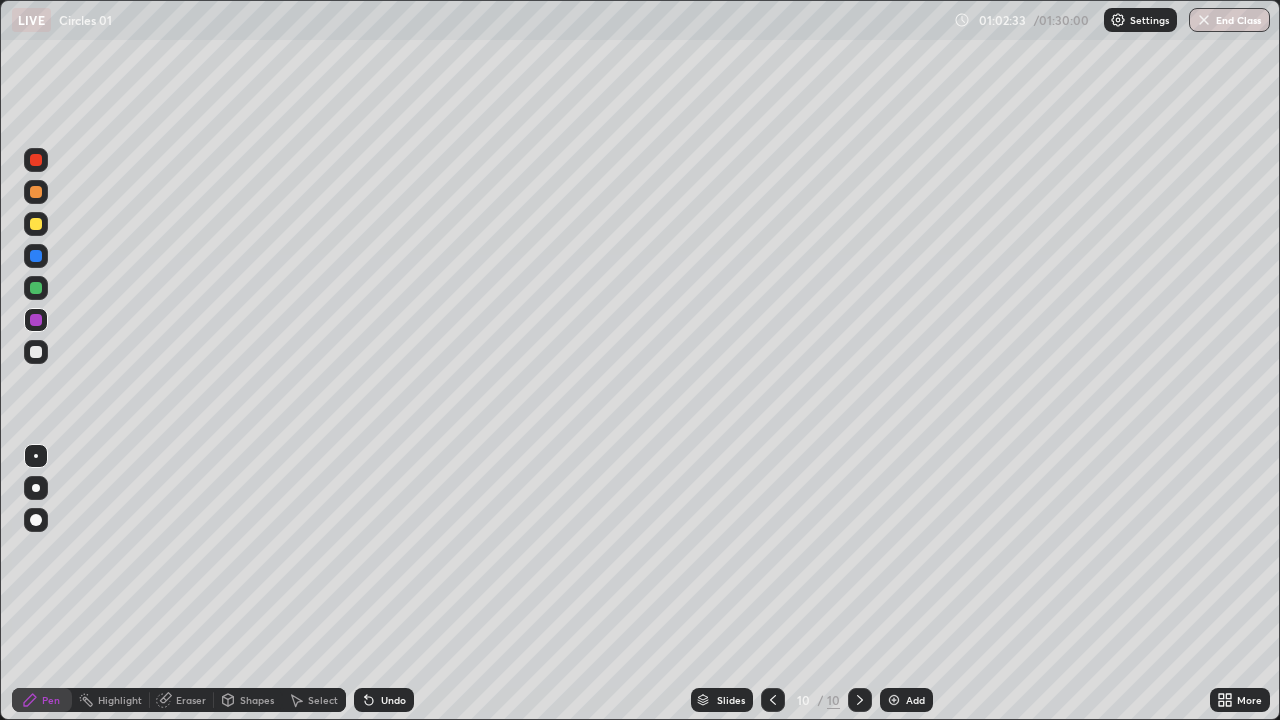 click on "Undo" at bounding box center [393, 700] 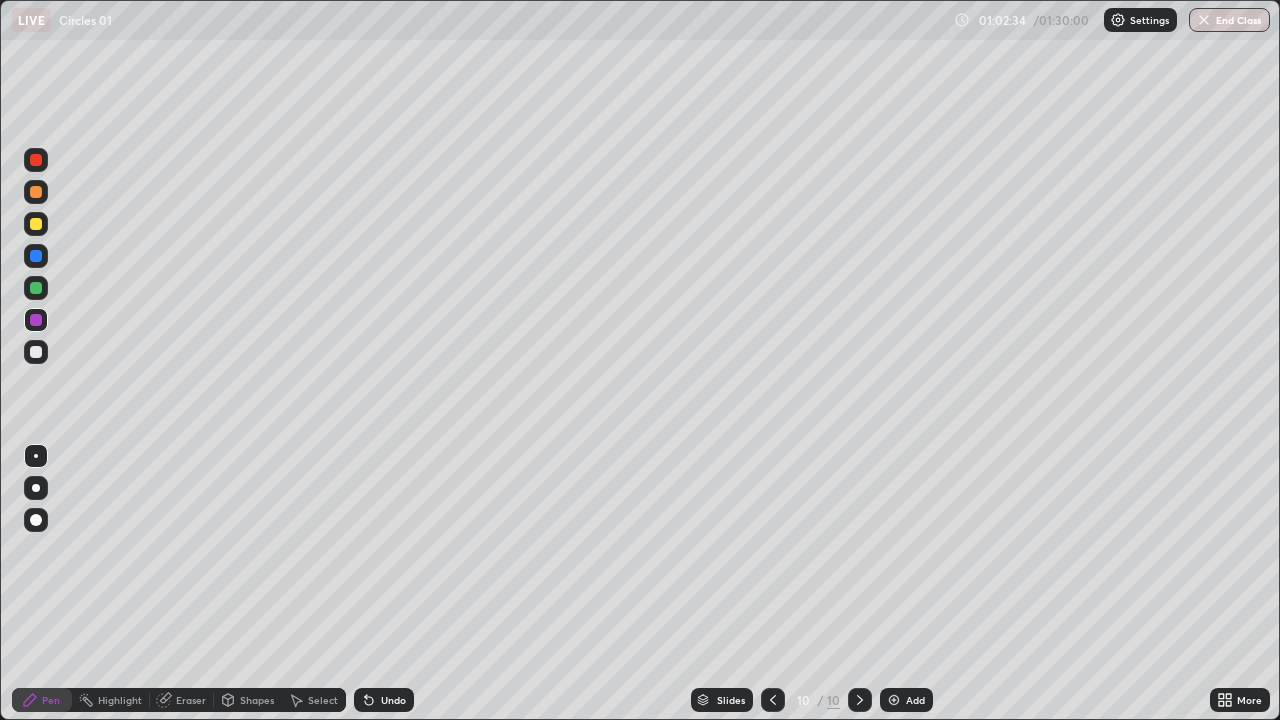 click on "Undo" at bounding box center (384, 700) 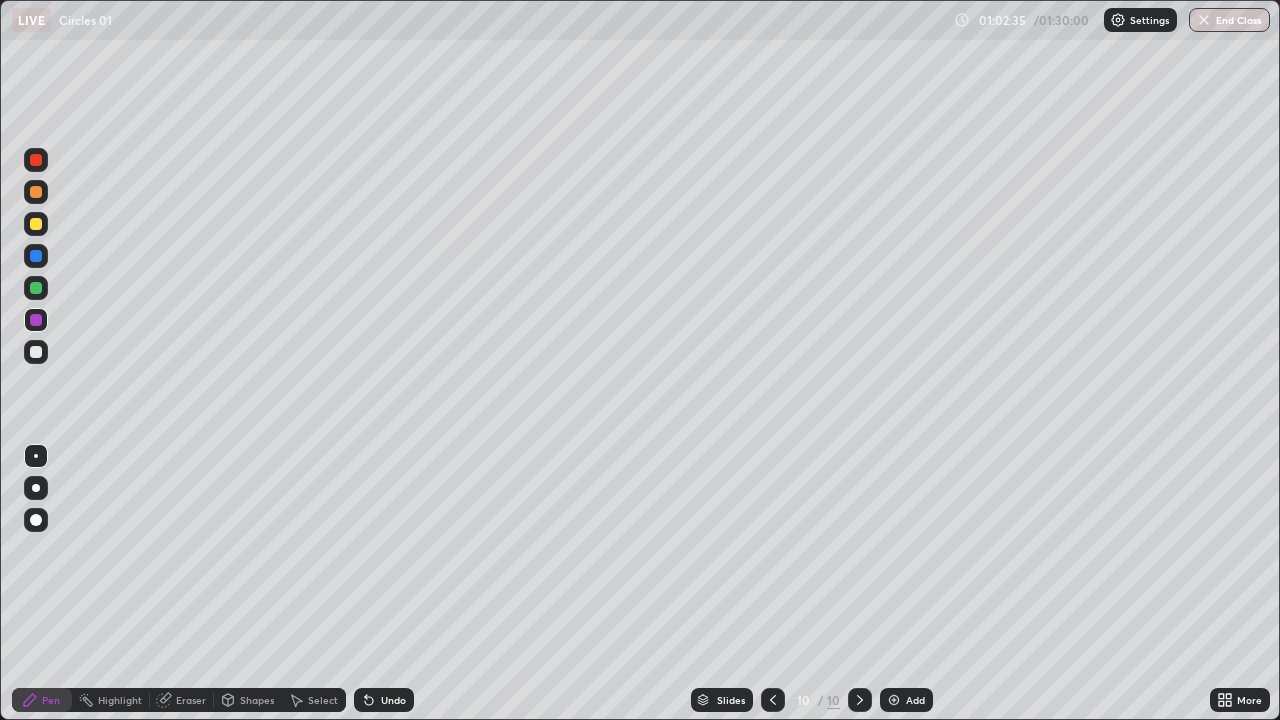 click on "Undo" at bounding box center (393, 700) 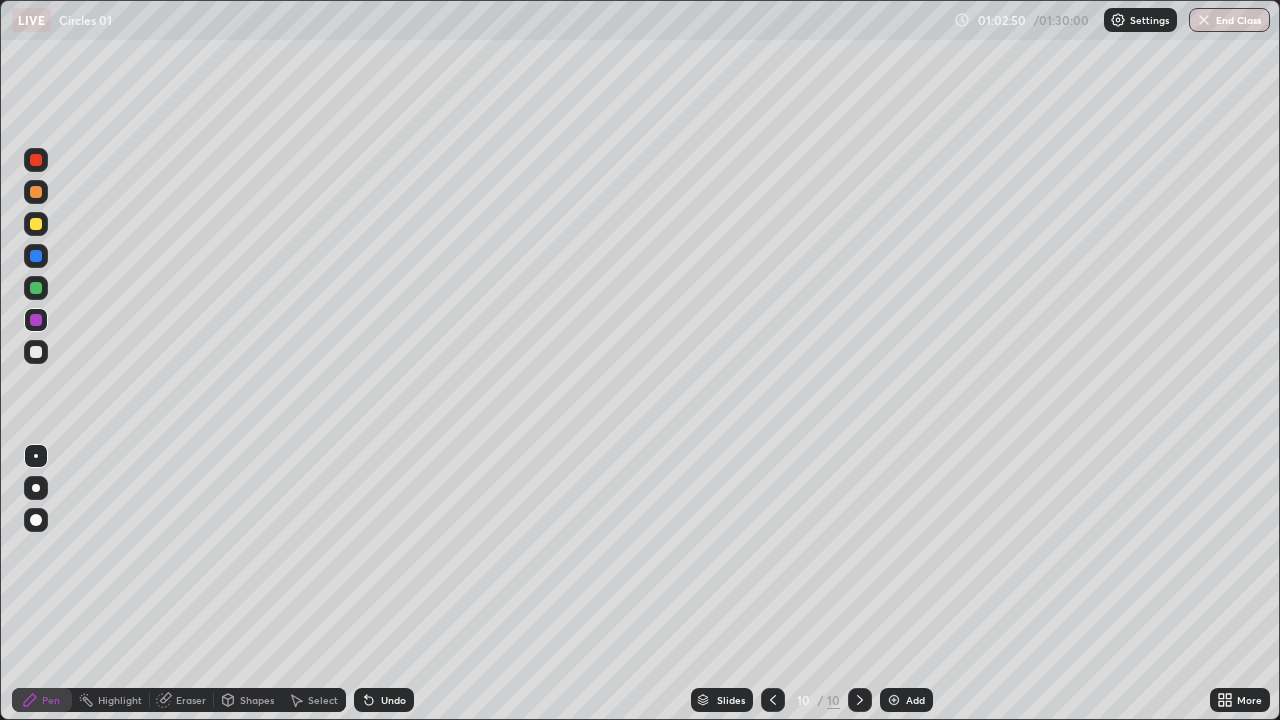 click at bounding box center [36, 352] 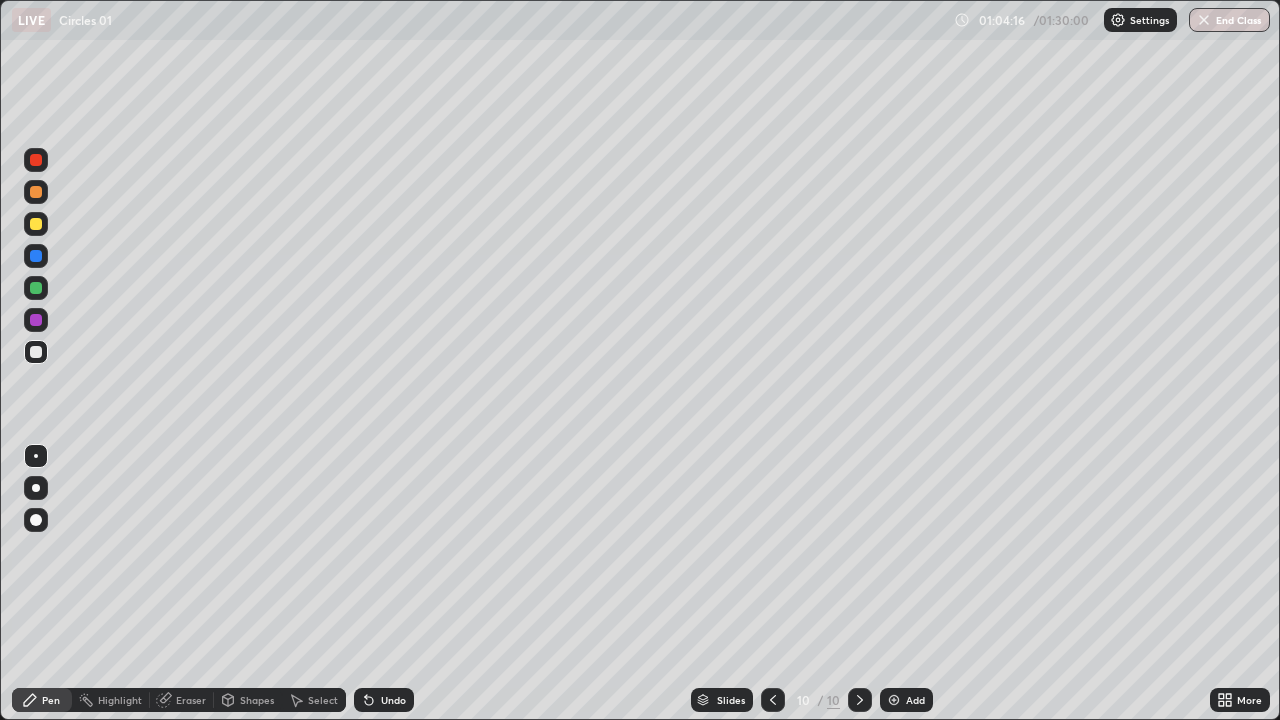 click at bounding box center (36, 288) 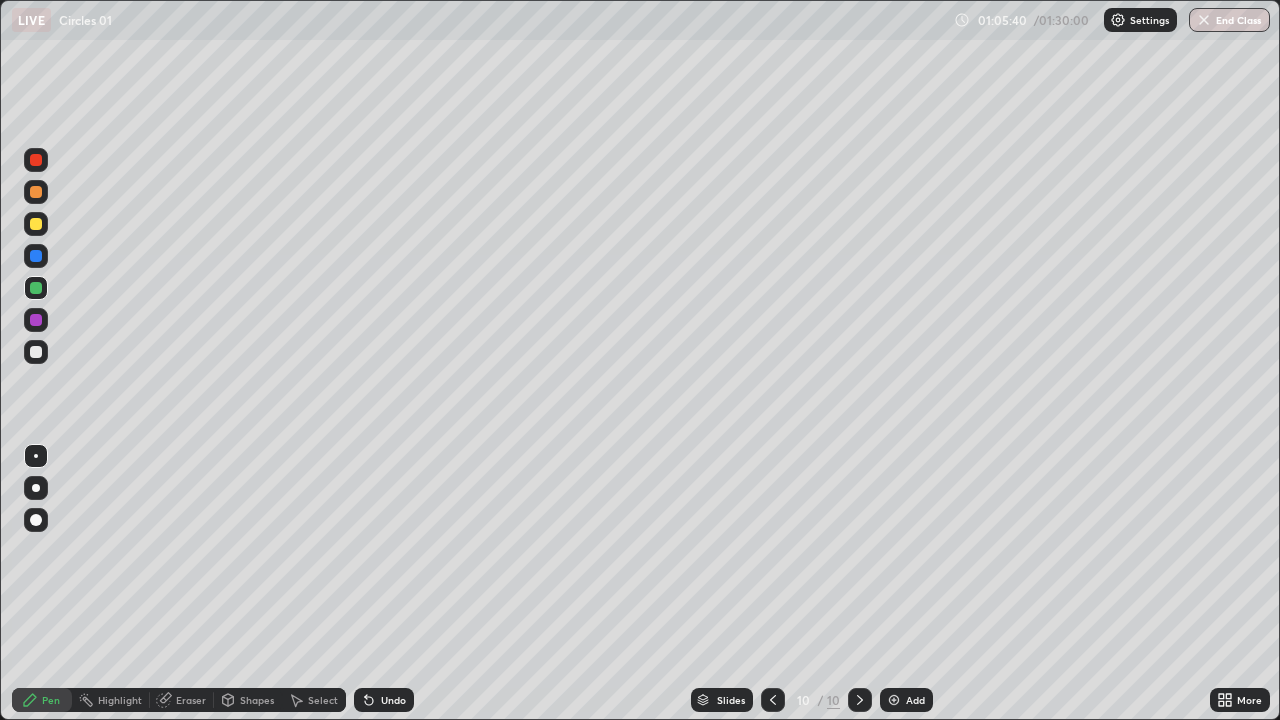 click at bounding box center (36, 224) 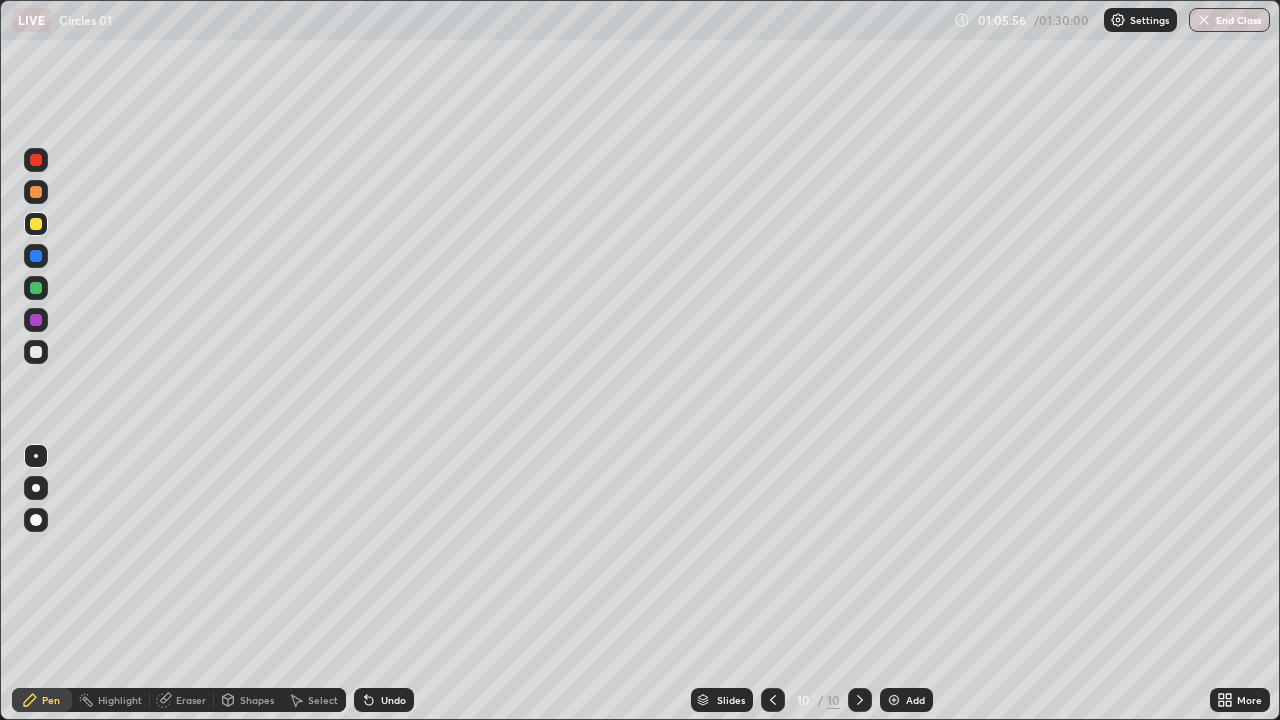 click on "Undo" at bounding box center [393, 700] 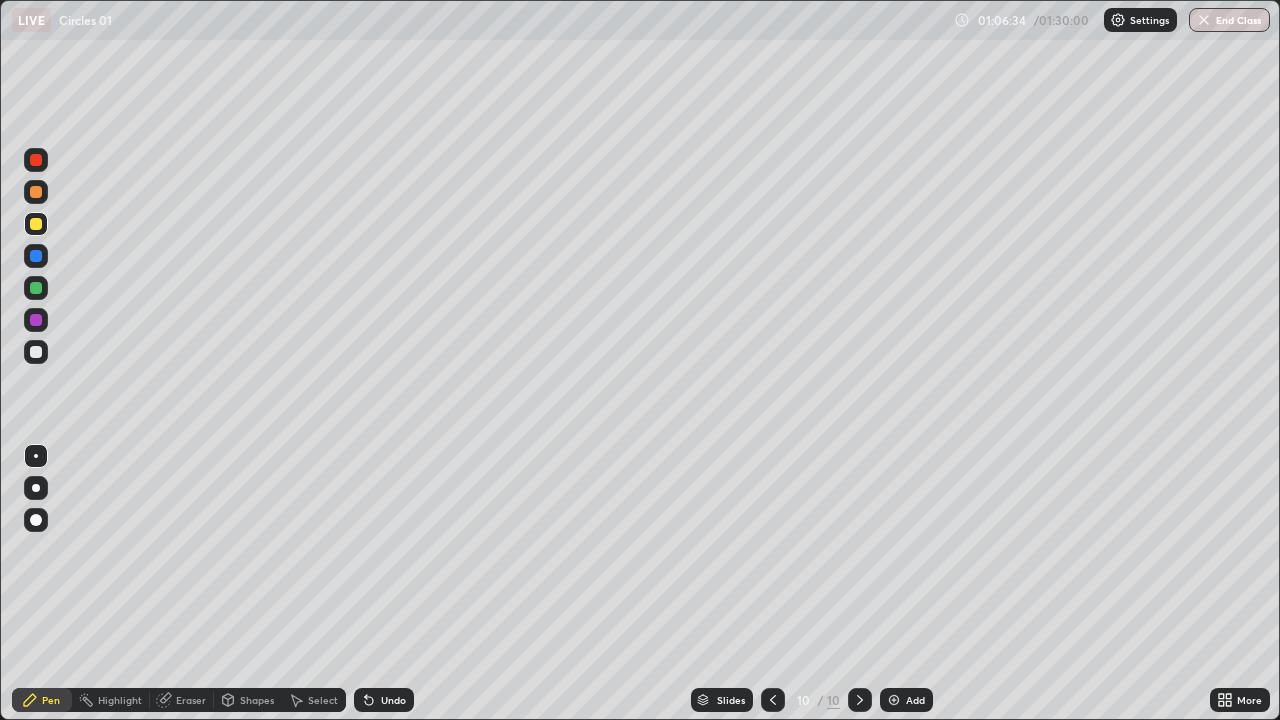 click on "Eraser" at bounding box center [191, 700] 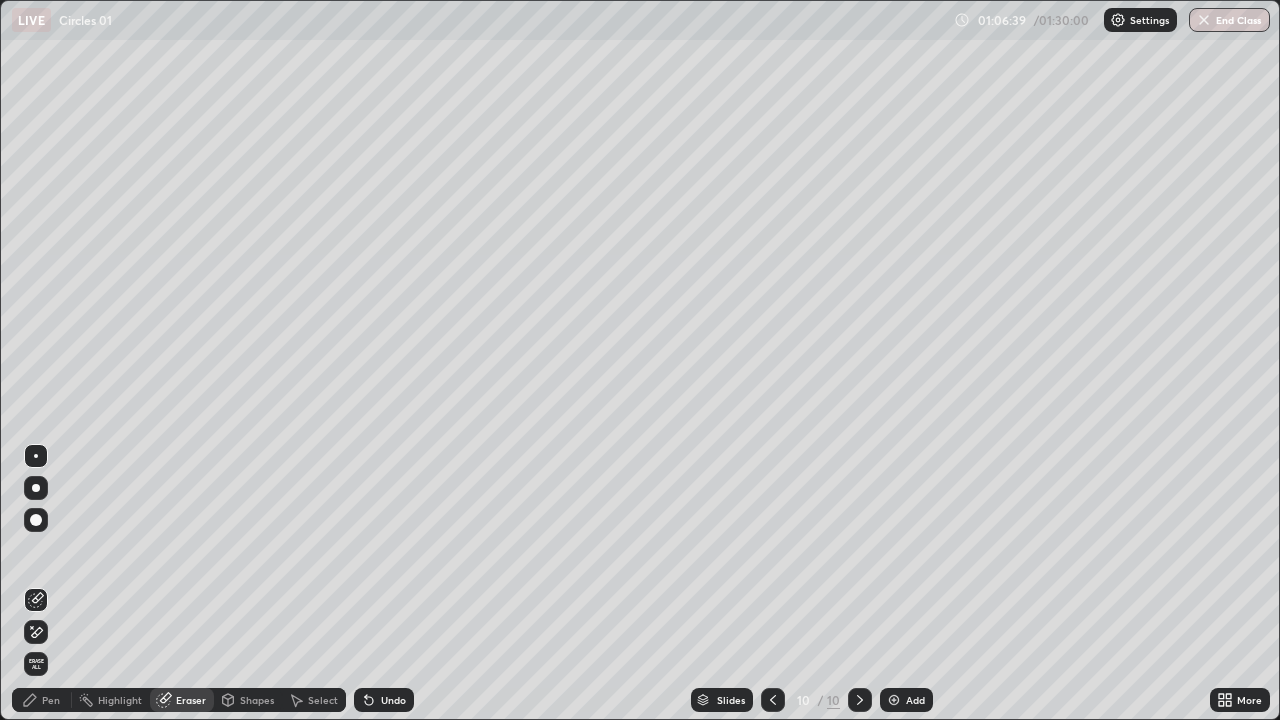 click on "Pen" at bounding box center (42, 700) 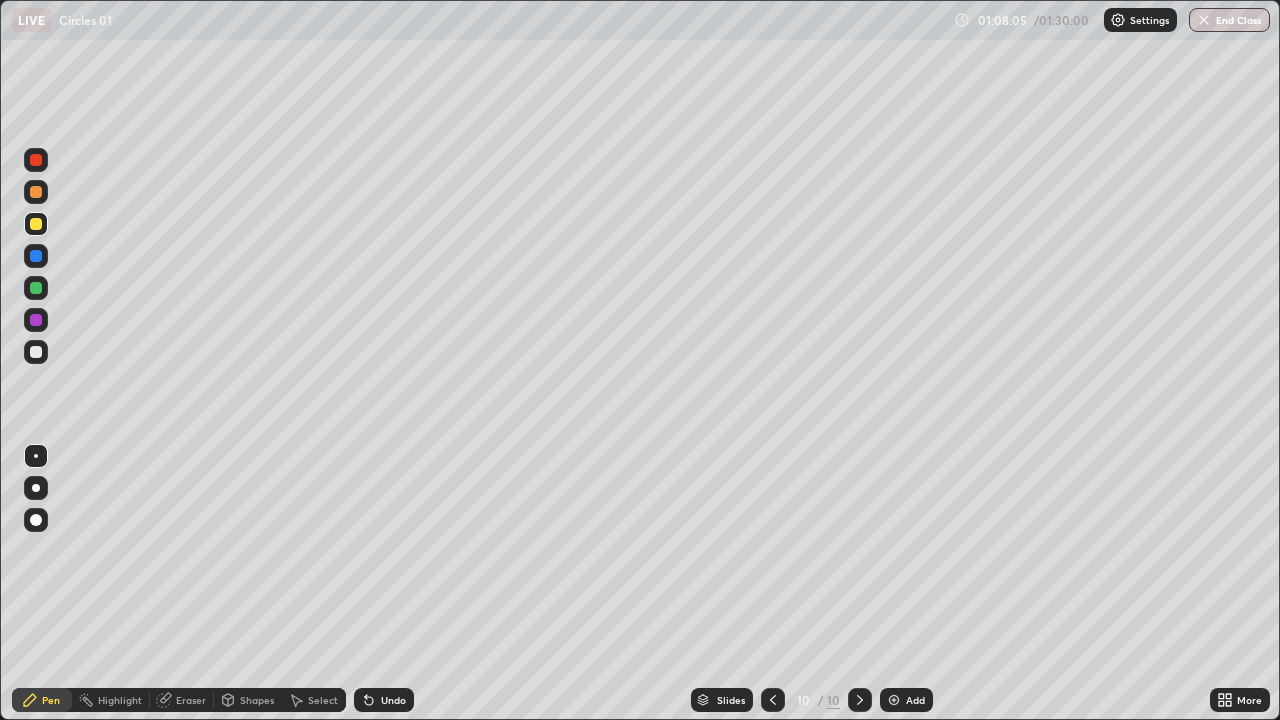 click at bounding box center (36, 288) 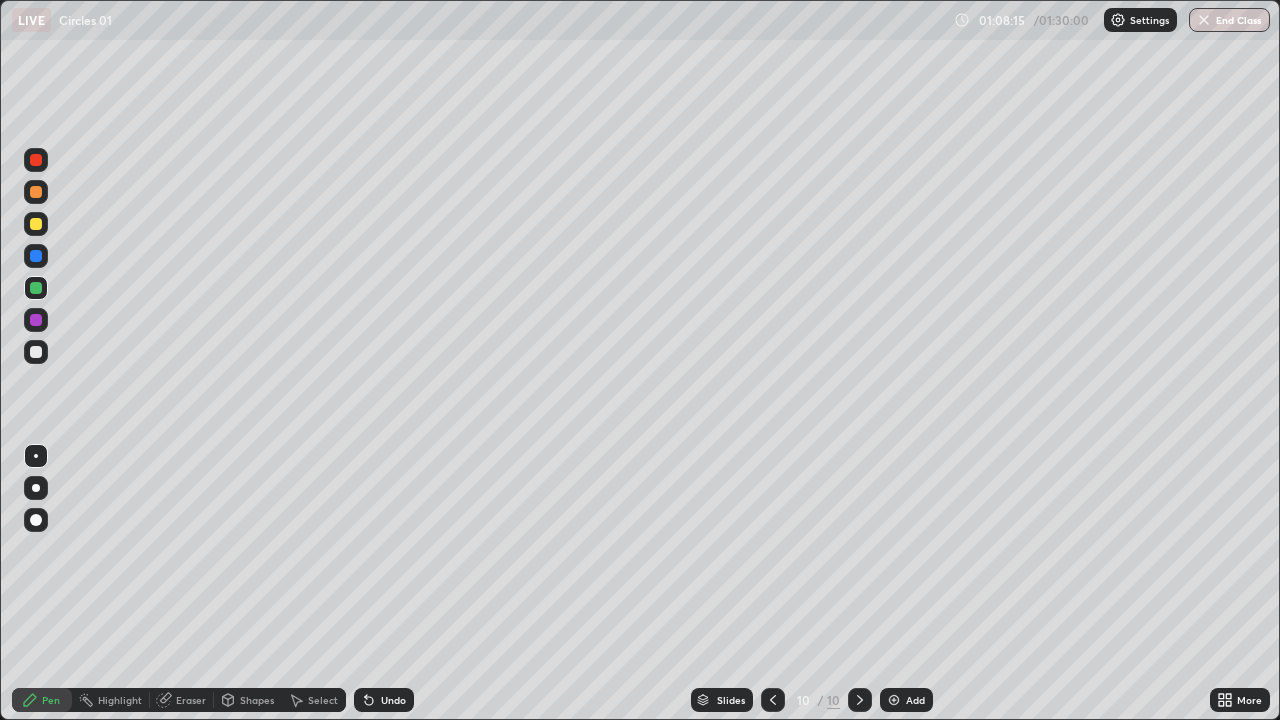 click on "Undo" at bounding box center (393, 700) 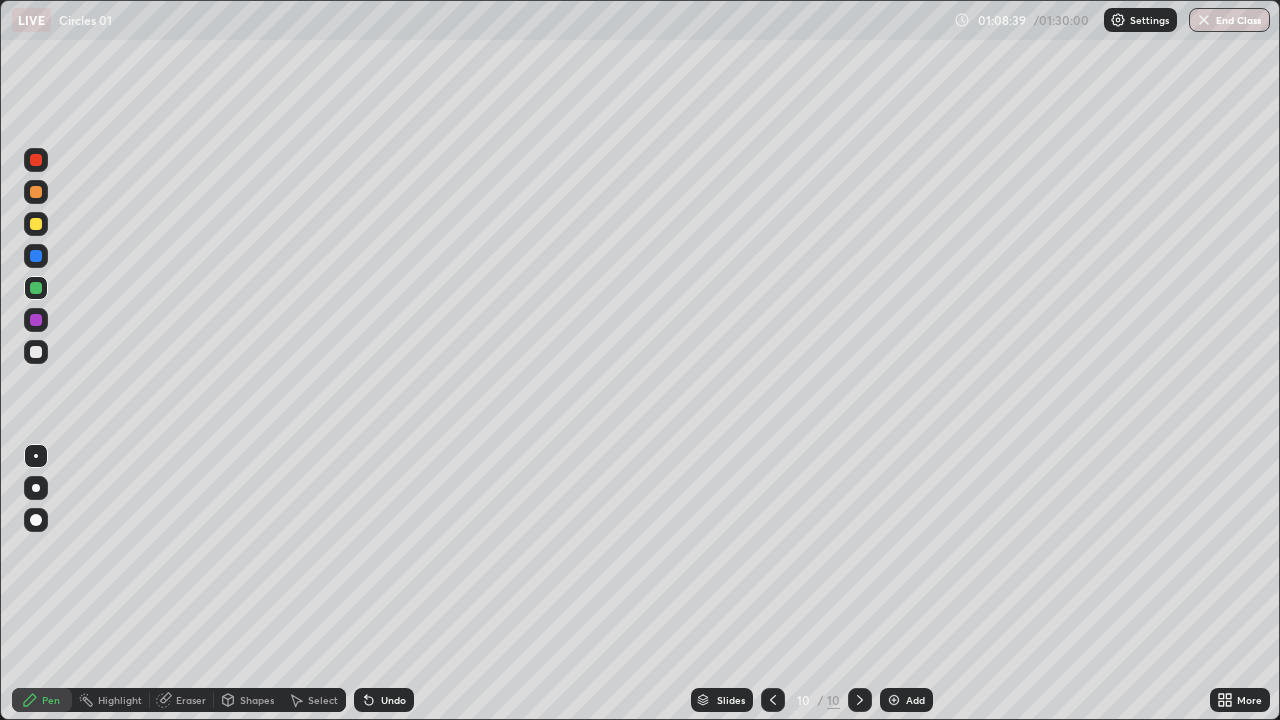 click on "Undo" at bounding box center [393, 700] 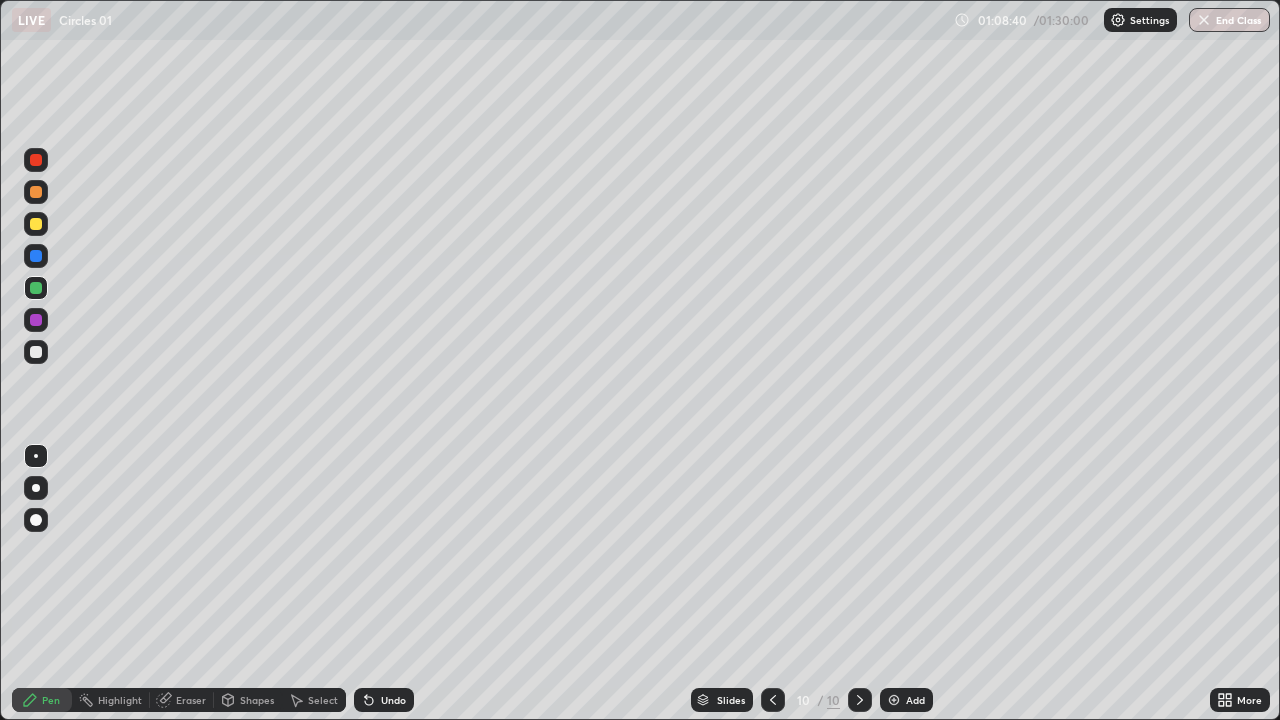 click on "Undo" at bounding box center (393, 700) 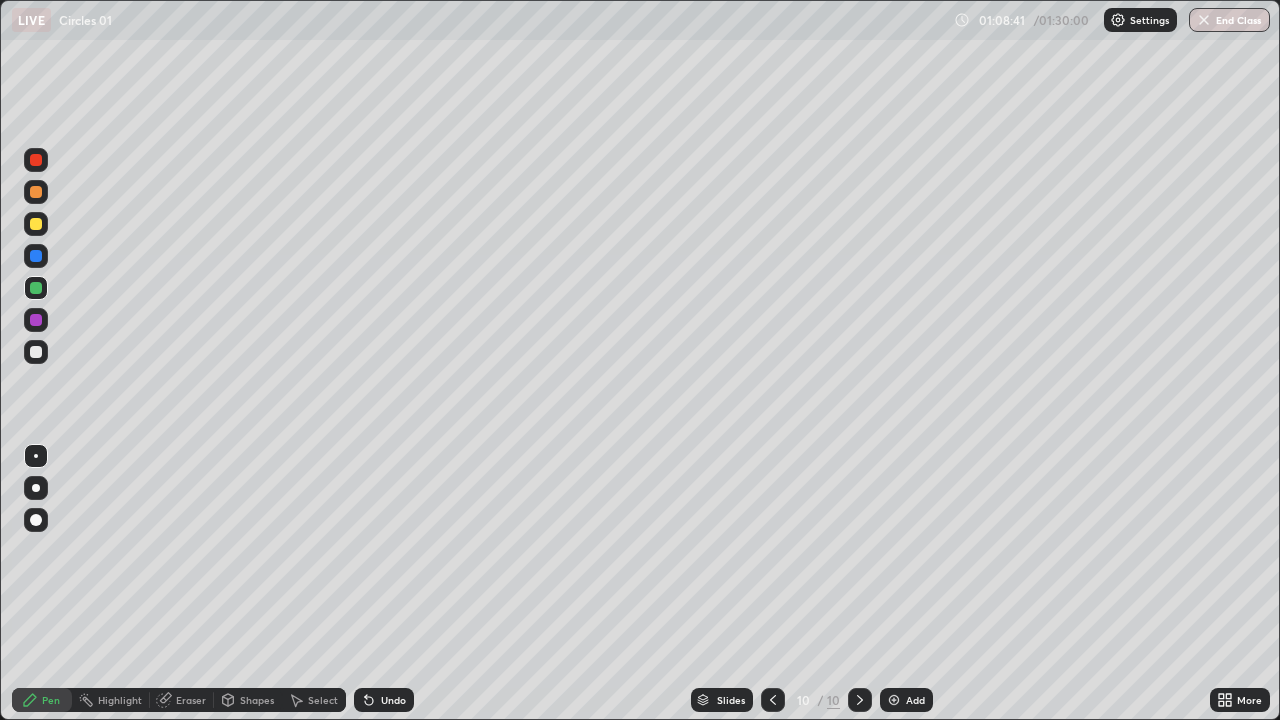 click on "Undo" at bounding box center (384, 700) 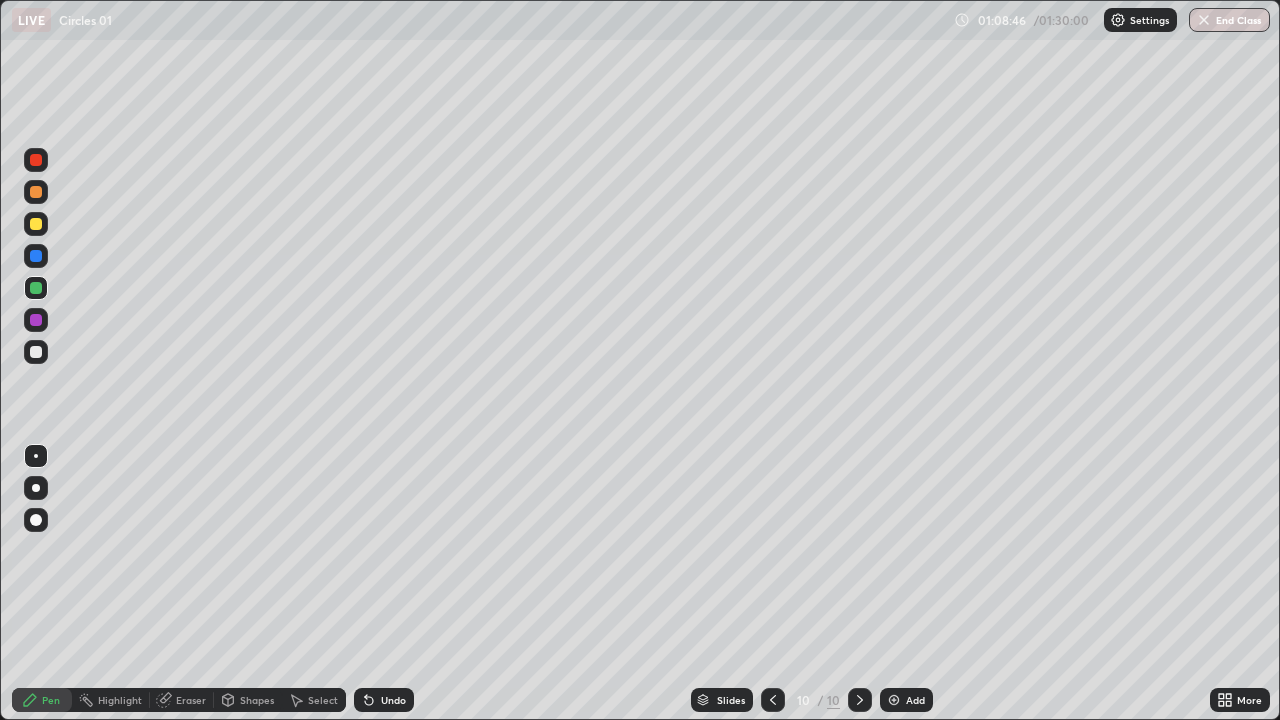 click at bounding box center (36, 352) 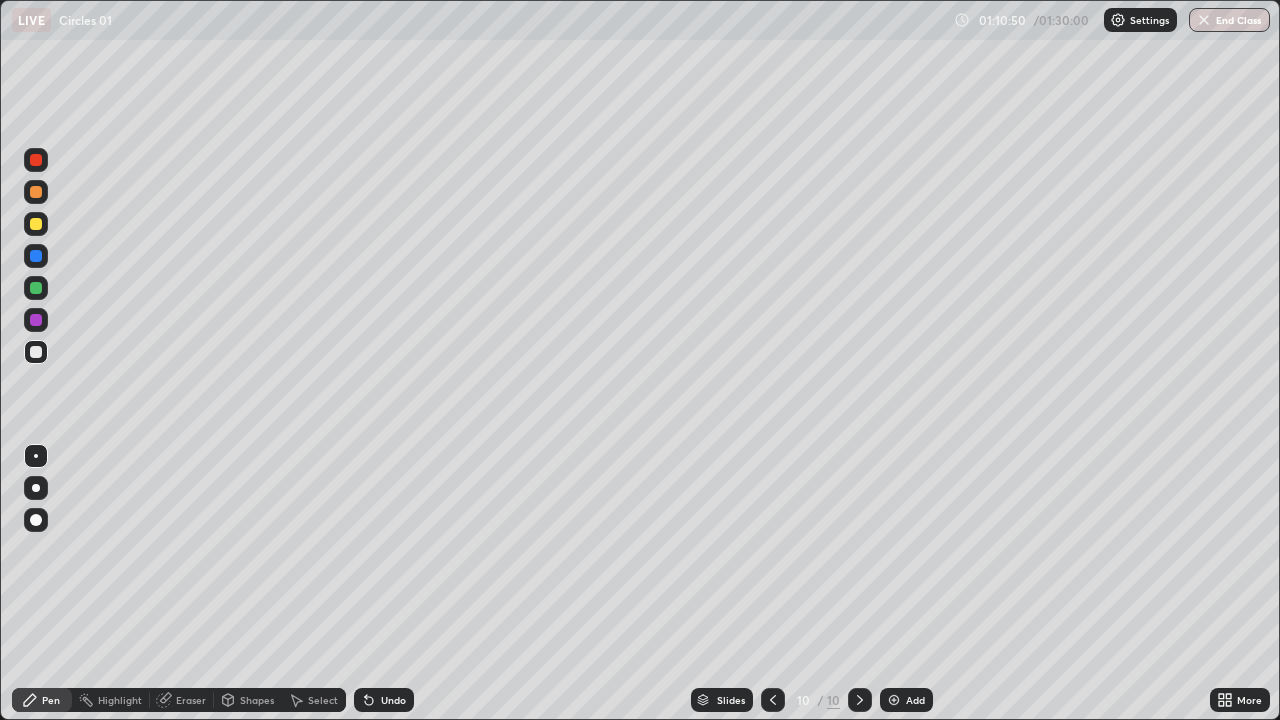click at bounding box center (36, 224) 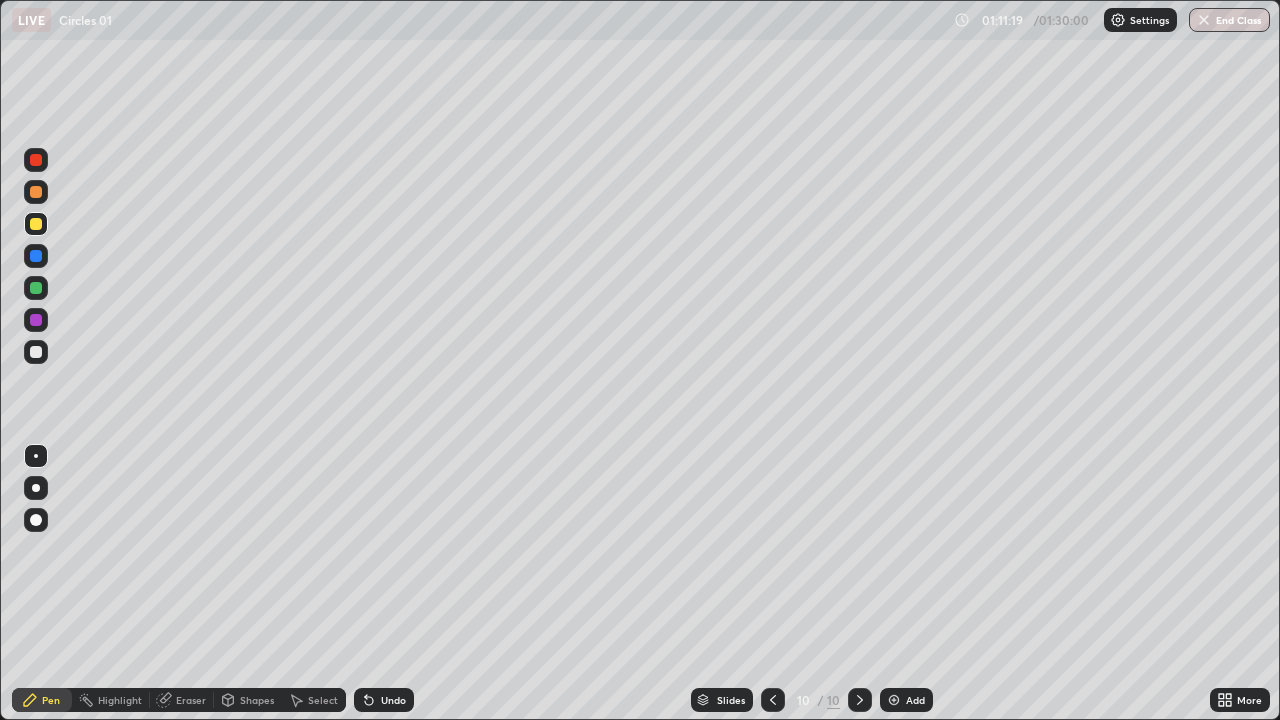 click on "Add" at bounding box center (915, 700) 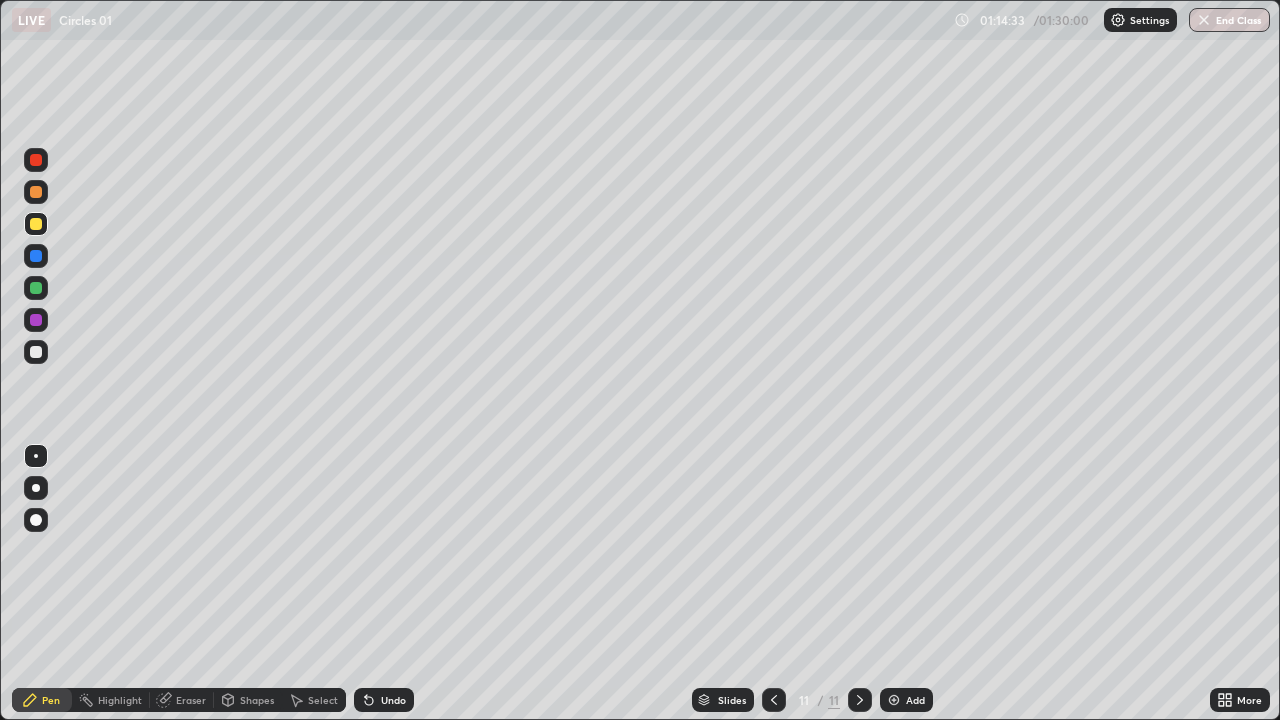 click at bounding box center [36, 288] 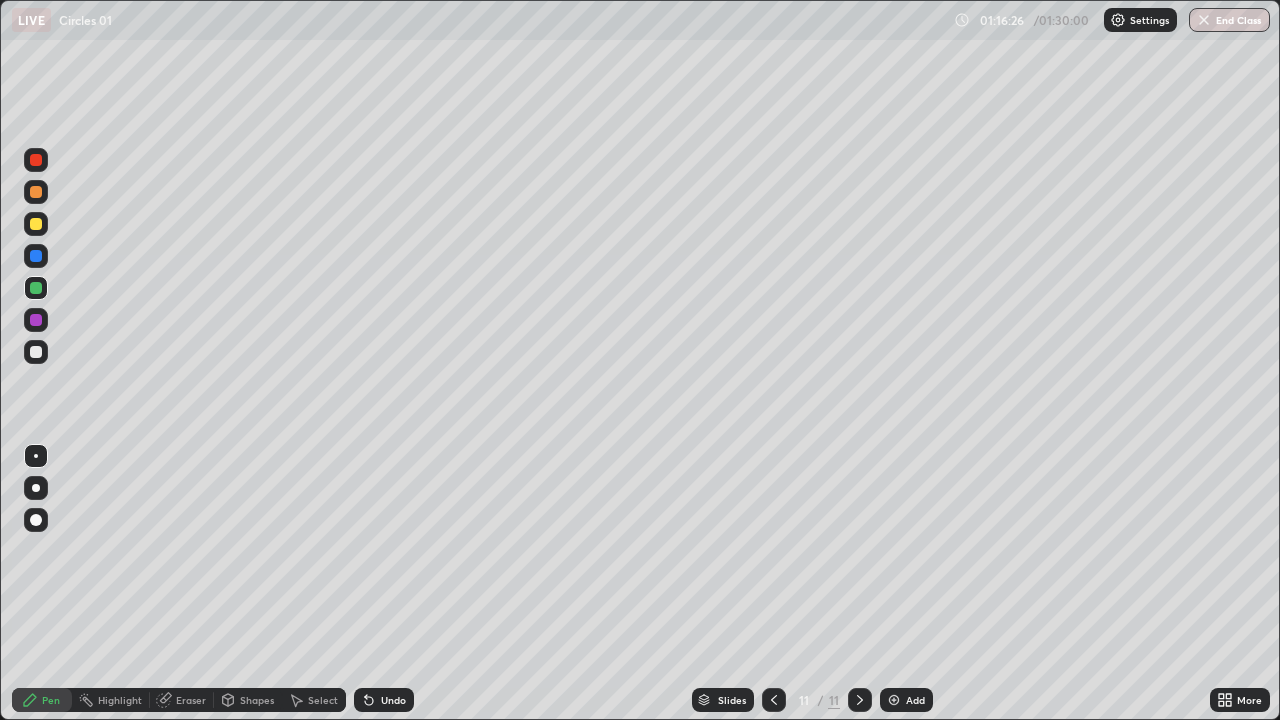 click at bounding box center (36, 352) 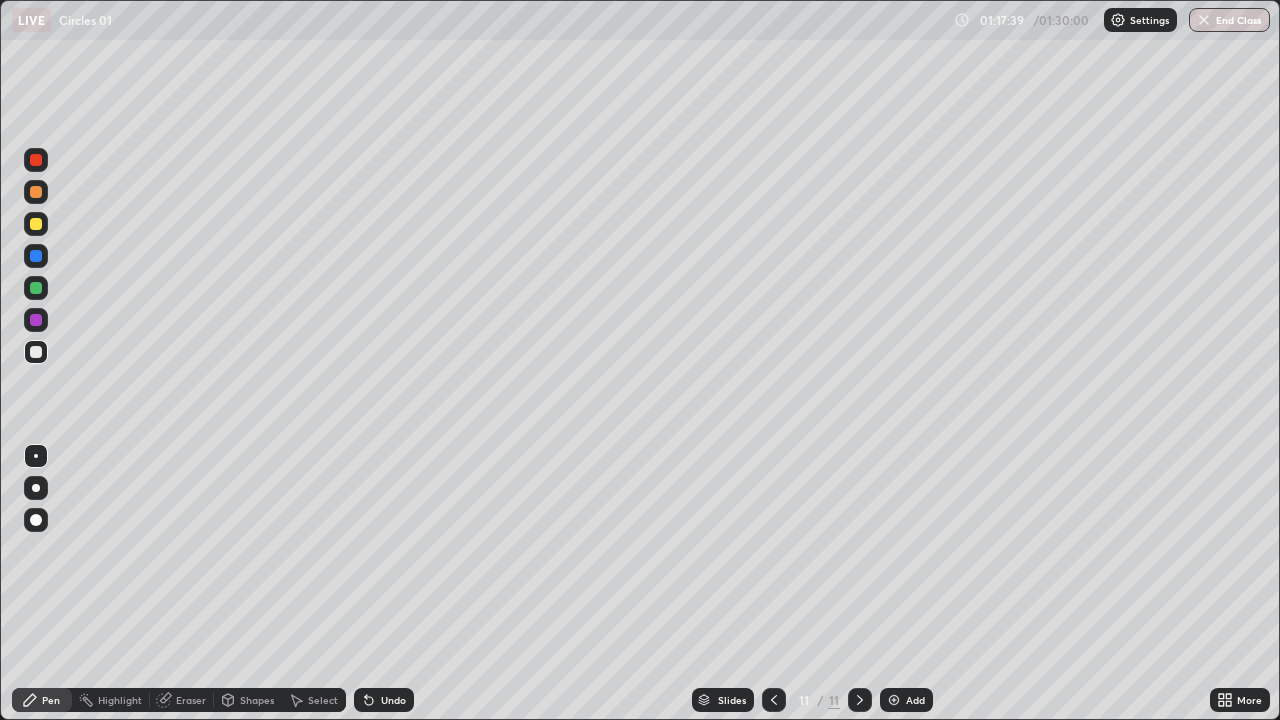 click on "Undo" at bounding box center (384, 700) 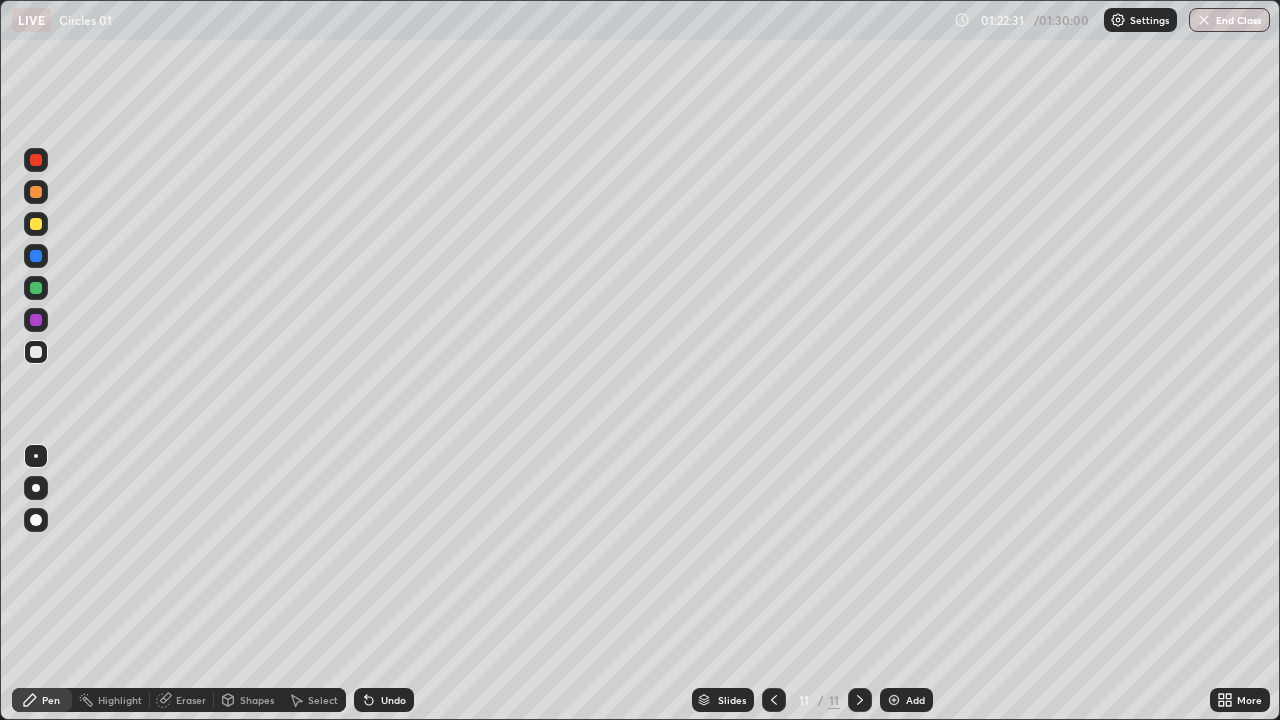 click on "Add" at bounding box center [915, 700] 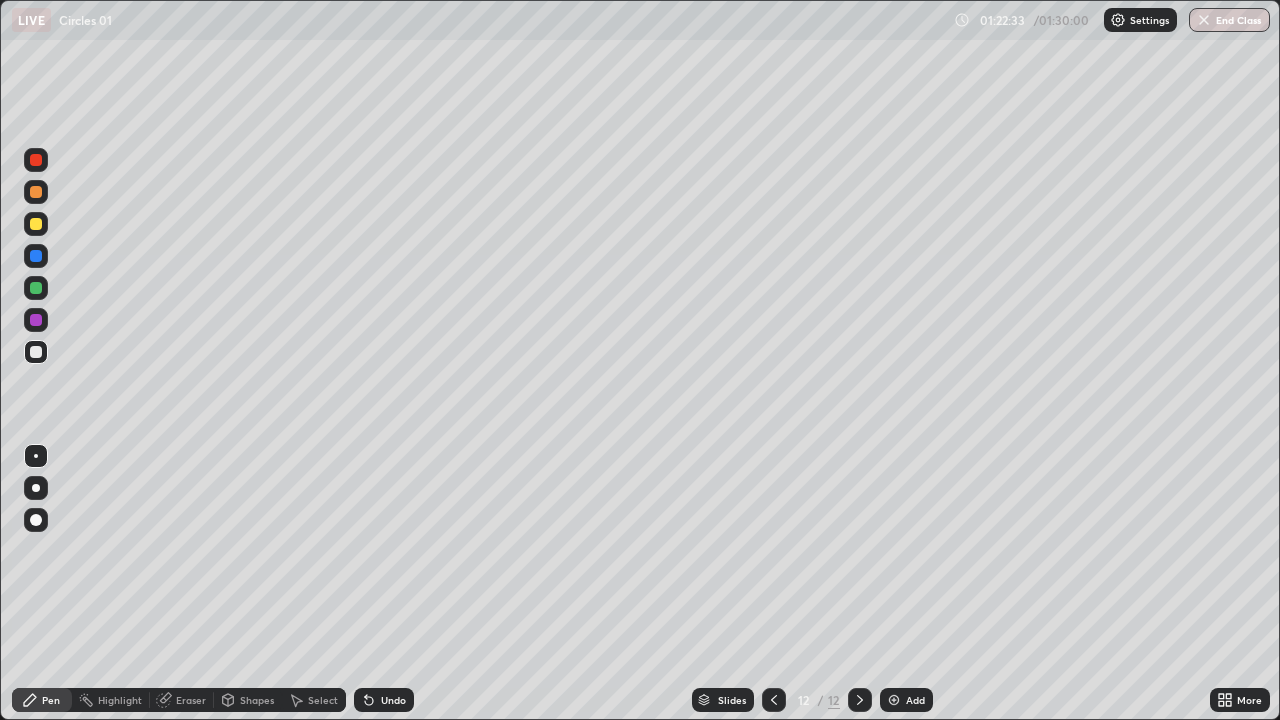 click at bounding box center (36, 224) 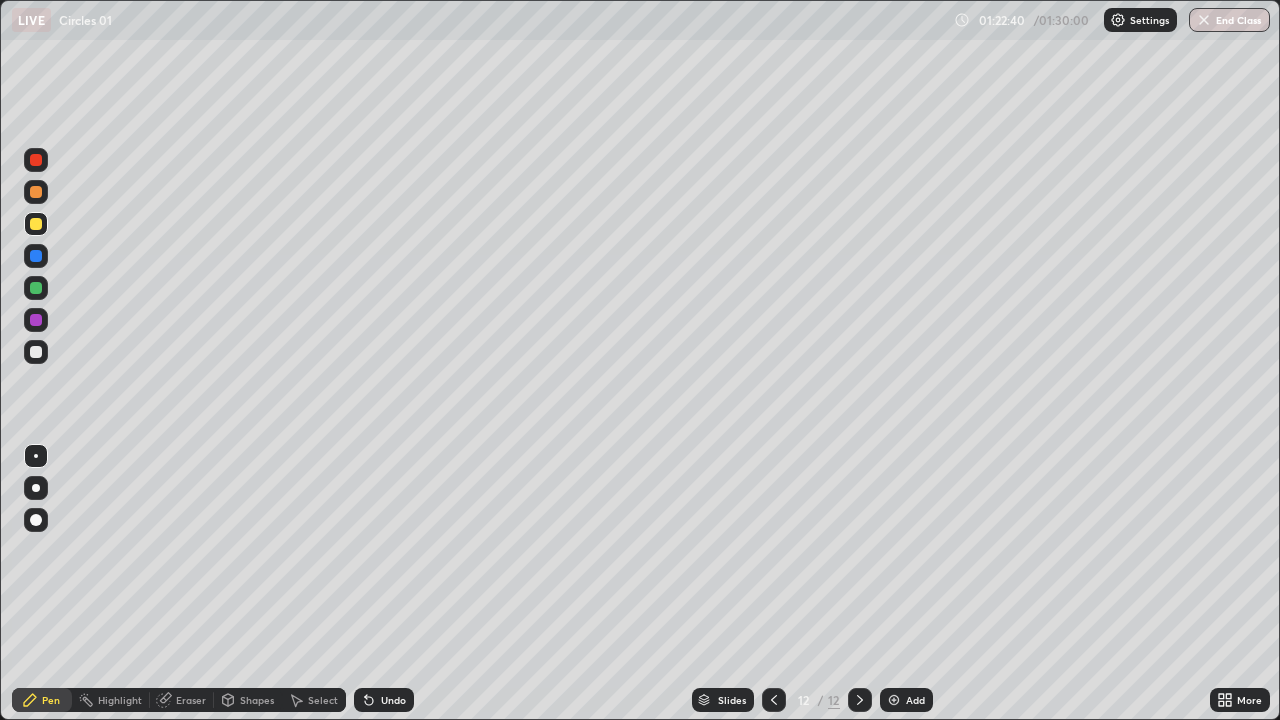 click at bounding box center (36, 288) 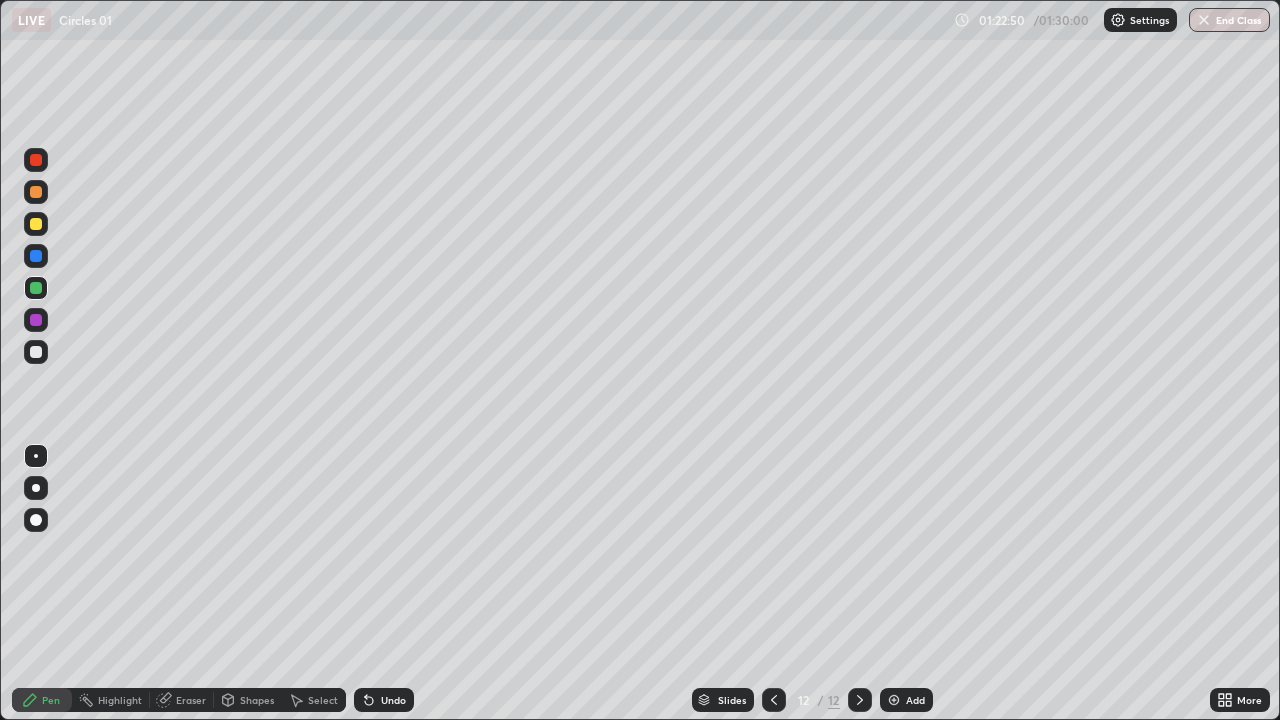 click on "Undo" at bounding box center (393, 700) 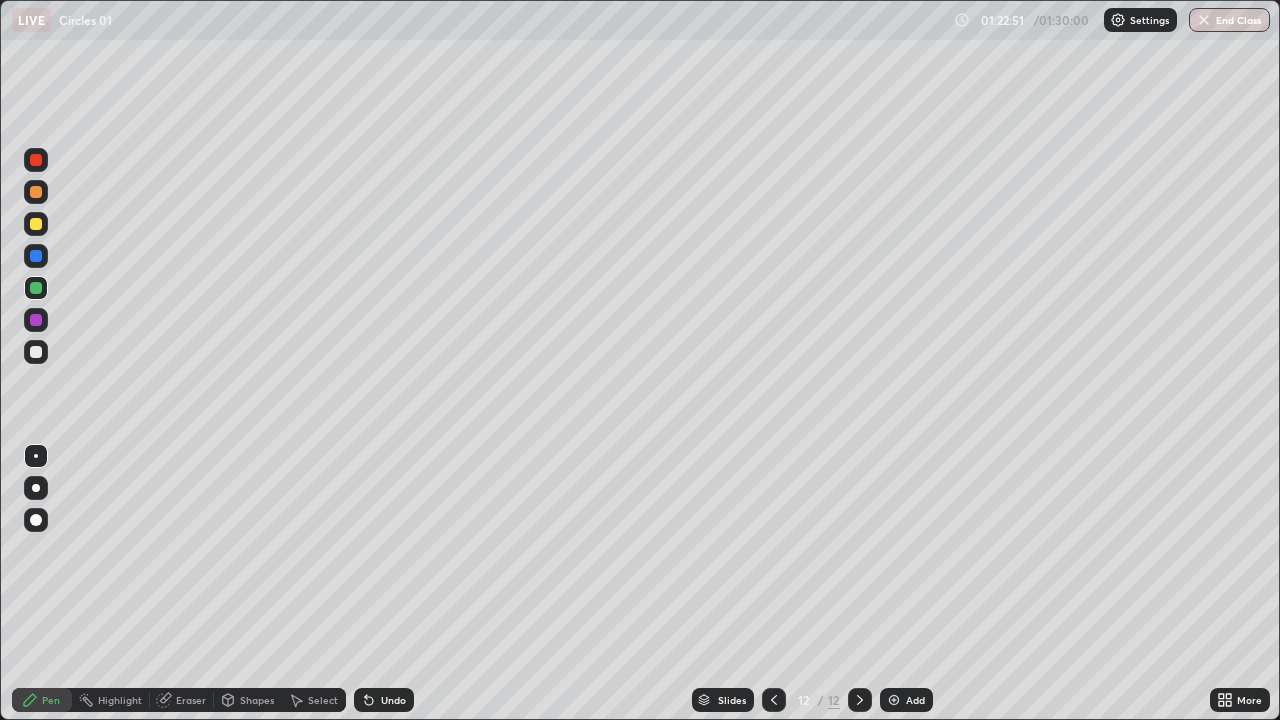 click on "Undo" at bounding box center (384, 700) 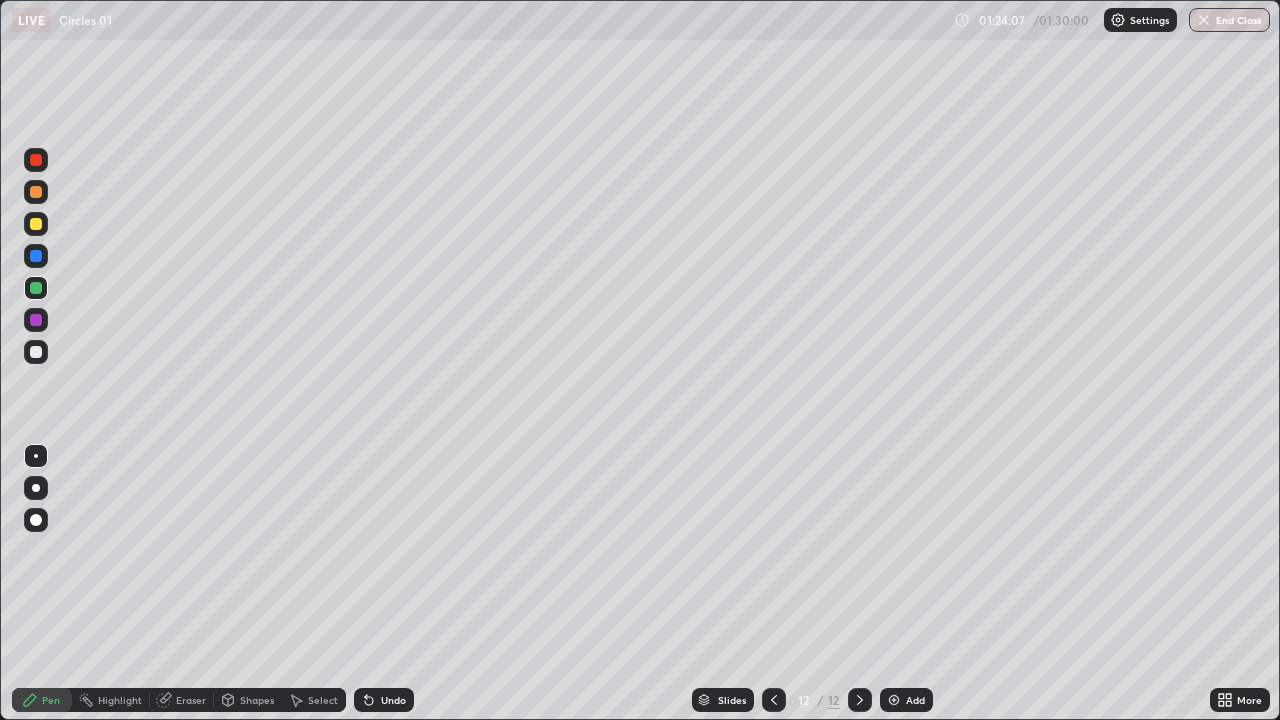 click at bounding box center (36, 224) 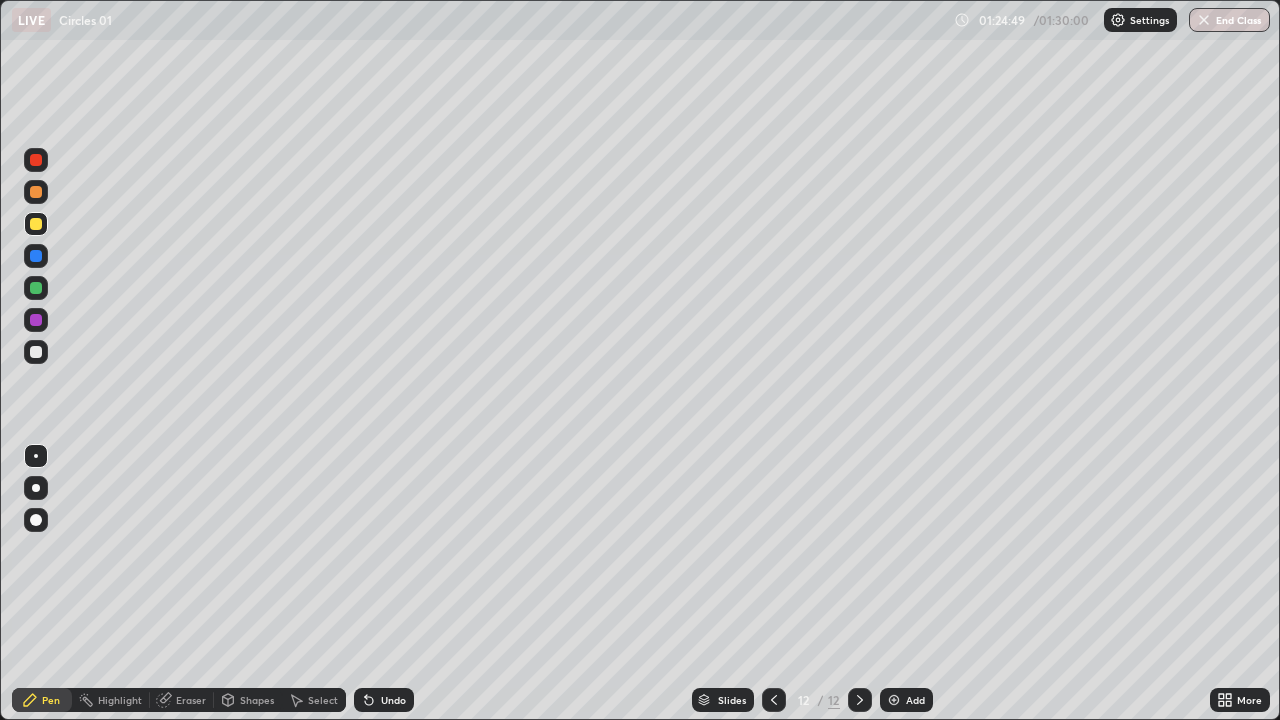 click on "Eraser" at bounding box center [191, 700] 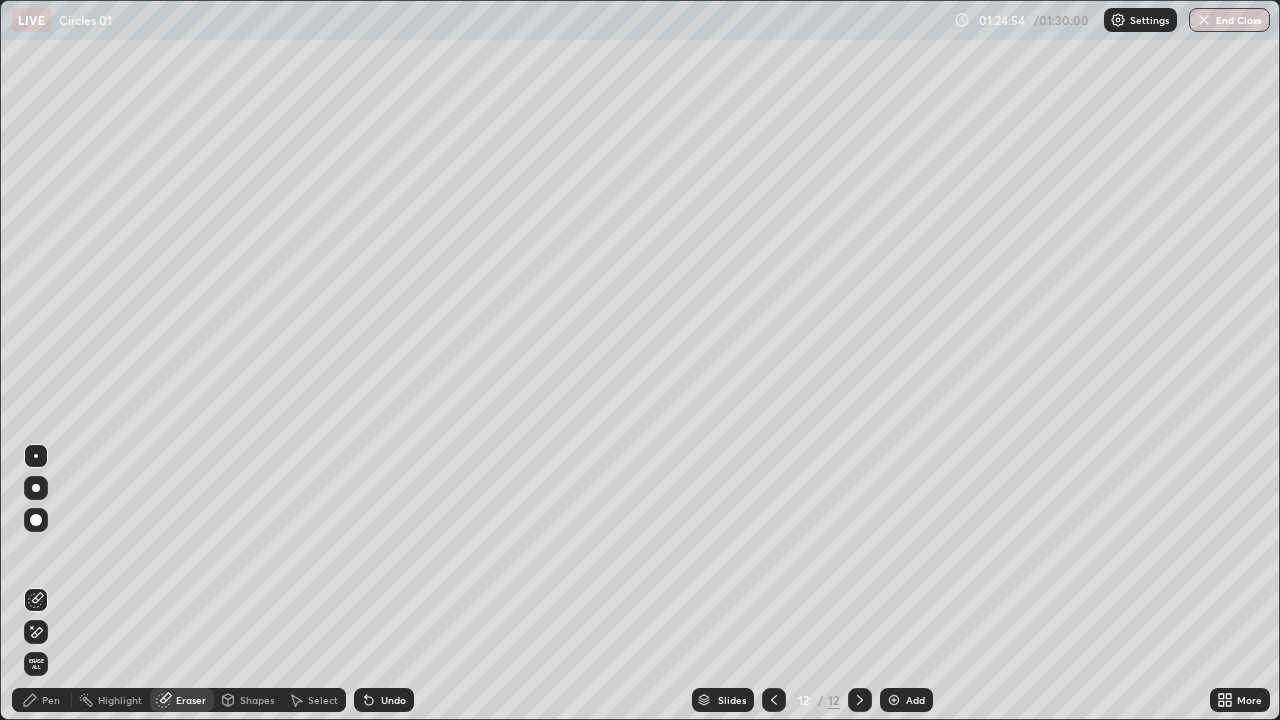 click on "Pen" at bounding box center (51, 700) 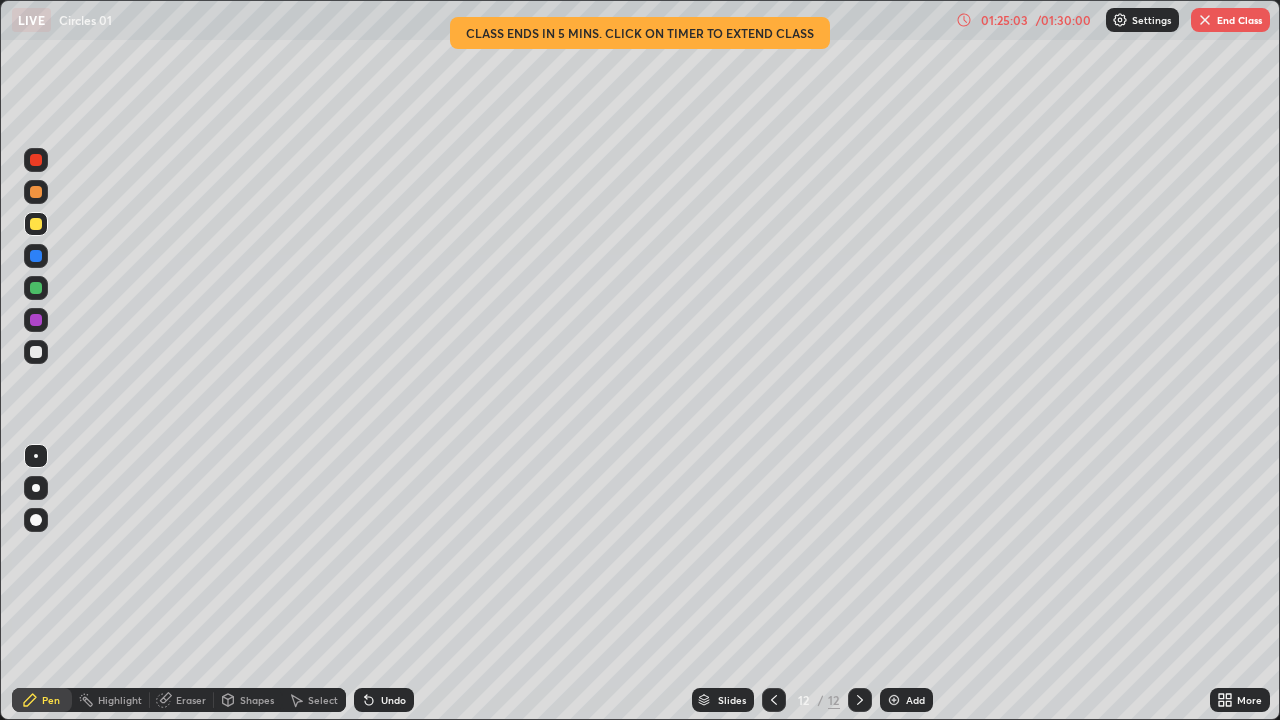click at bounding box center [36, 288] 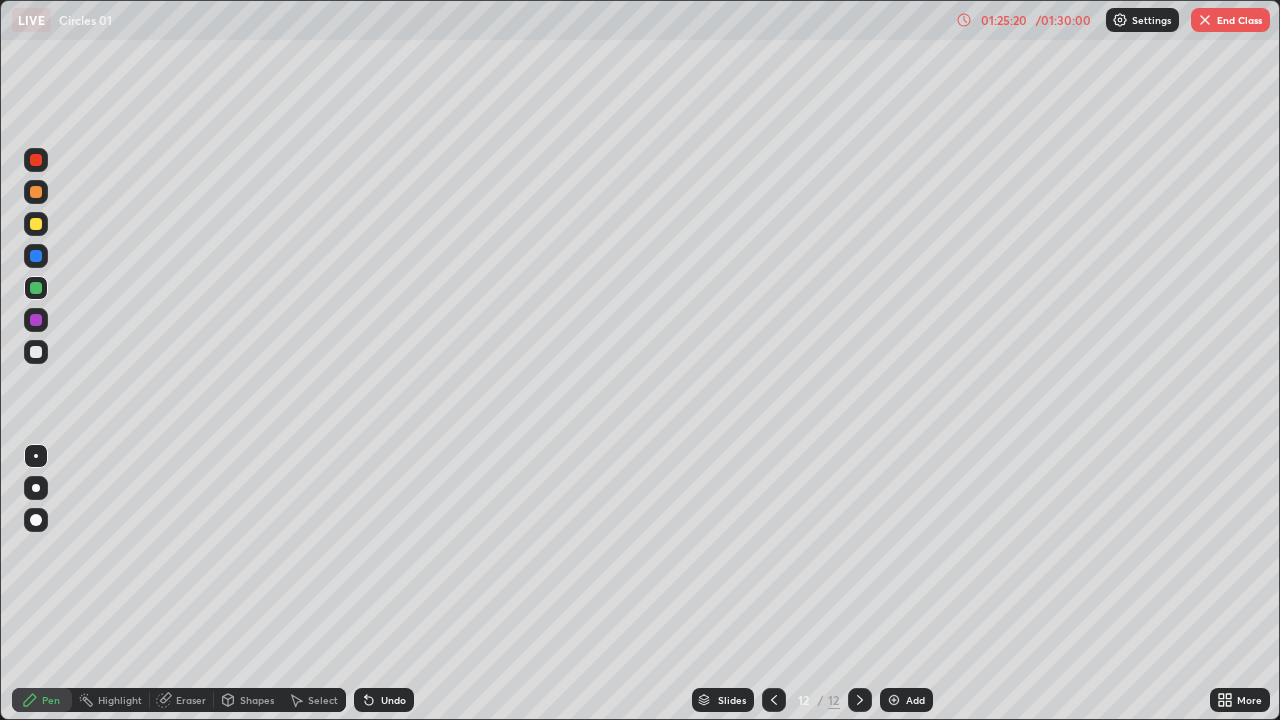 click at bounding box center (36, 352) 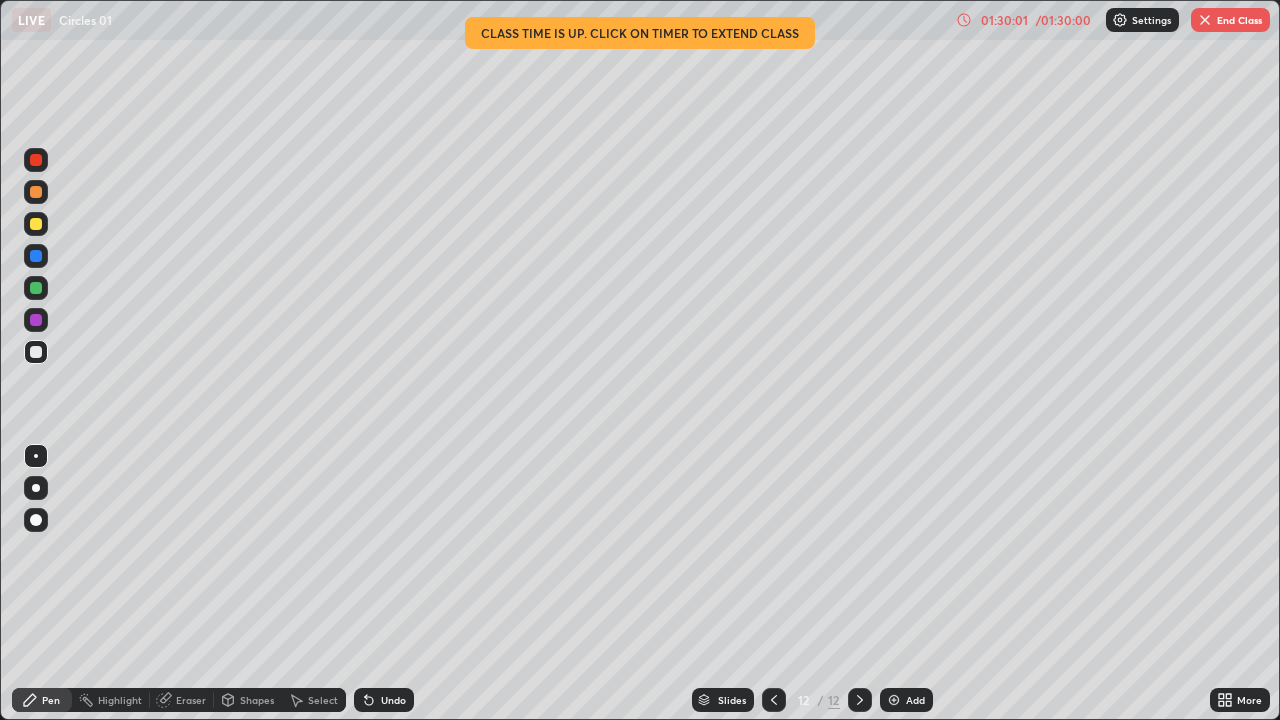 click on "End Class" at bounding box center (1230, 20) 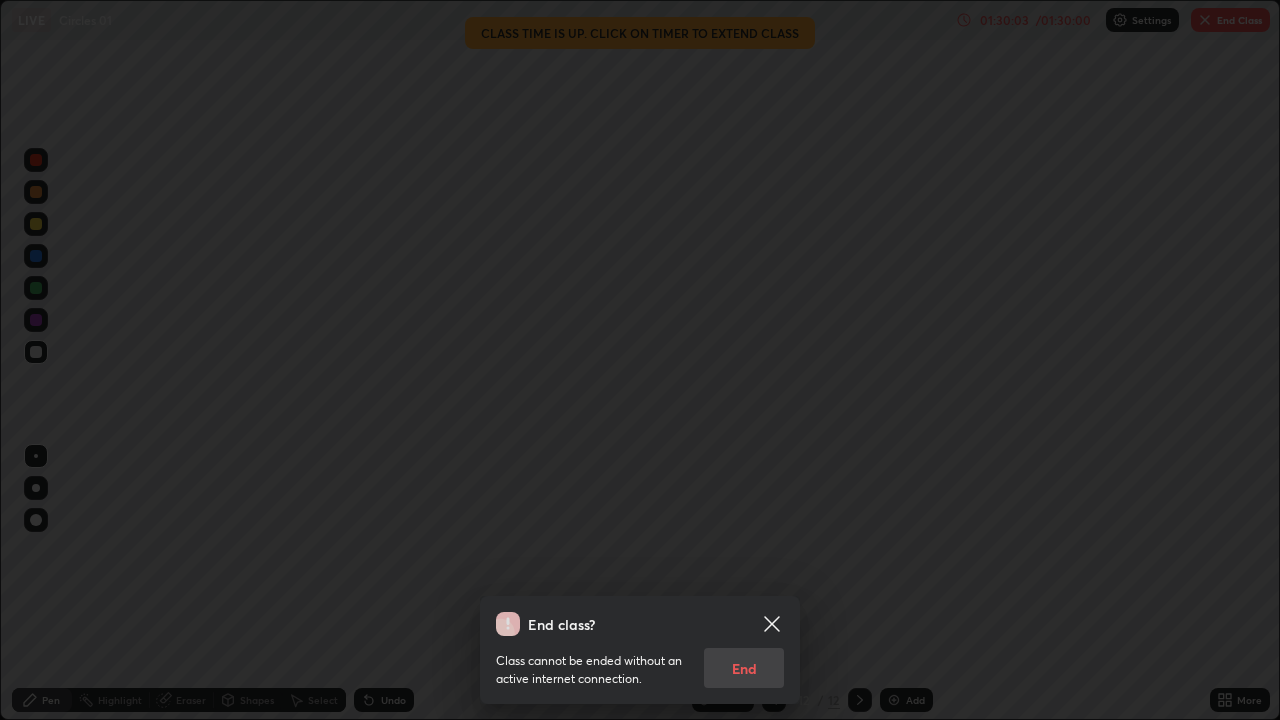 click on "Class cannot be ended without an active internet connection. End" at bounding box center (640, 662) 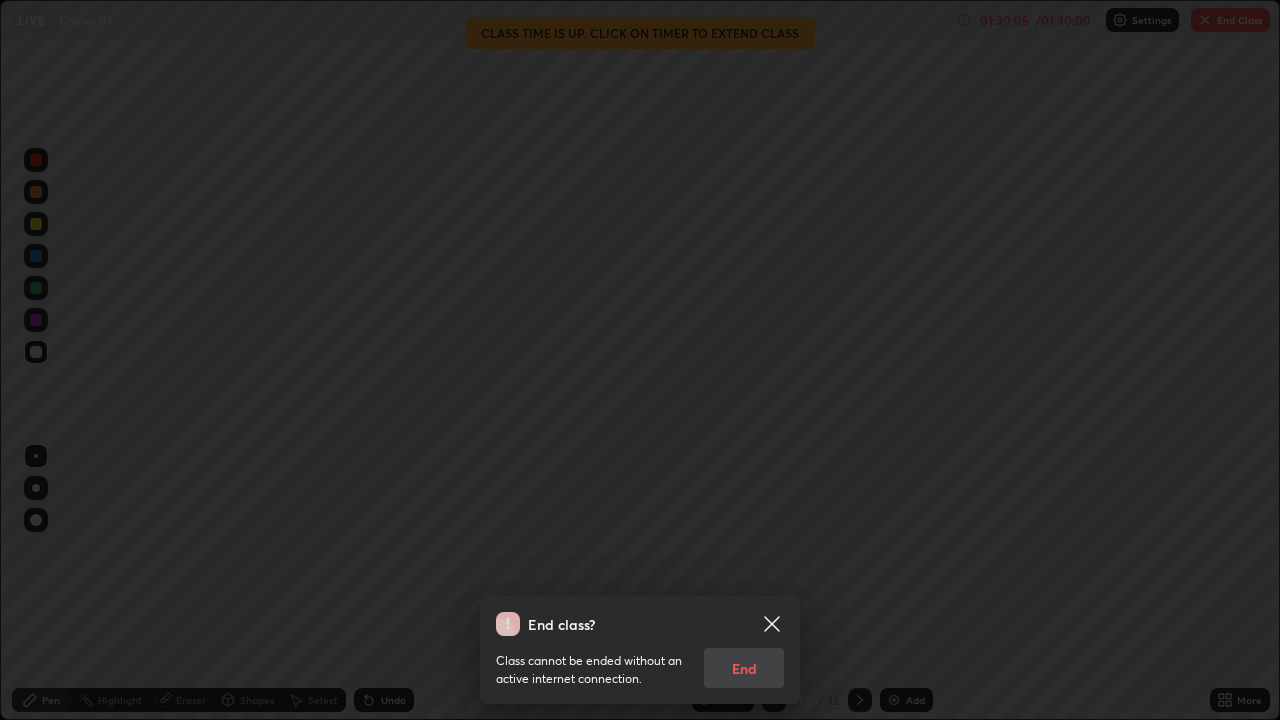 click on "Class cannot be ended without an active internet connection. End" at bounding box center (640, 662) 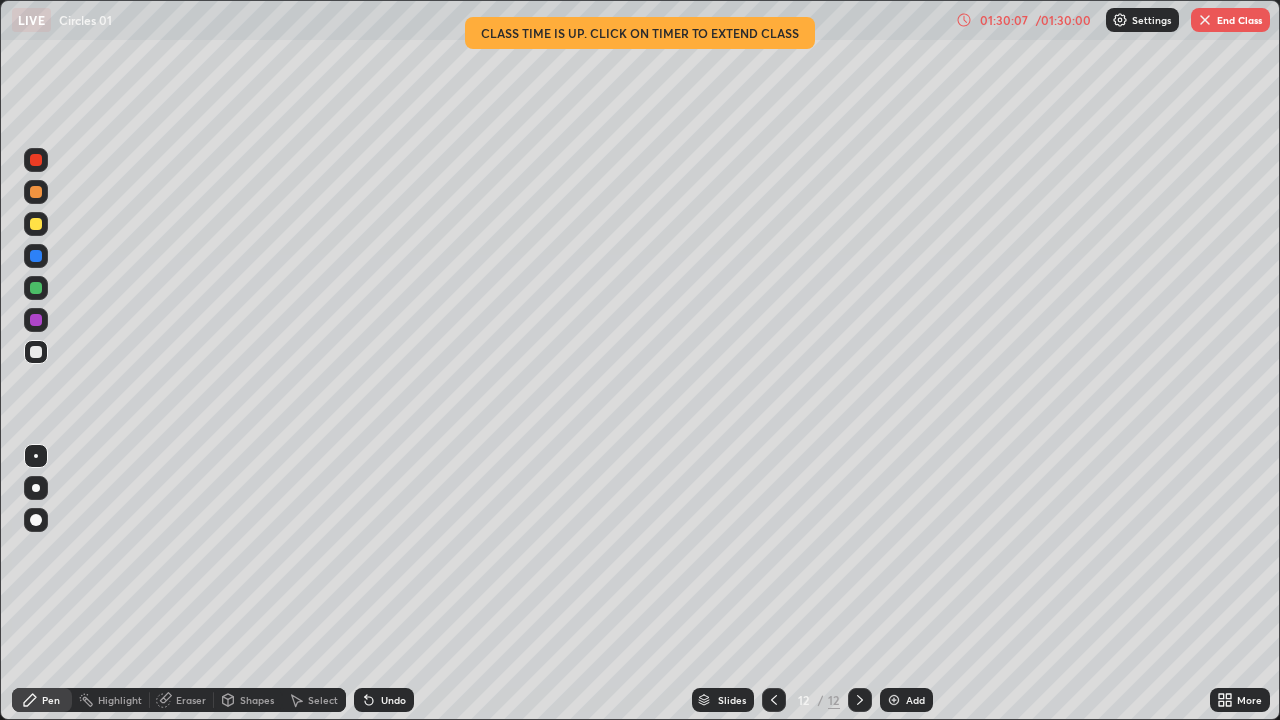 click on "End Class" at bounding box center [1230, 20] 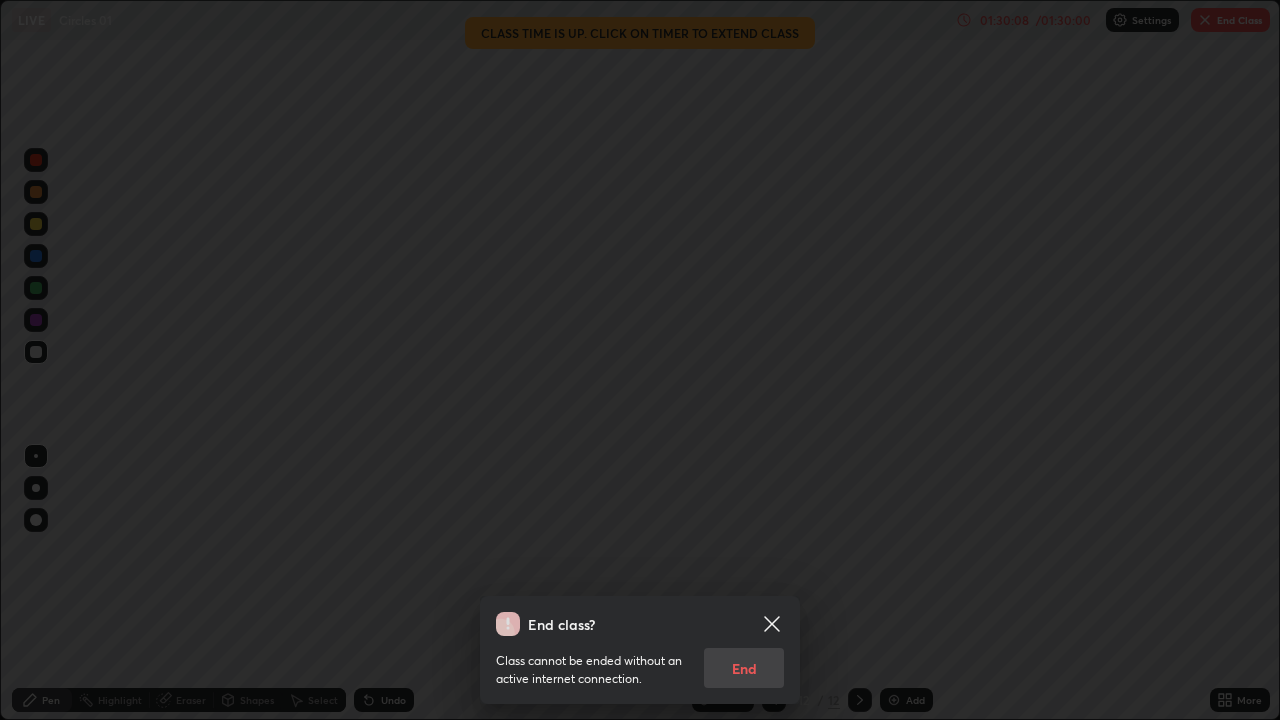click on "Class cannot be ended without an active internet connection. End" at bounding box center [640, 662] 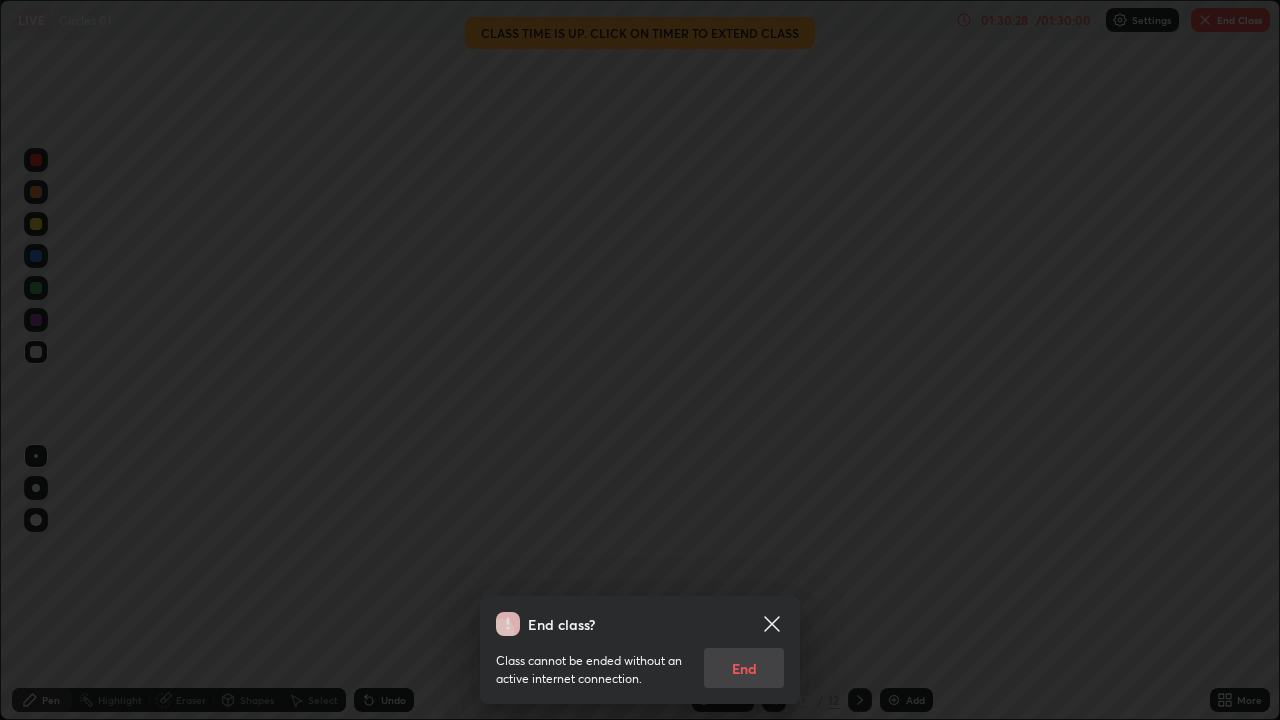 click on "Class cannot be ended without an active internet connection. End" at bounding box center [640, 662] 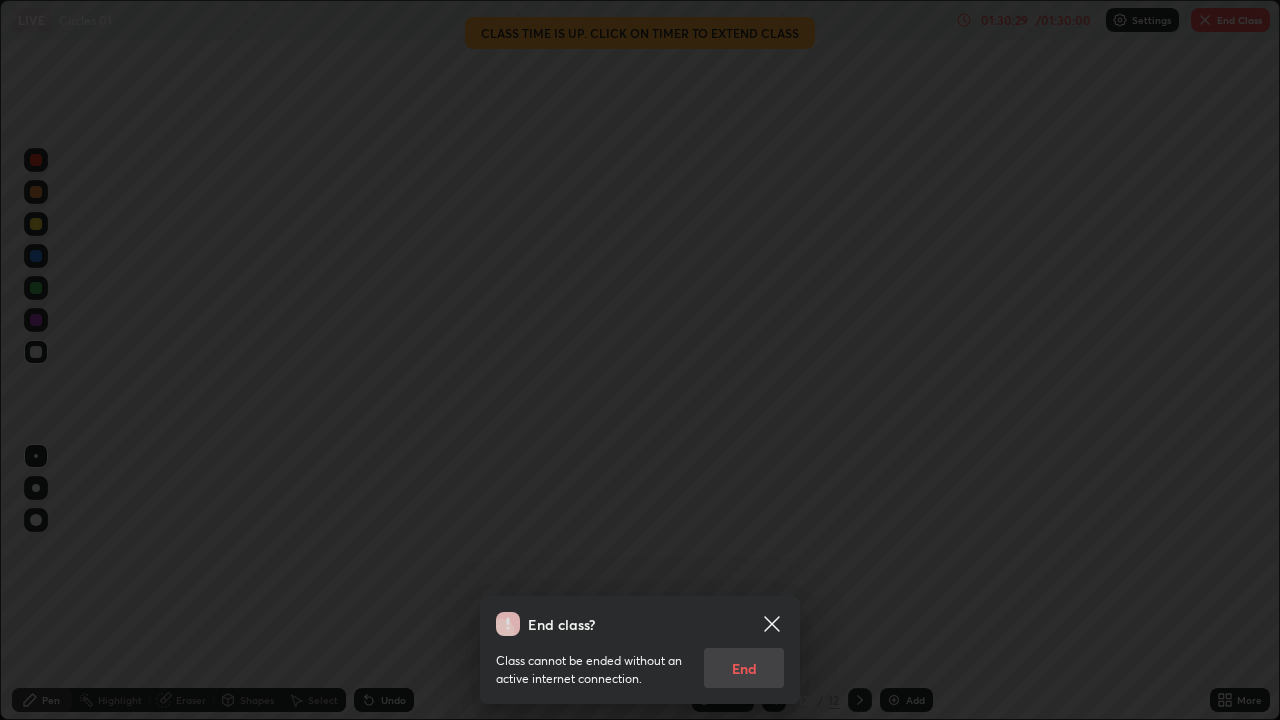 click 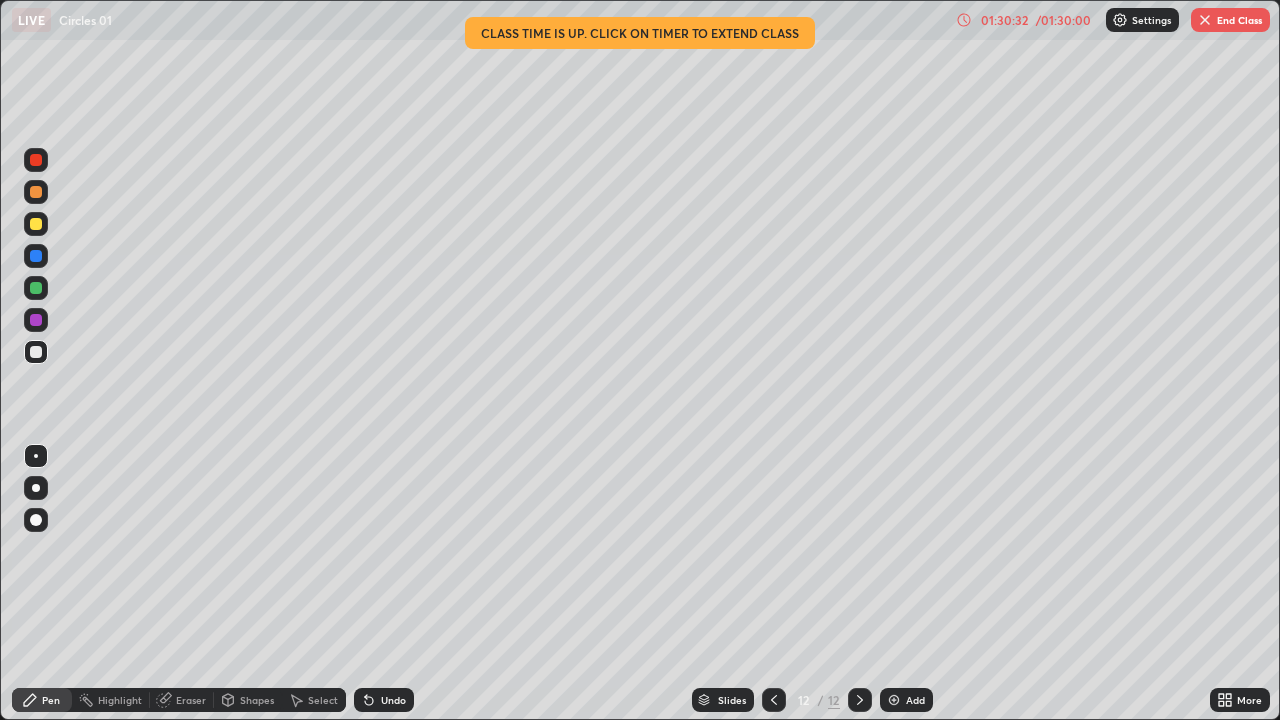 click on "End Class" at bounding box center [1230, 20] 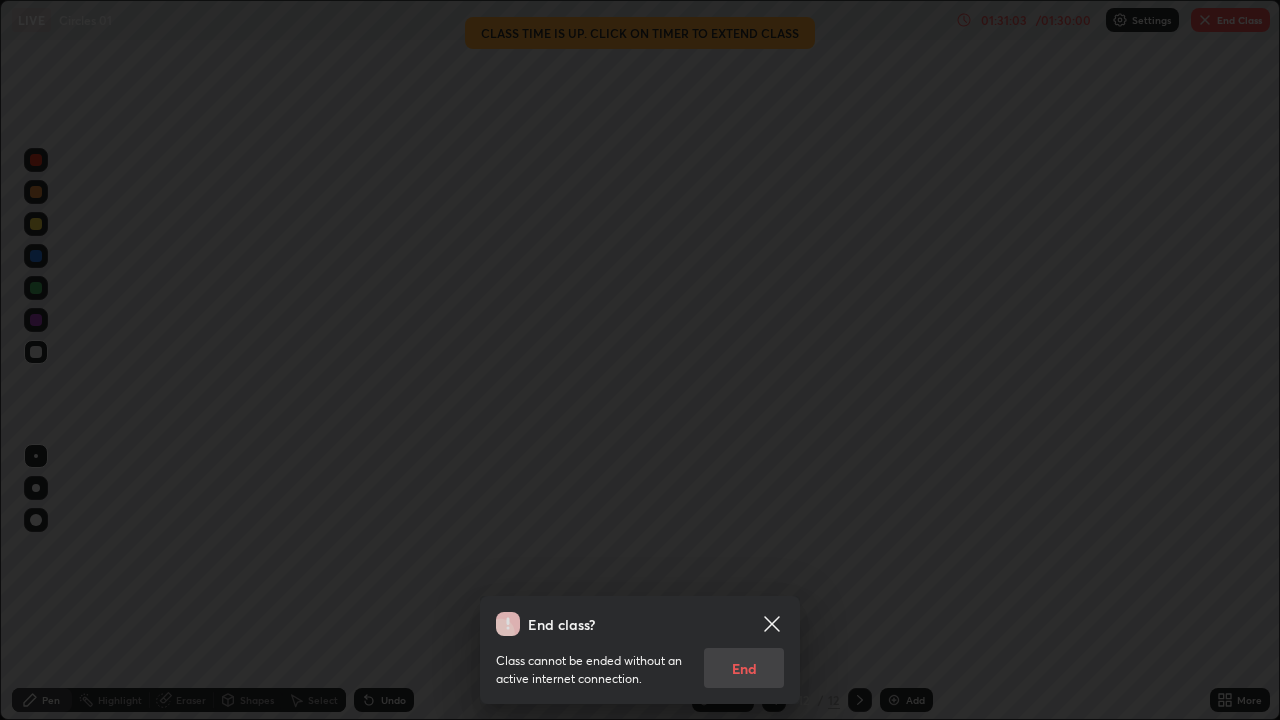 click 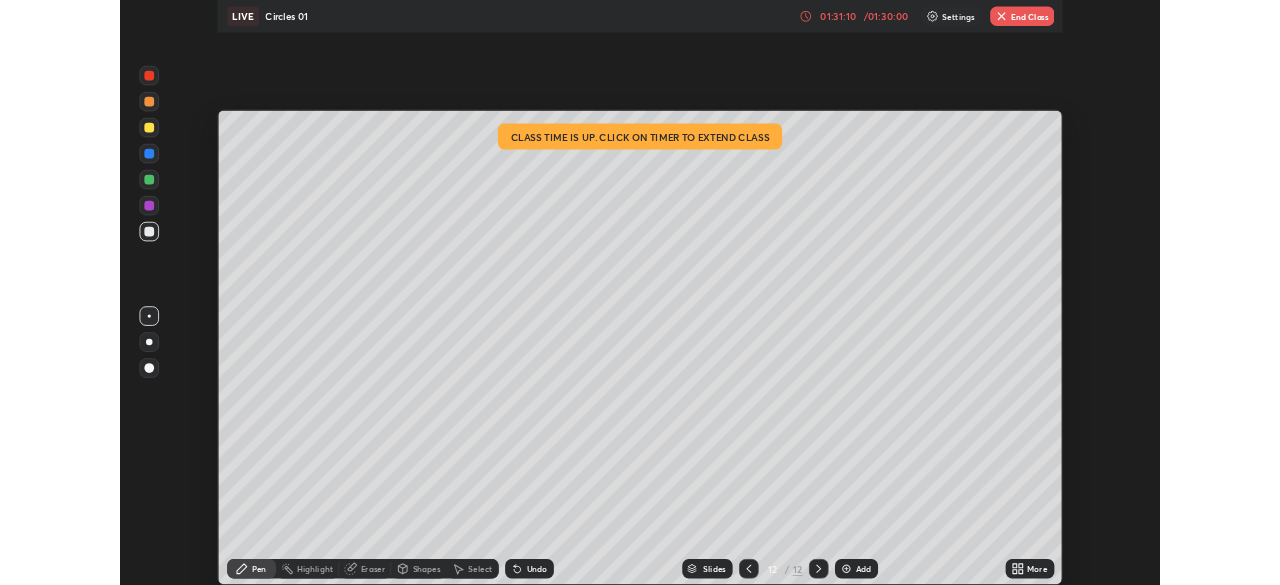 scroll, scrollTop: 585, scrollLeft: 1280, axis: both 